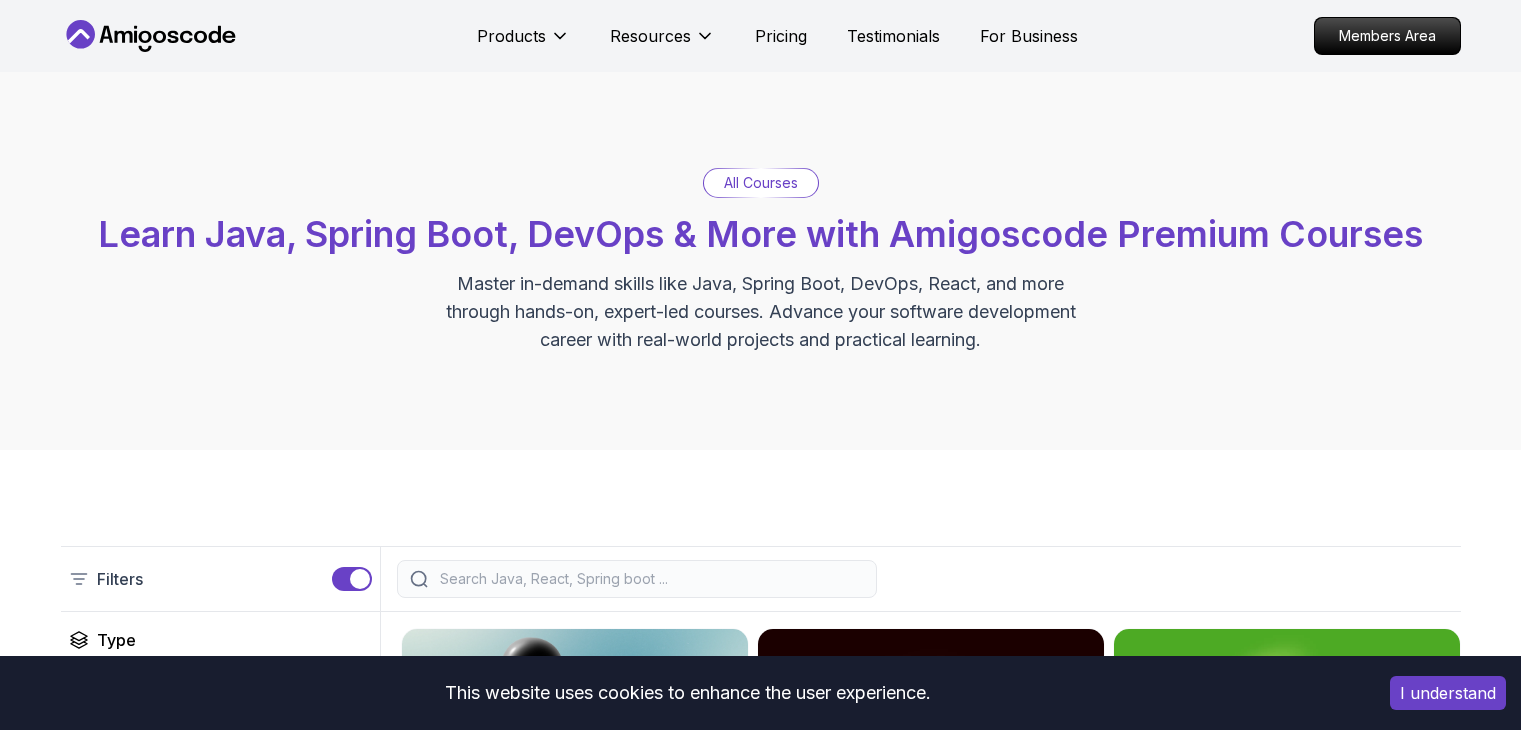 scroll, scrollTop: 0, scrollLeft: 0, axis: both 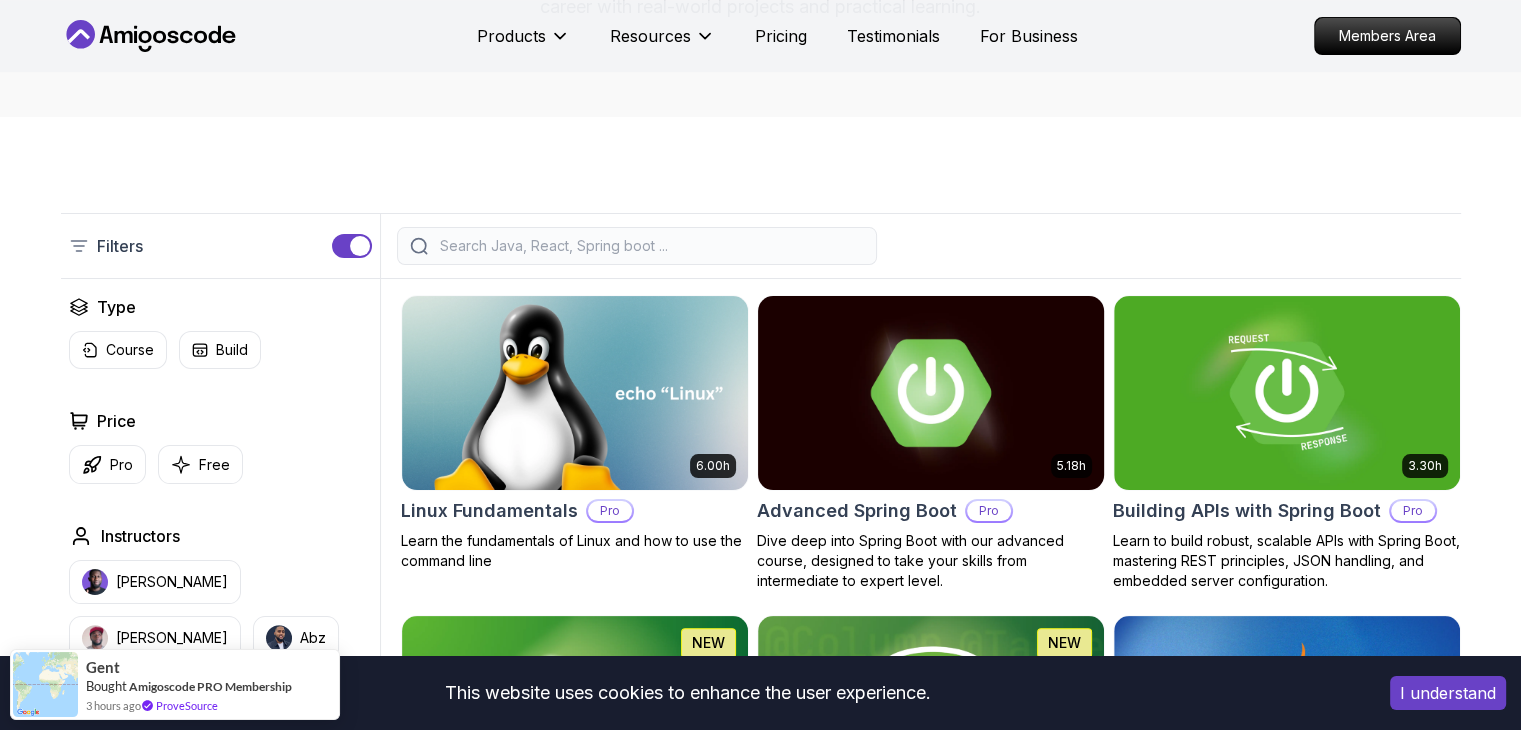 click on "Advanced Spring Boot" at bounding box center (857, 511) 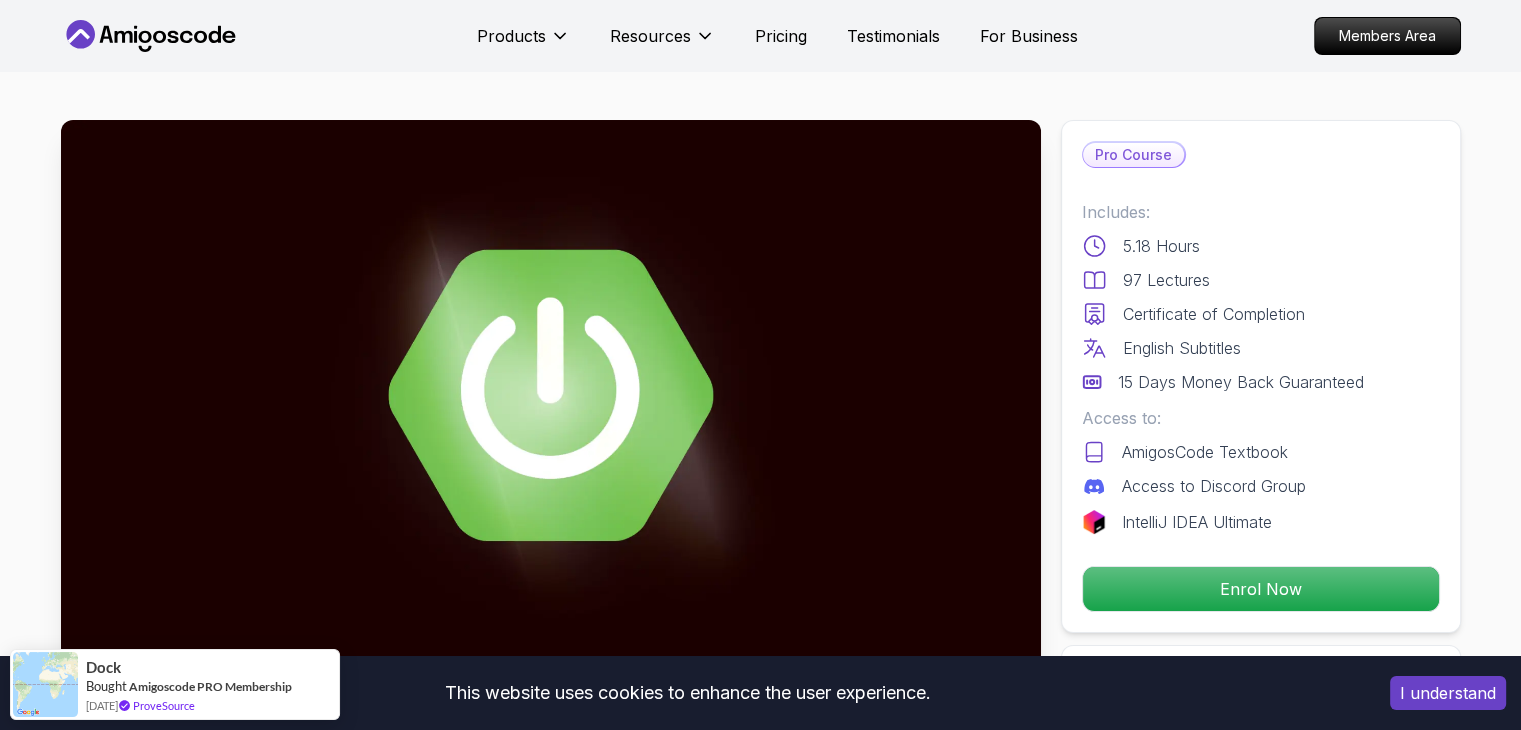 scroll, scrollTop: 333, scrollLeft: 0, axis: vertical 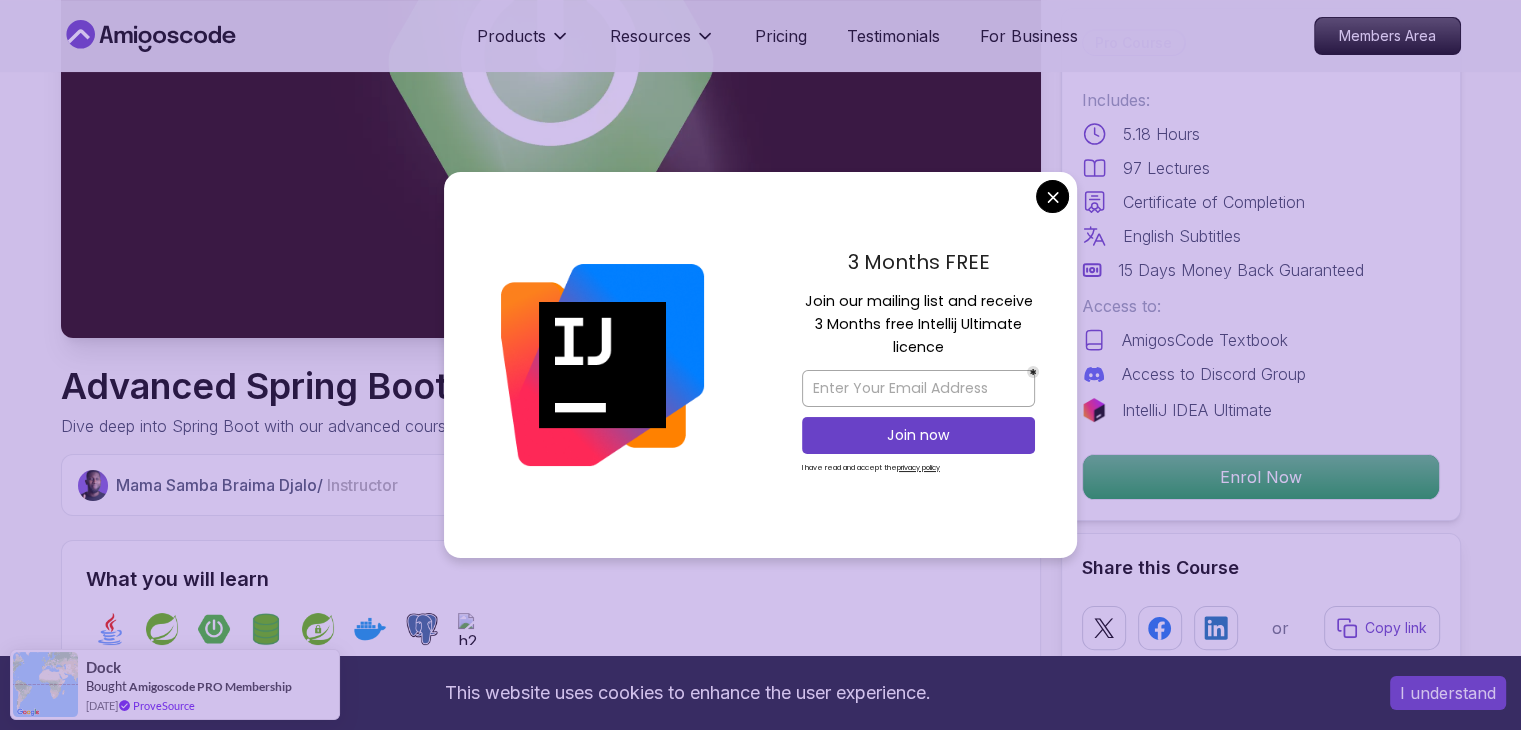click on "This website uses cookies to enhance the user experience. I understand Products Resources Pricing Testimonials For Business Members Area Products Resources Pricing Testimonials For Business Members Area Advanced Spring Boot Dive deep into Spring Boot with our advanced course, designed to take your skills from intermediate to expert level. Mama Samba Braima Djalo  /   Instructor Pro Course Includes: 5.18 Hours 97 Lectures Certificate of Completion English Subtitles 15 Days Money Back Guaranteed Access to: AmigosCode Textbook Access to Discord Group IntelliJ IDEA Ultimate Enrol Now Share this Course or Copy link Got a Team of 5 or More? With one subscription, give your entire team access to all courses and features. Check our Business Plan Mama Samba Braima Djalo  /   Instructor What you will learn java spring spring-boot spring-data-jpa spring-security docker postgres h2 Java Bean Validation - Master efficient validation techniques with annotations, custom validations, and @Valid.
The  Advanced Spring Boot" at bounding box center (760, 4173) 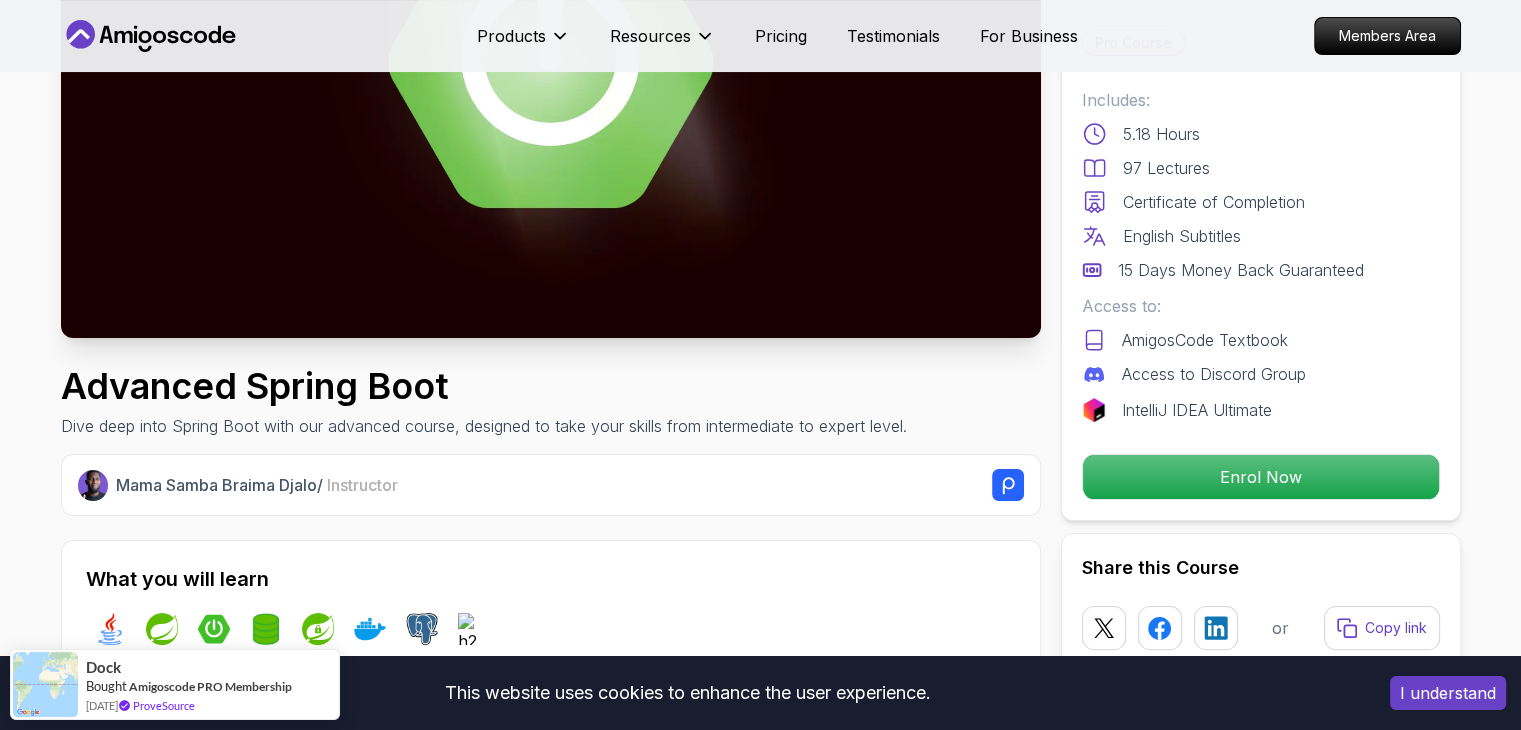 scroll, scrollTop: 0, scrollLeft: 0, axis: both 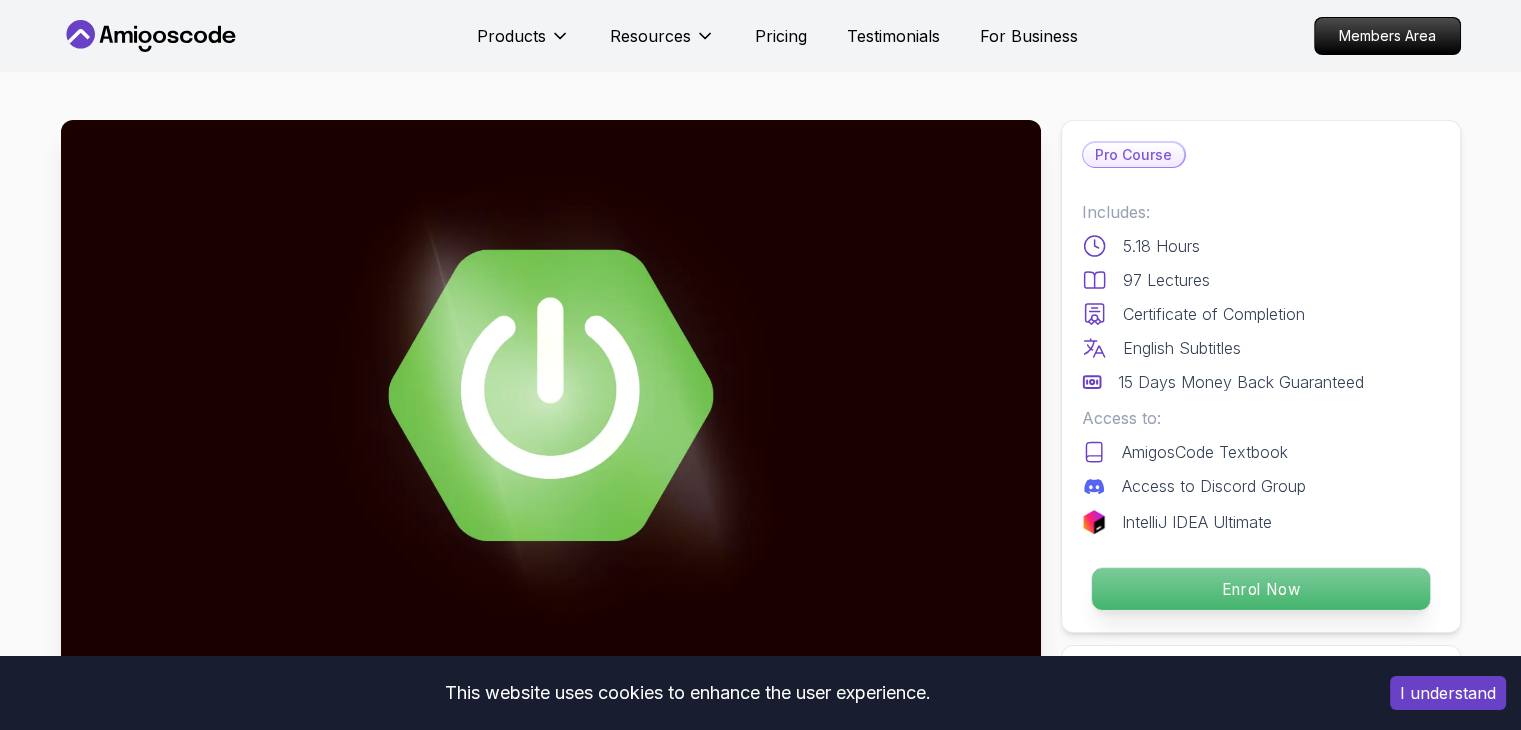 click on "Enrol Now" at bounding box center [1260, 589] 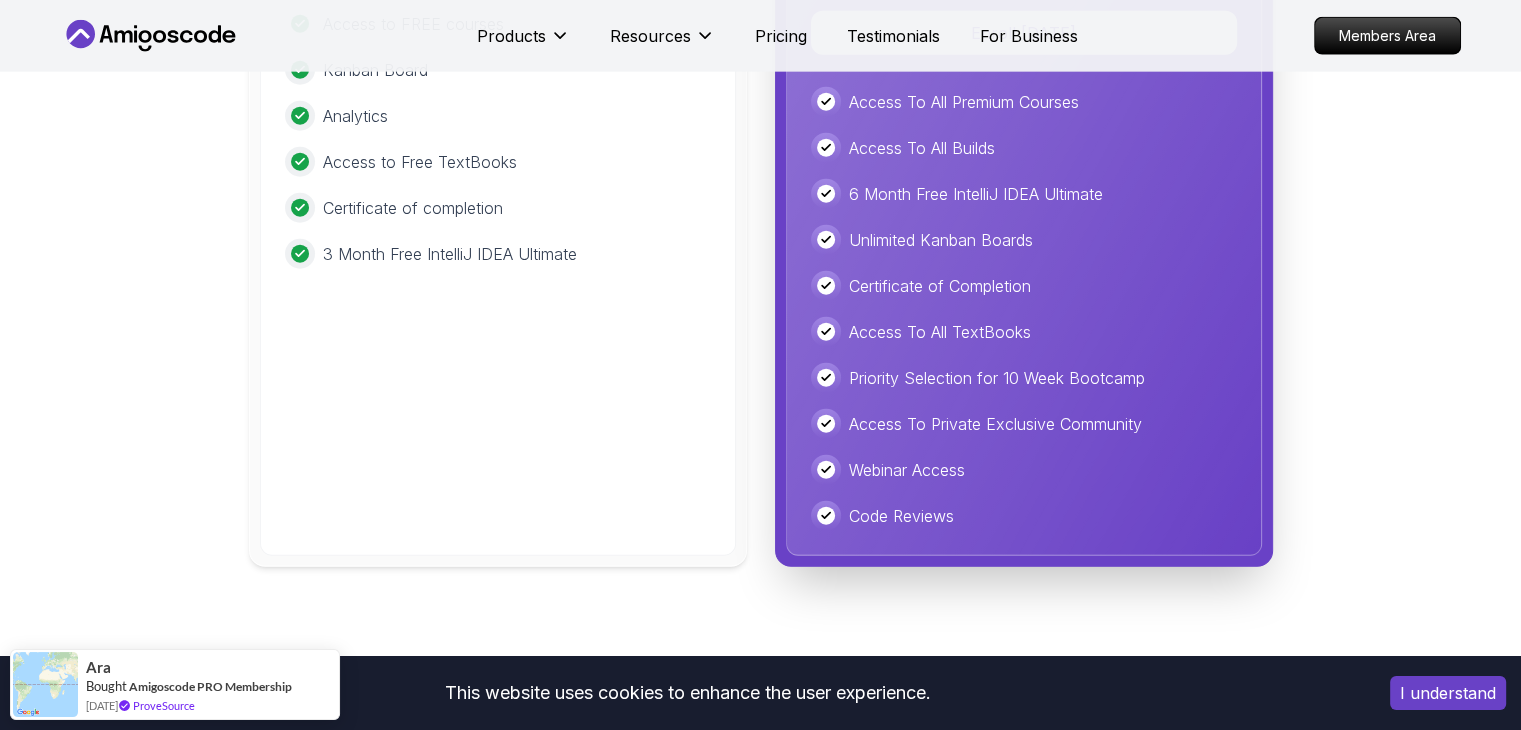scroll, scrollTop: 4548, scrollLeft: 0, axis: vertical 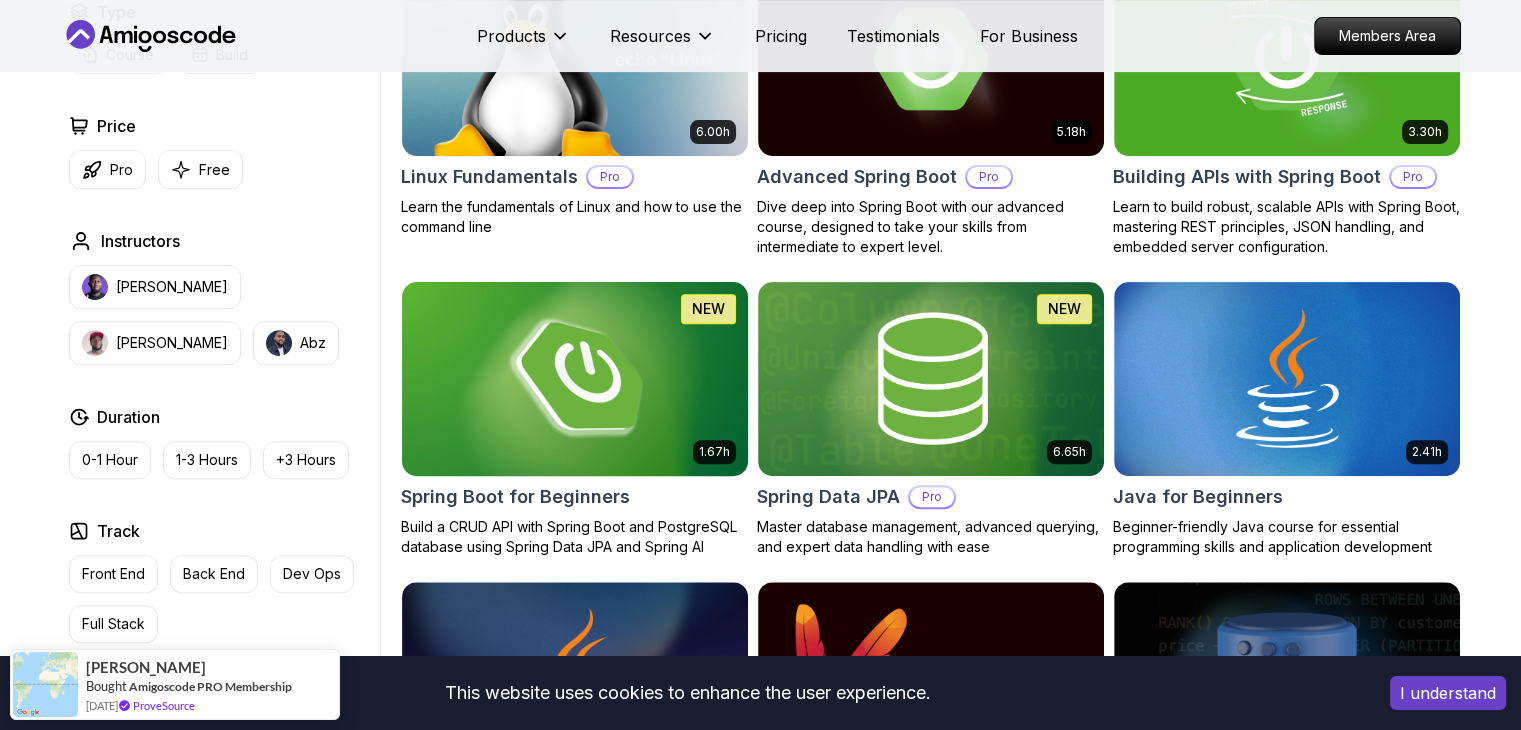click at bounding box center (574, 378) 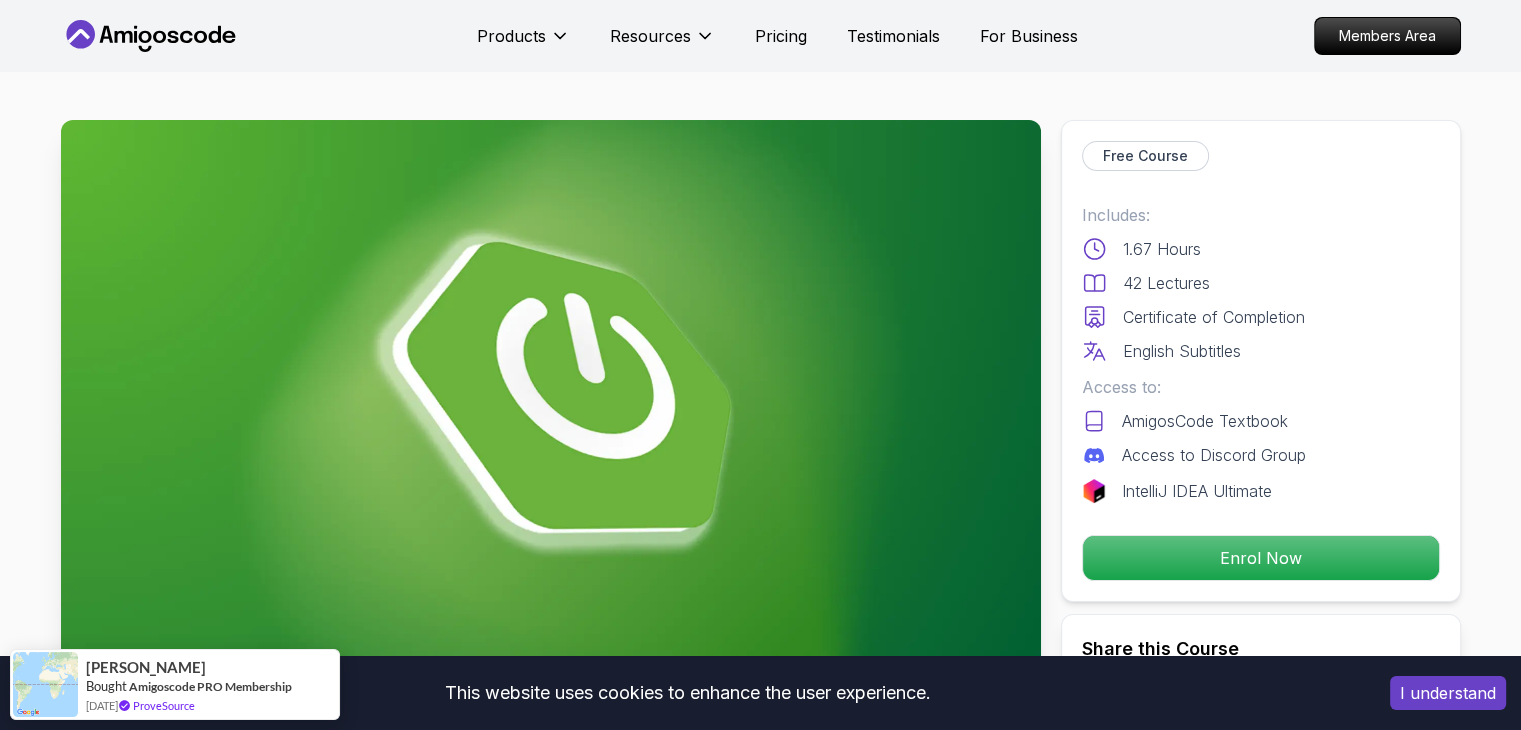 scroll, scrollTop: 333, scrollLeft: 0, axis: vertical 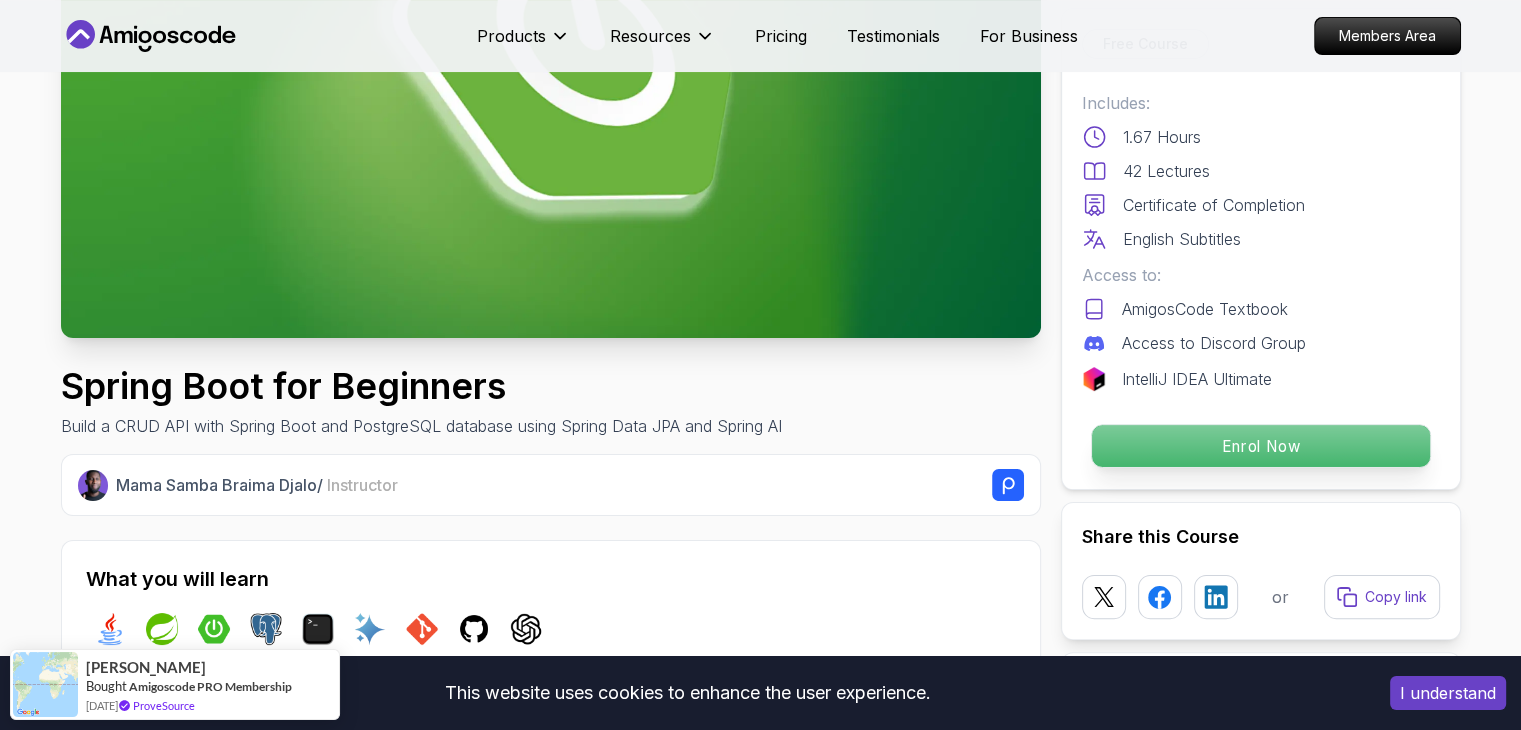 click on "Enrol Now" at bounding box center [1260, 446] 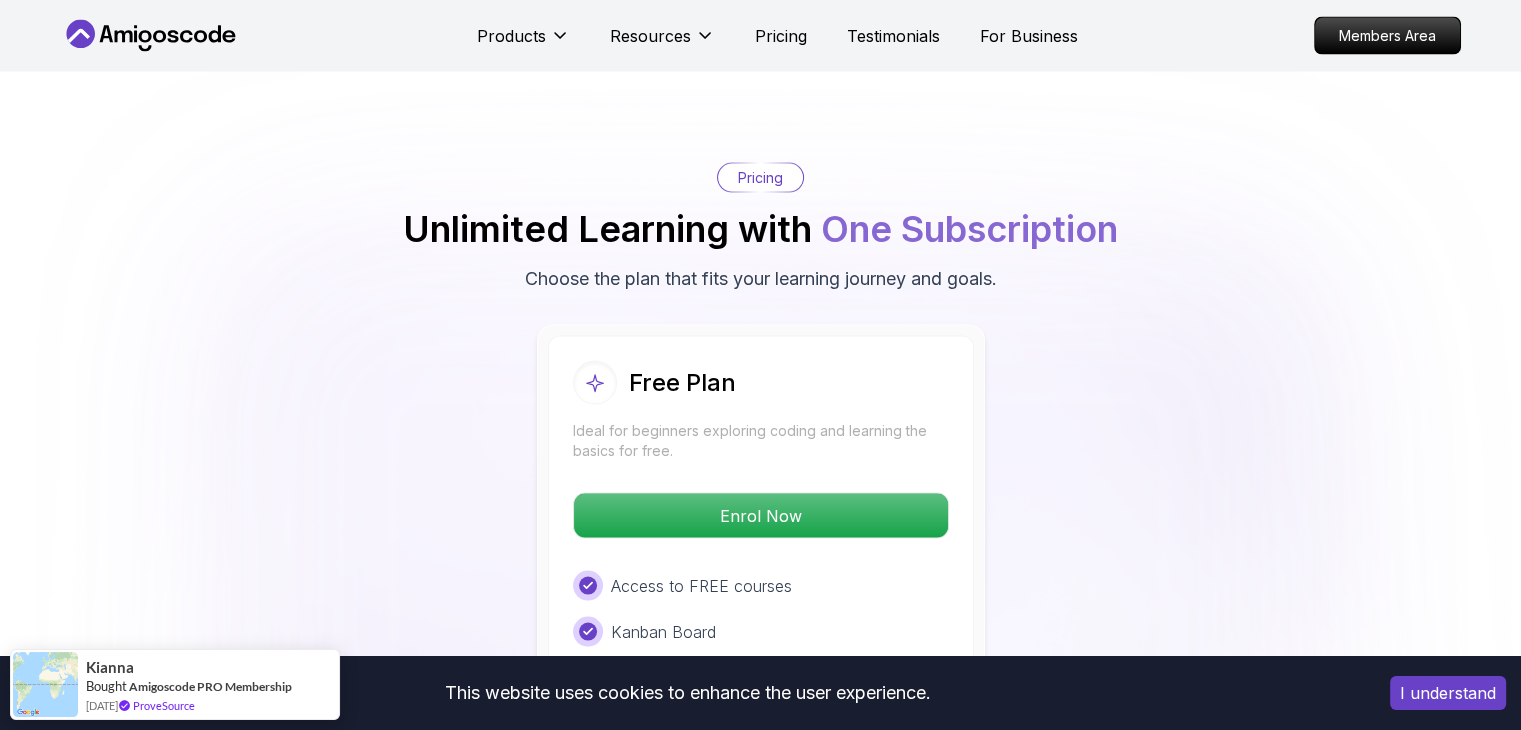 scroll, scrollTop: 4254, scrollLeft: 0, axis: vertical 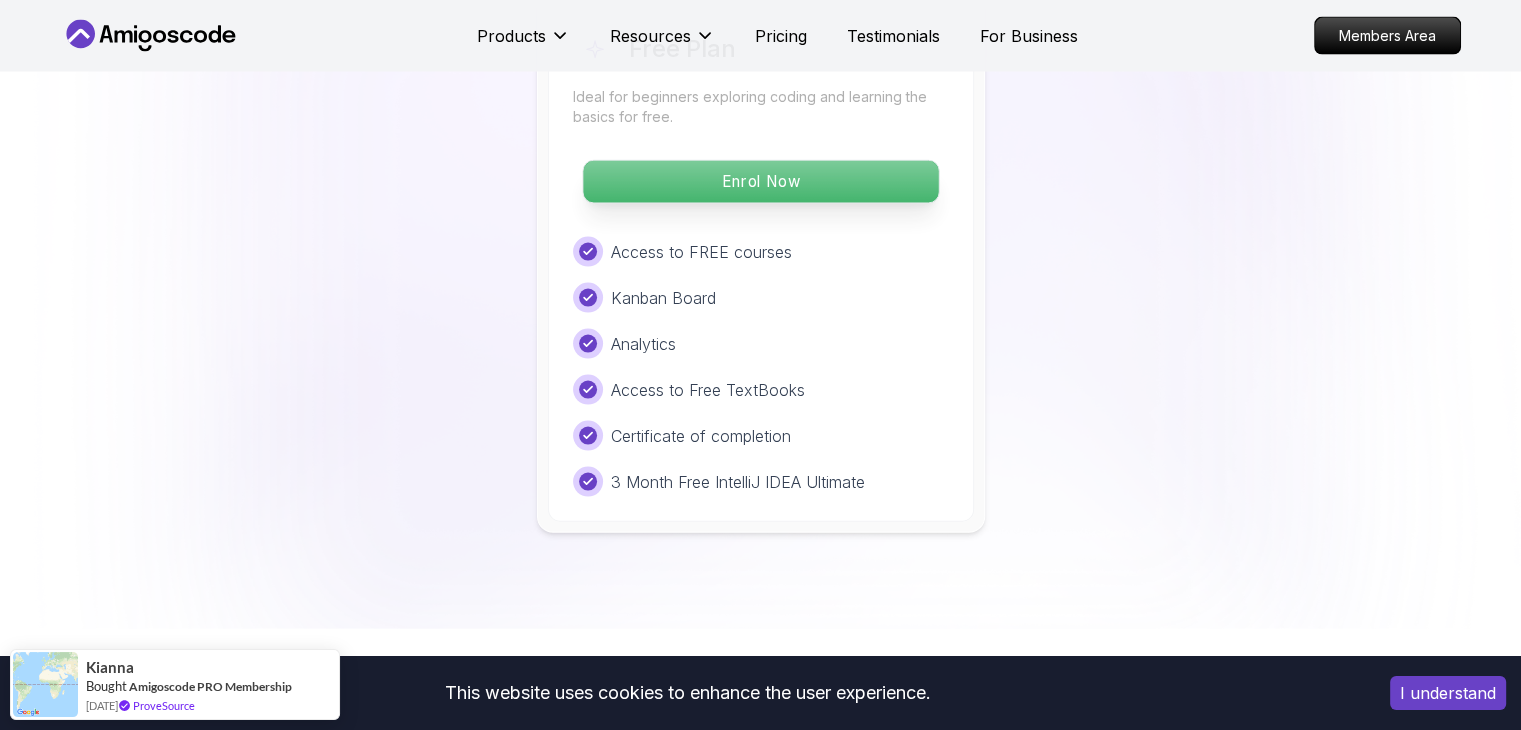 click on "Enrol Now" at bounding box center (760, 182) 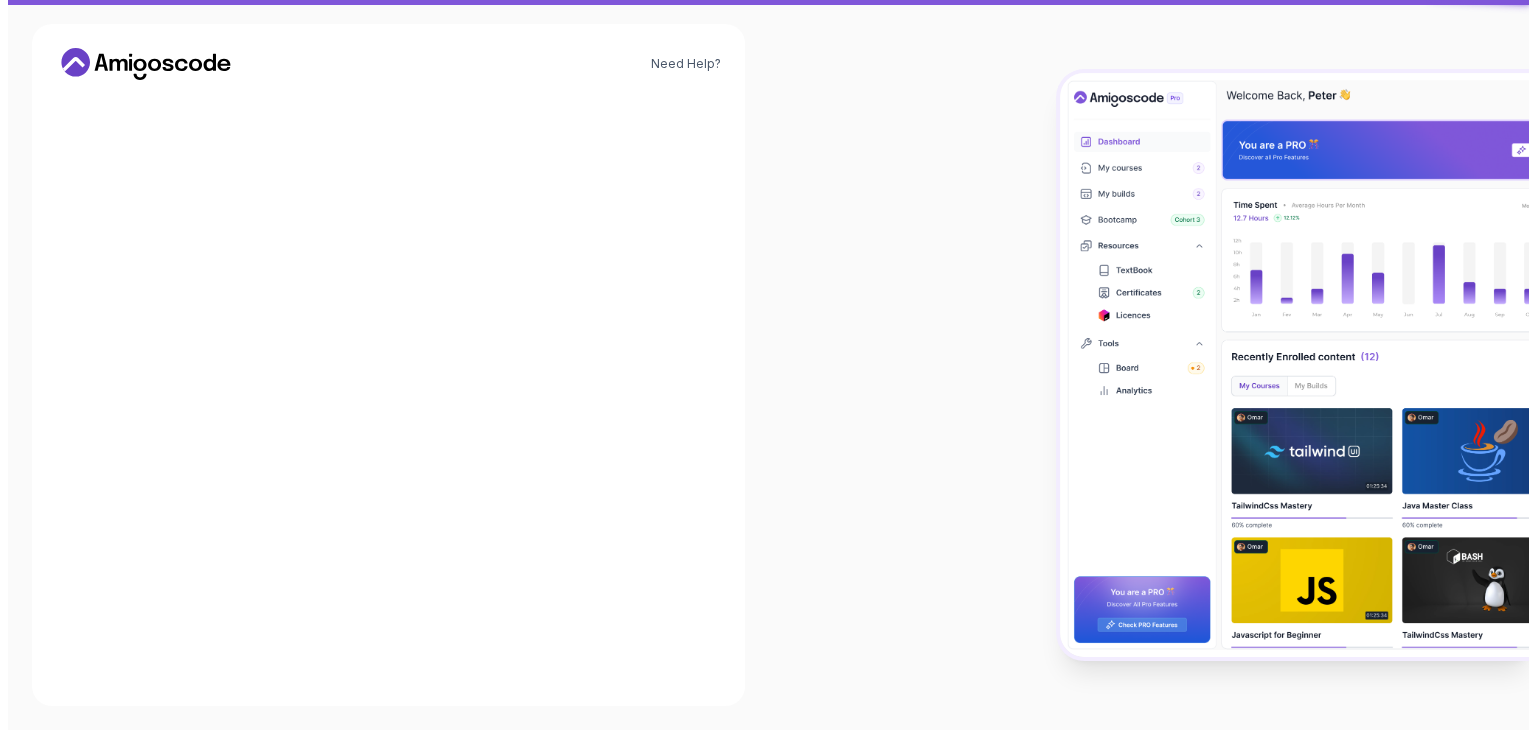 scroll, scrollTop: 0, scrollLeft: 0, axis: both 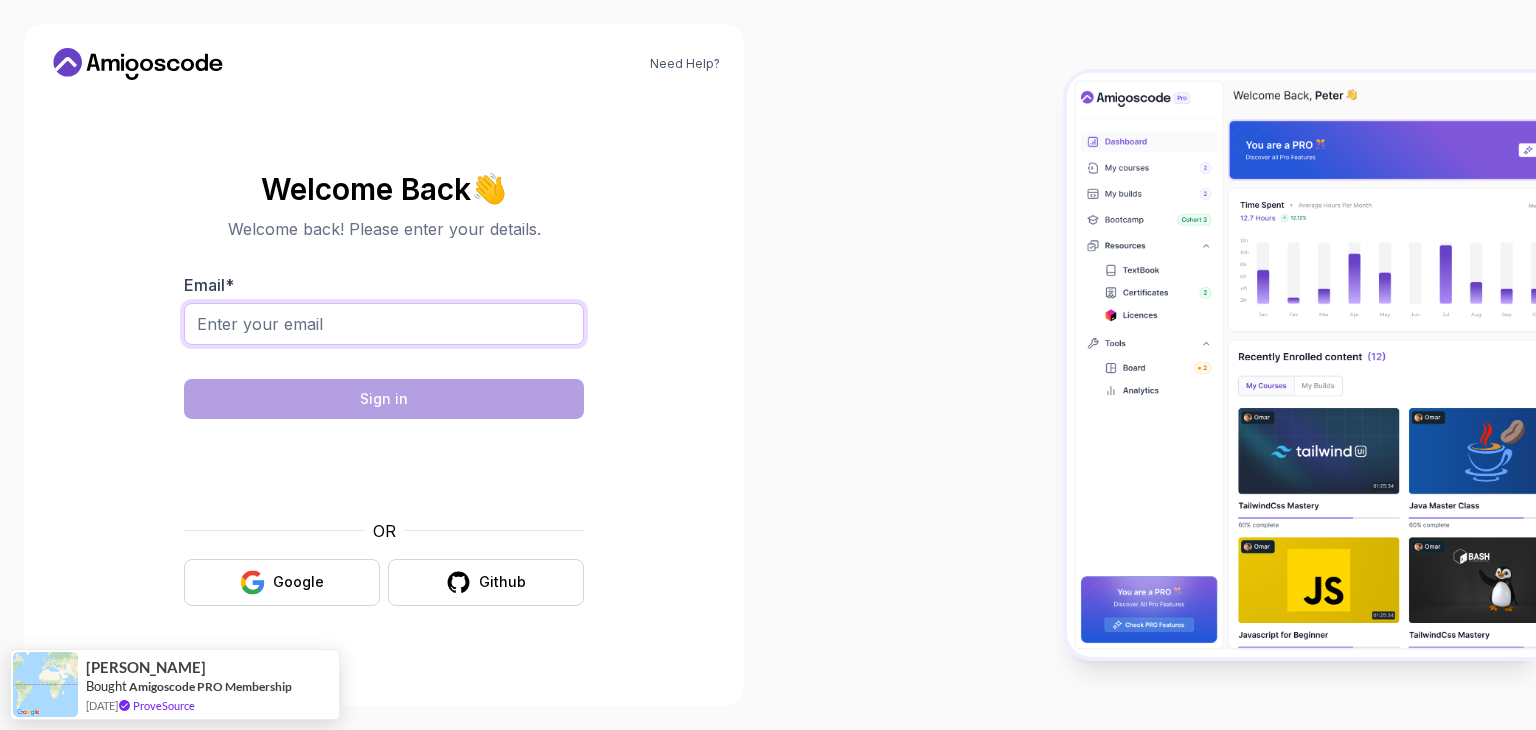 click on "Email *" at bounding box center [384, 324] 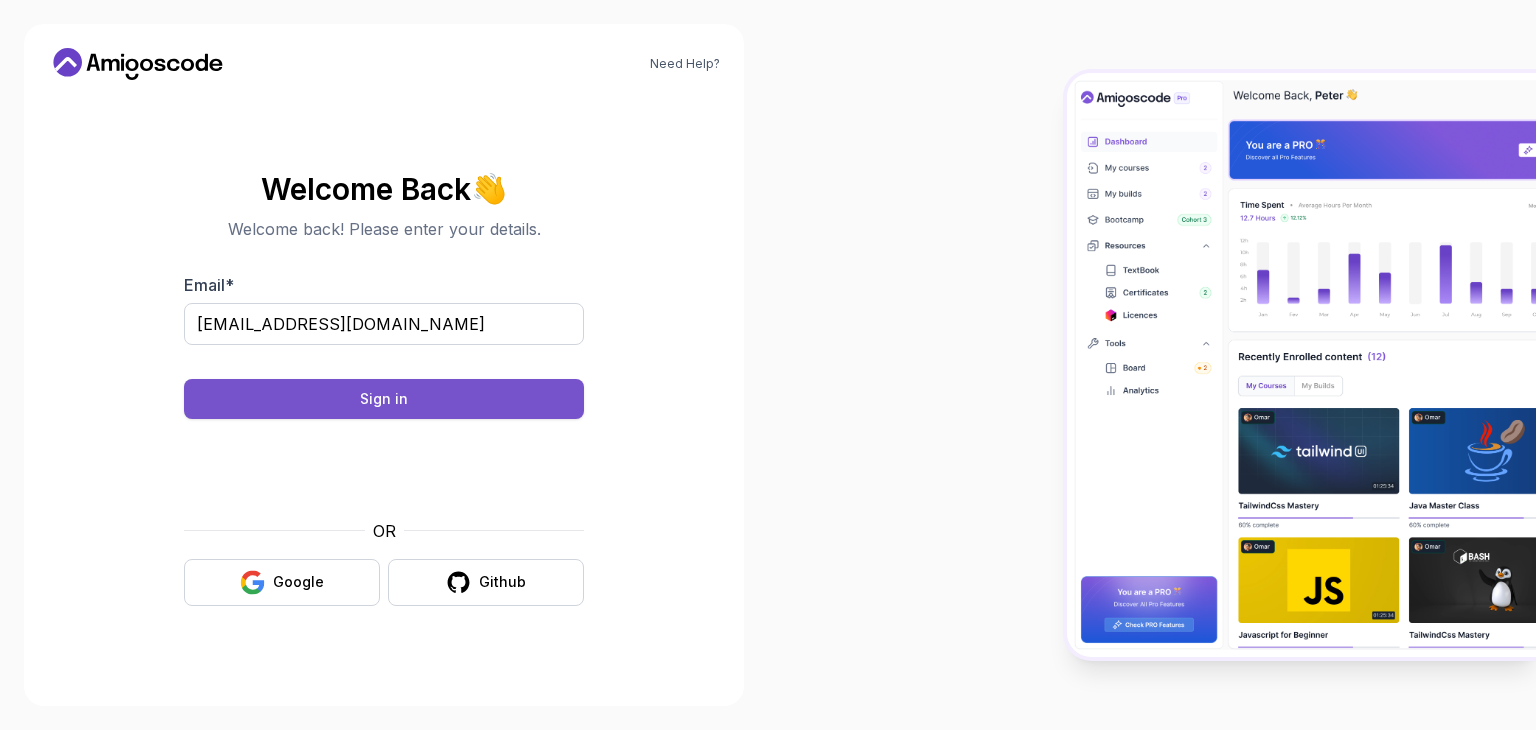 click on "Sign in" at bounding box center [384, 399] 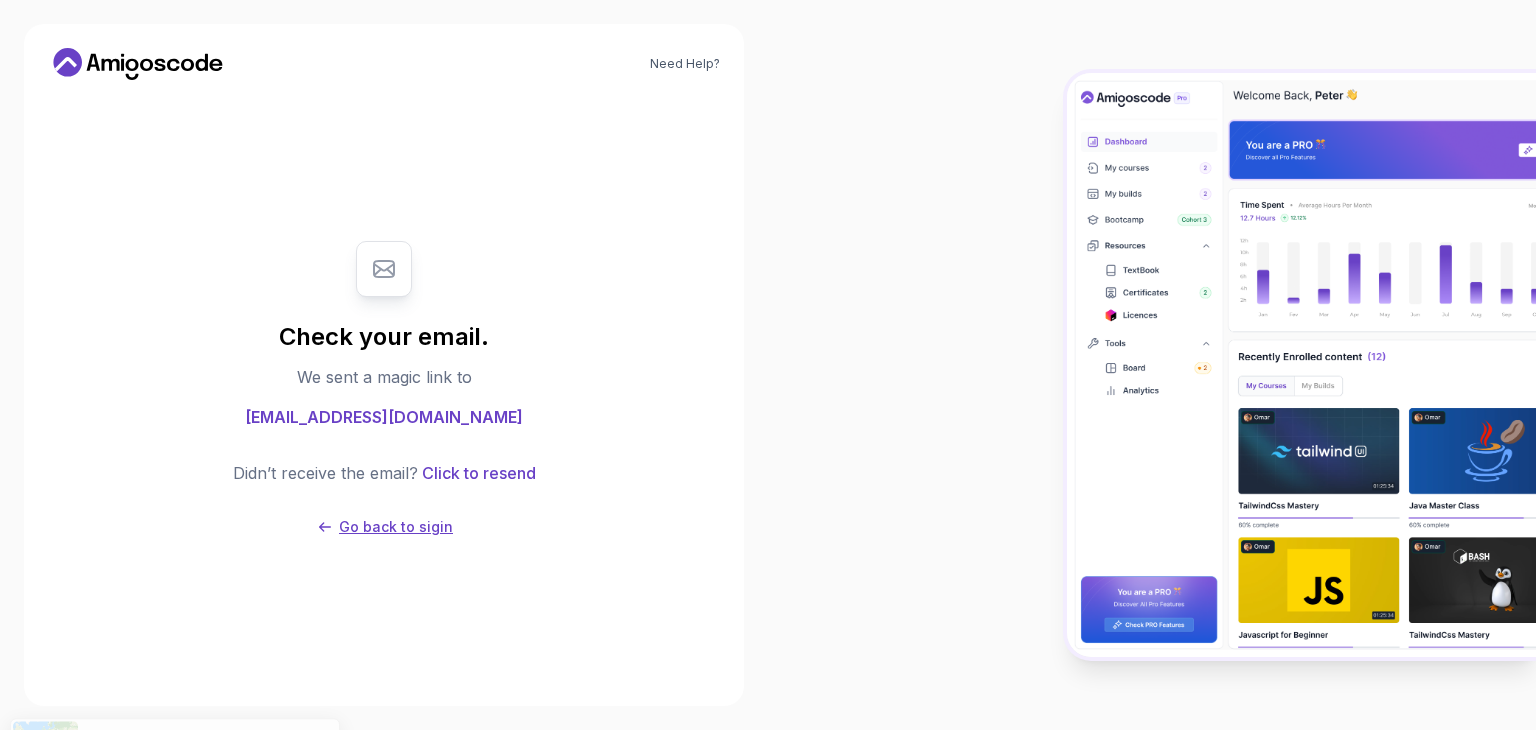 click on "Go back to sigin" at bounding box center [396, 527] 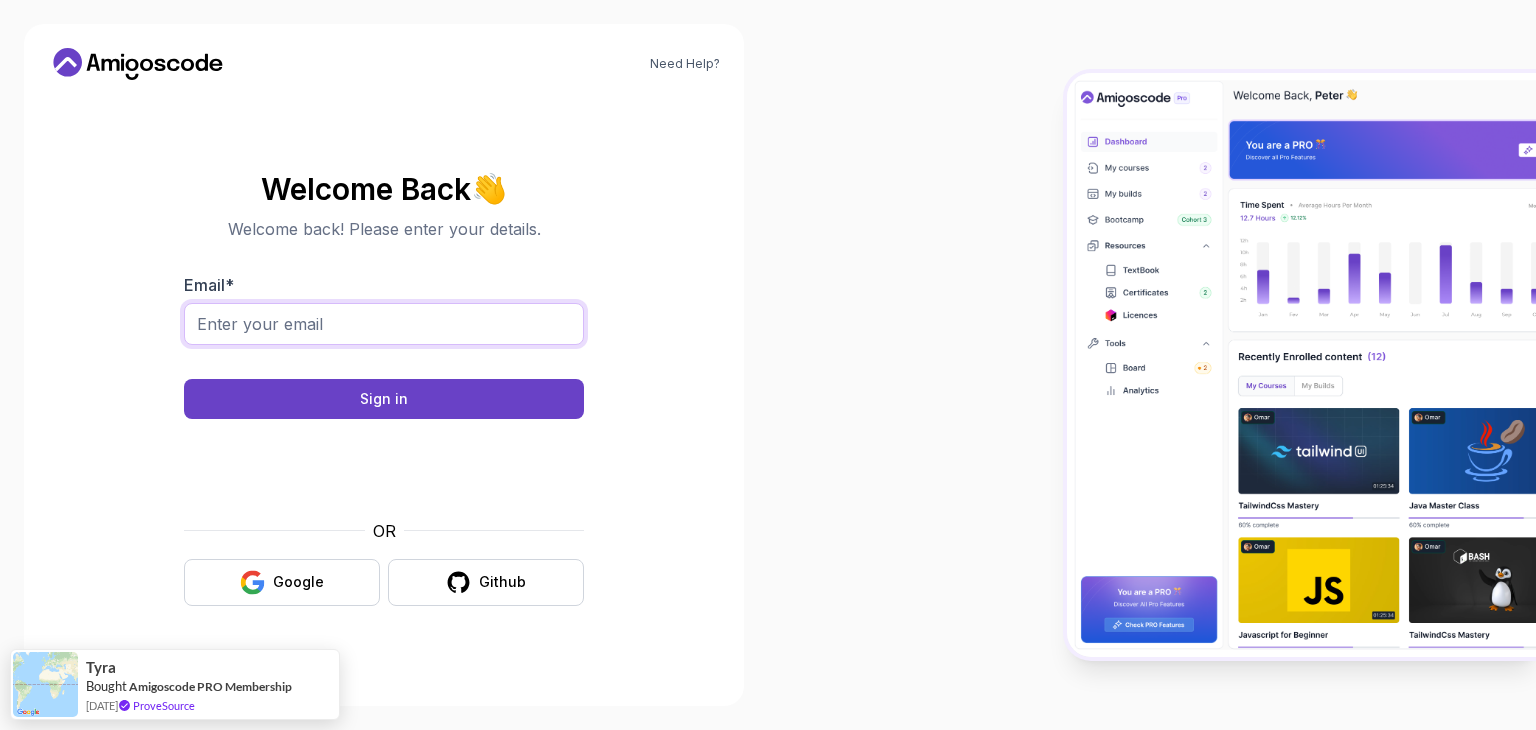 click on "Email *" at bounding box center [384, 324] 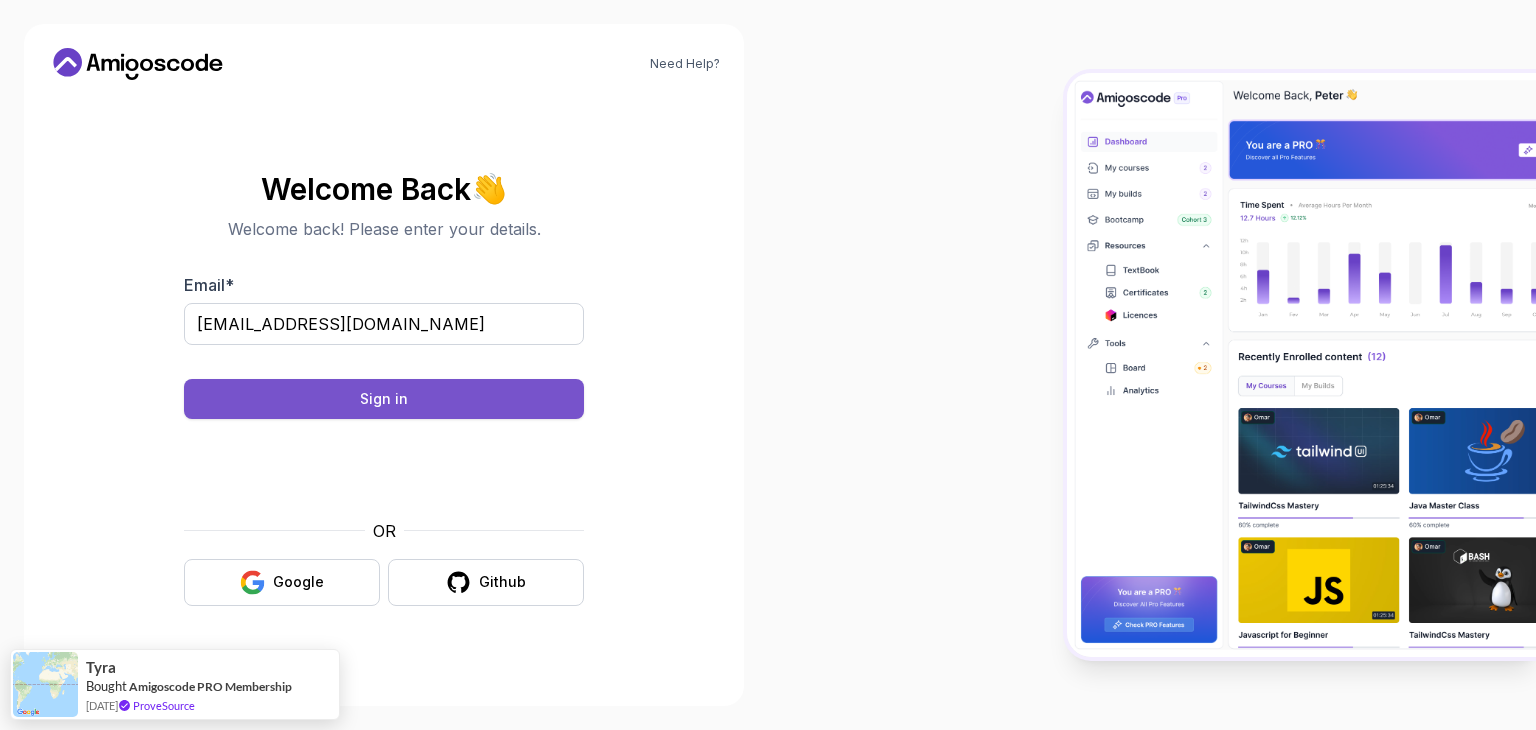 click on "Sign in" at bounding box center [384, 399] 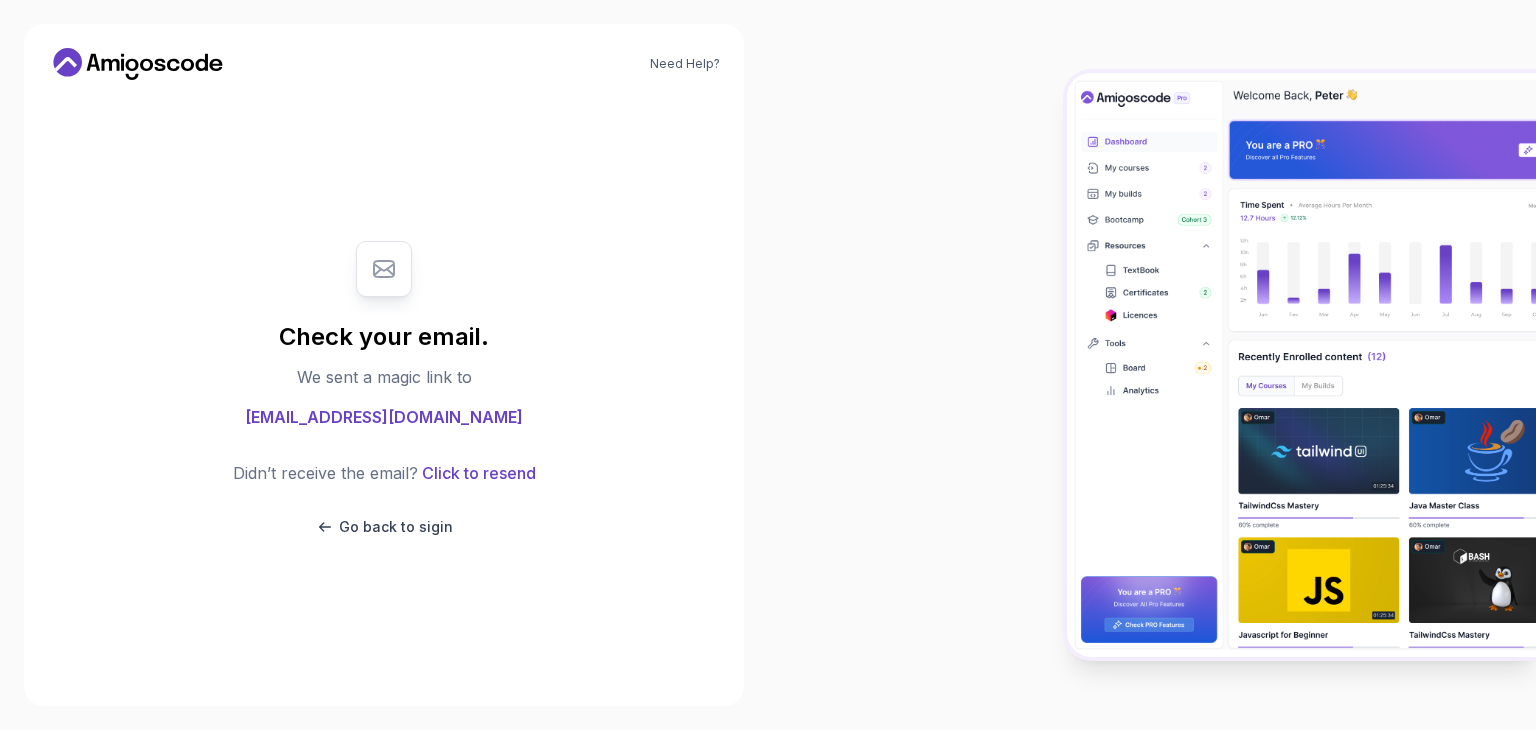 click on "Check your email. We sent a magic link to kinjalrana2296@gmail.com Didn’t receive the email? Click to resend Go back to sigin" at bounding box center (384, 389) 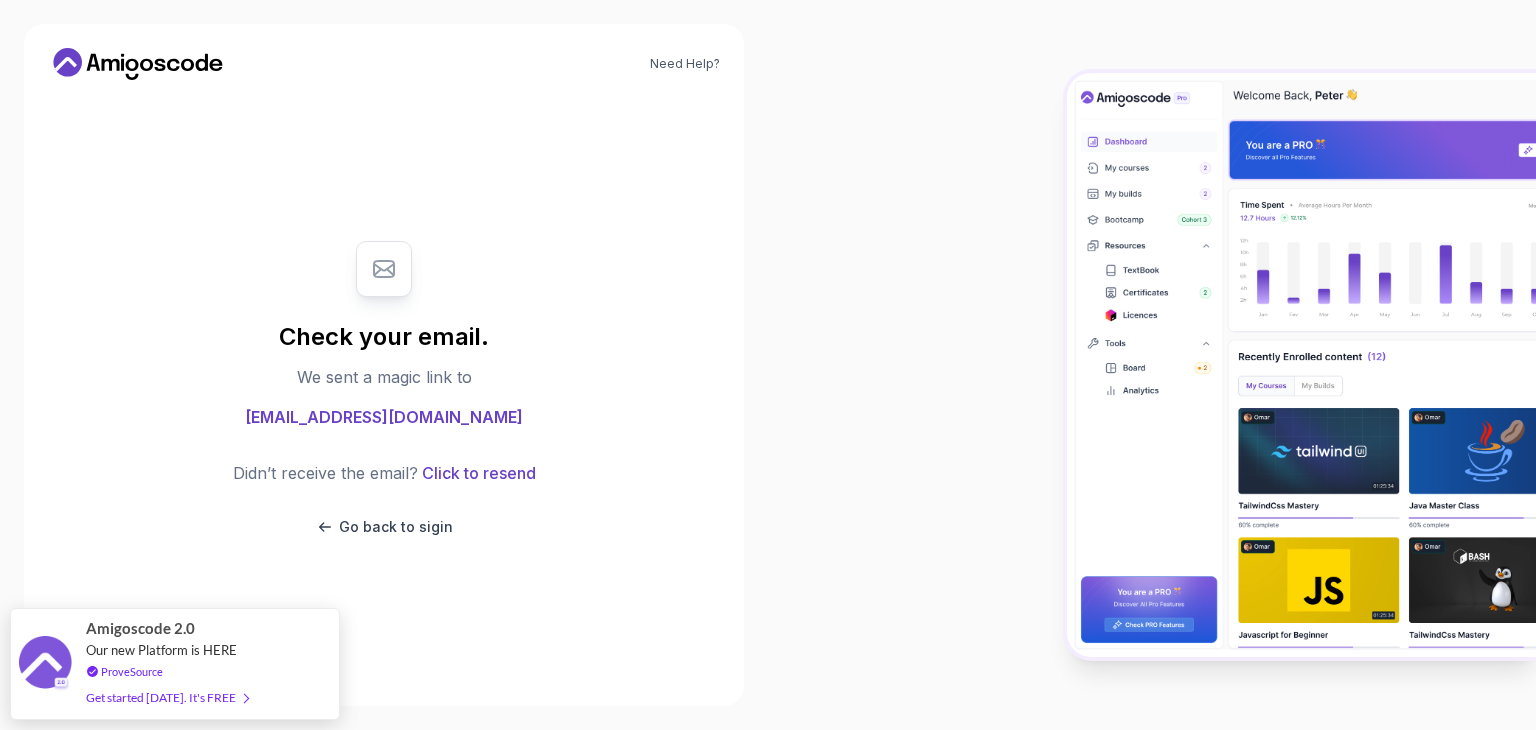 click at bounding box center (1152, 365) 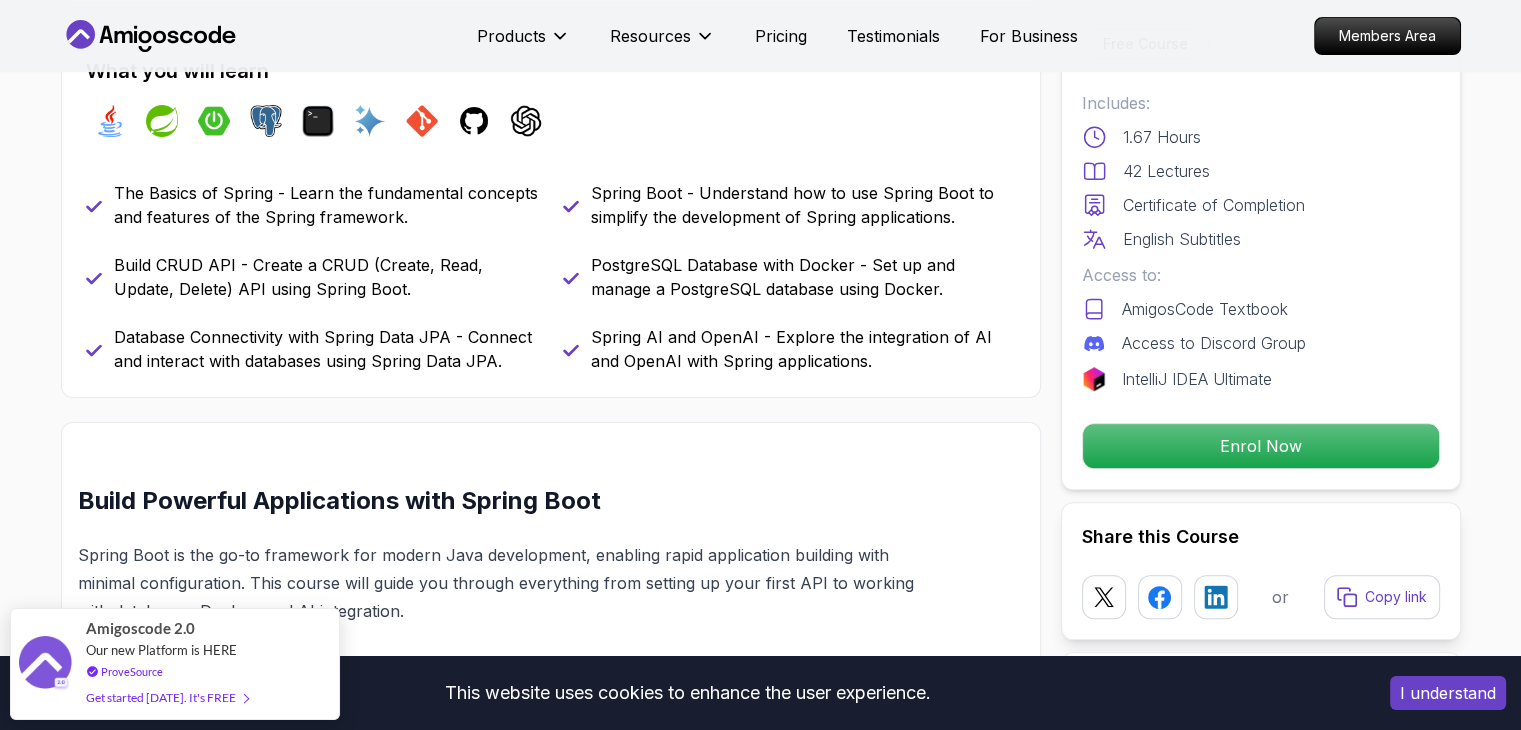 scroll, scrollTop: 0, scrollLeft: 0, axis: both 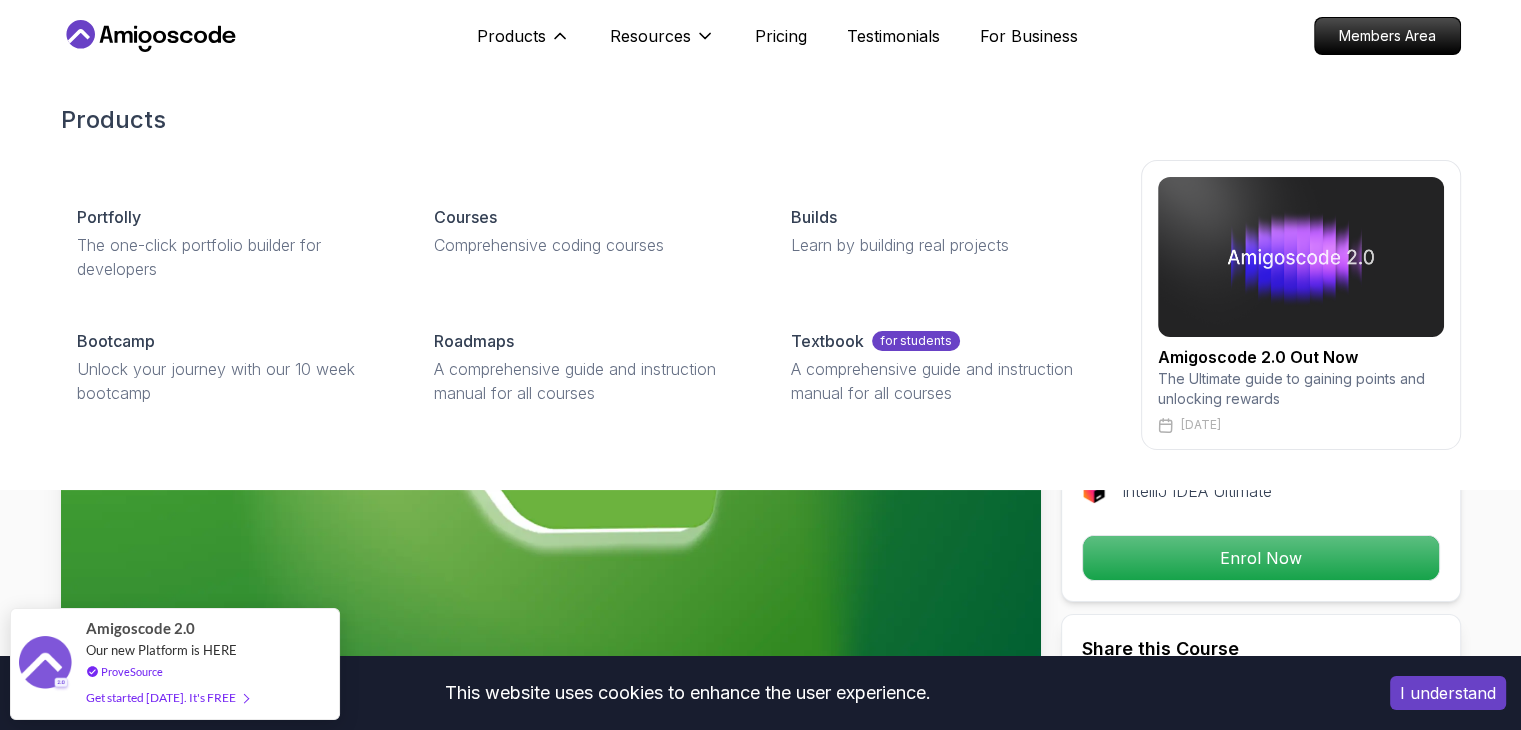 drag, startPoint x: 554, startPoint y: 132, endPoint x: 952, endPoint y: 493, distance: 537.33136 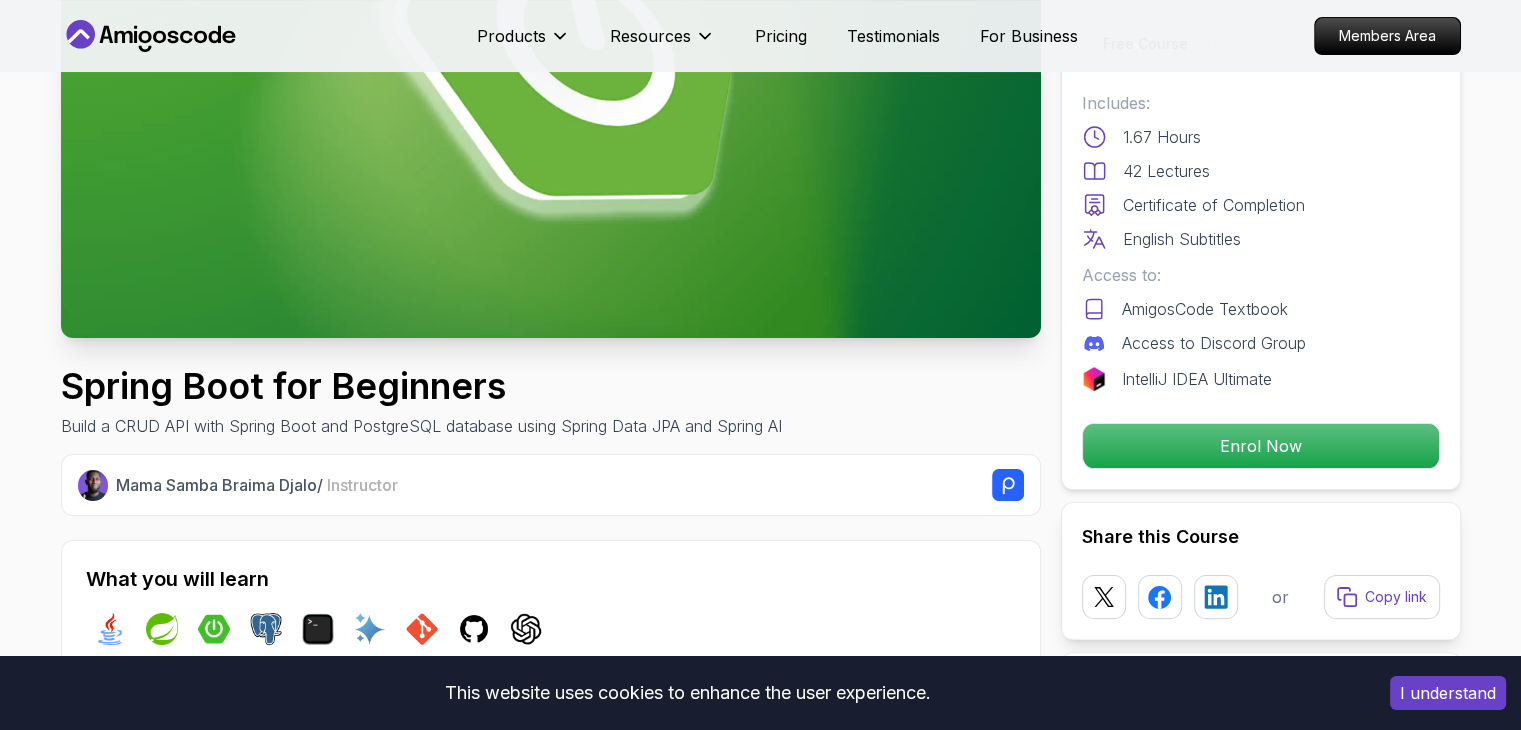 scroll, scrollTop: 666, scrollLeft: 0, axis: vertical 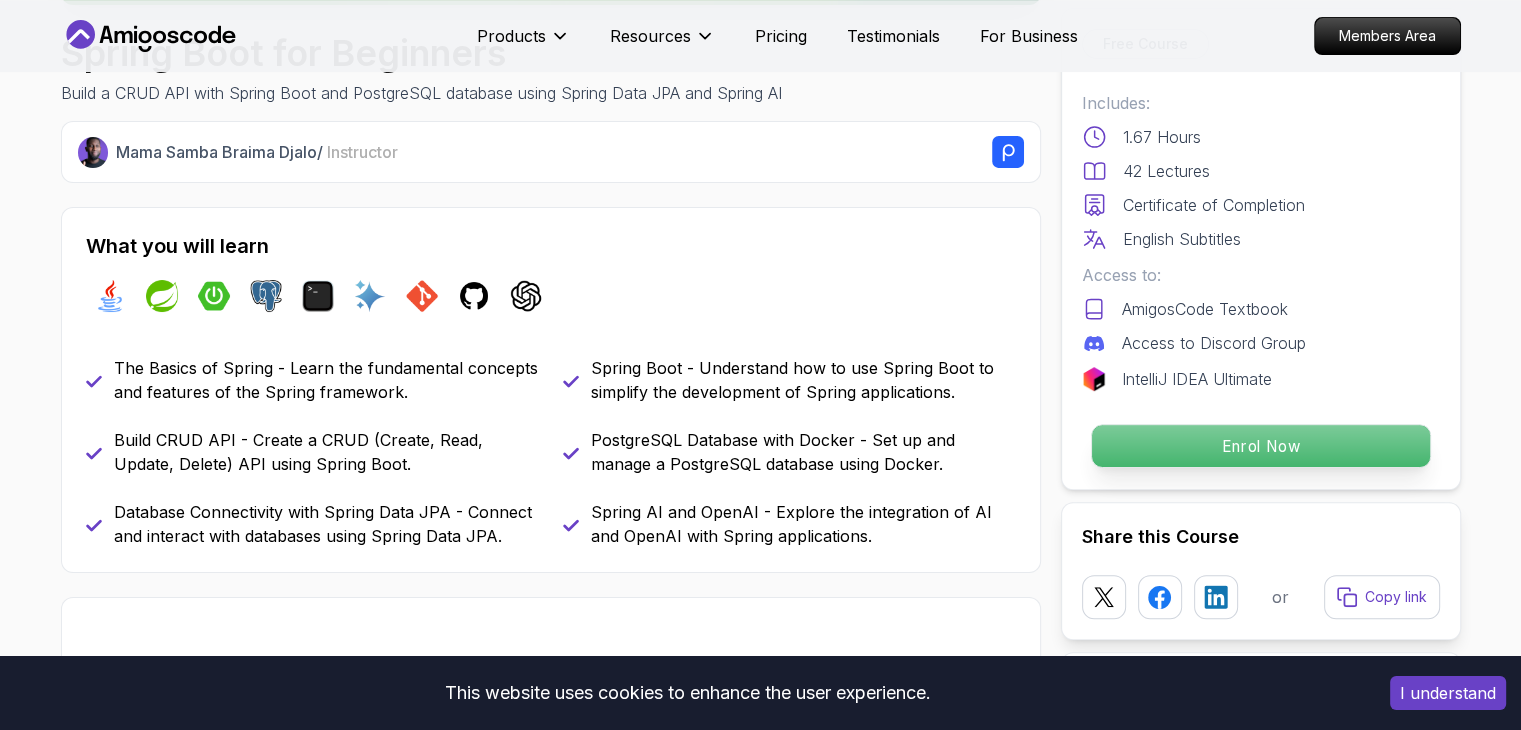 click on "Enrol Now" at bounding box center (1260, 446) 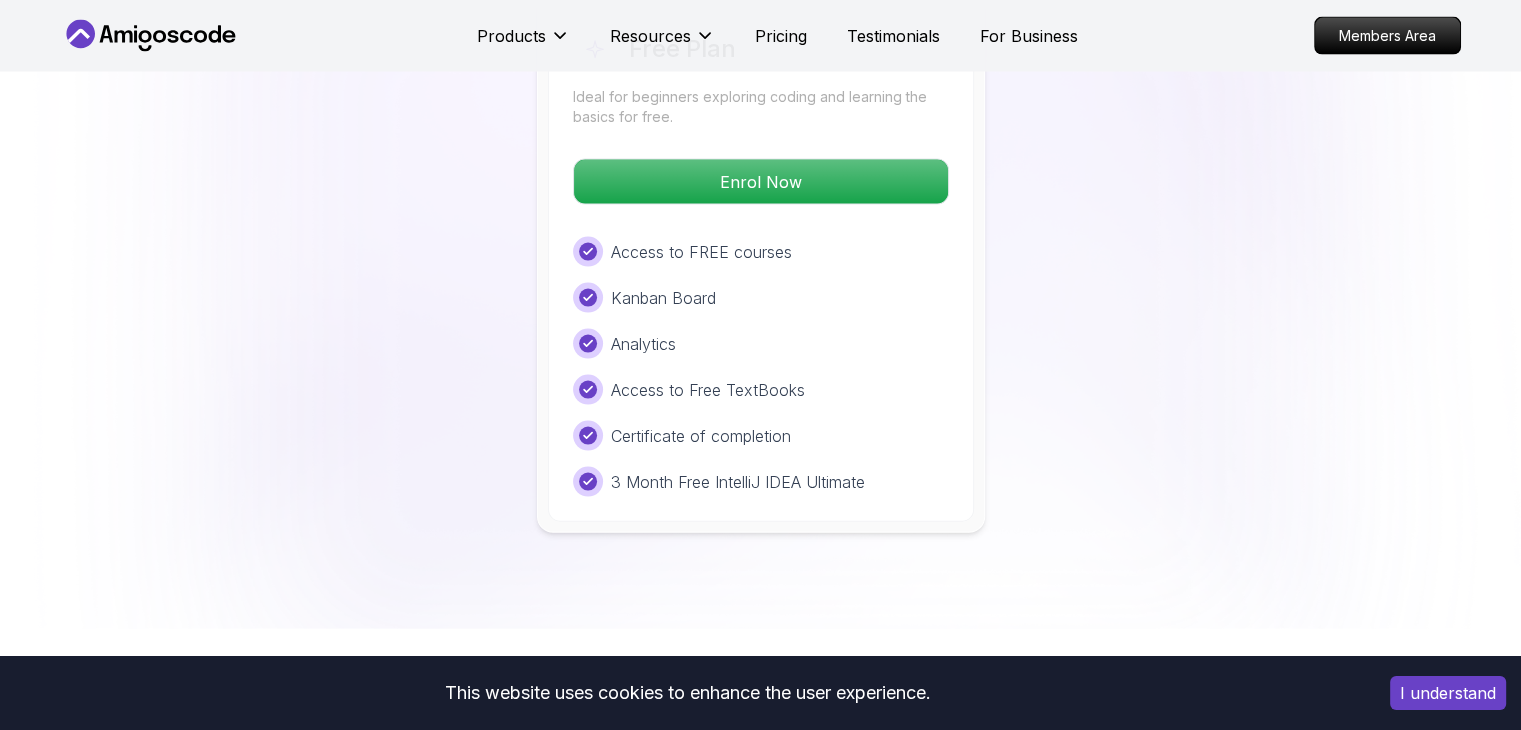 scroll, scrollTop: 3920, scrollLeft: 0, axis: vertical 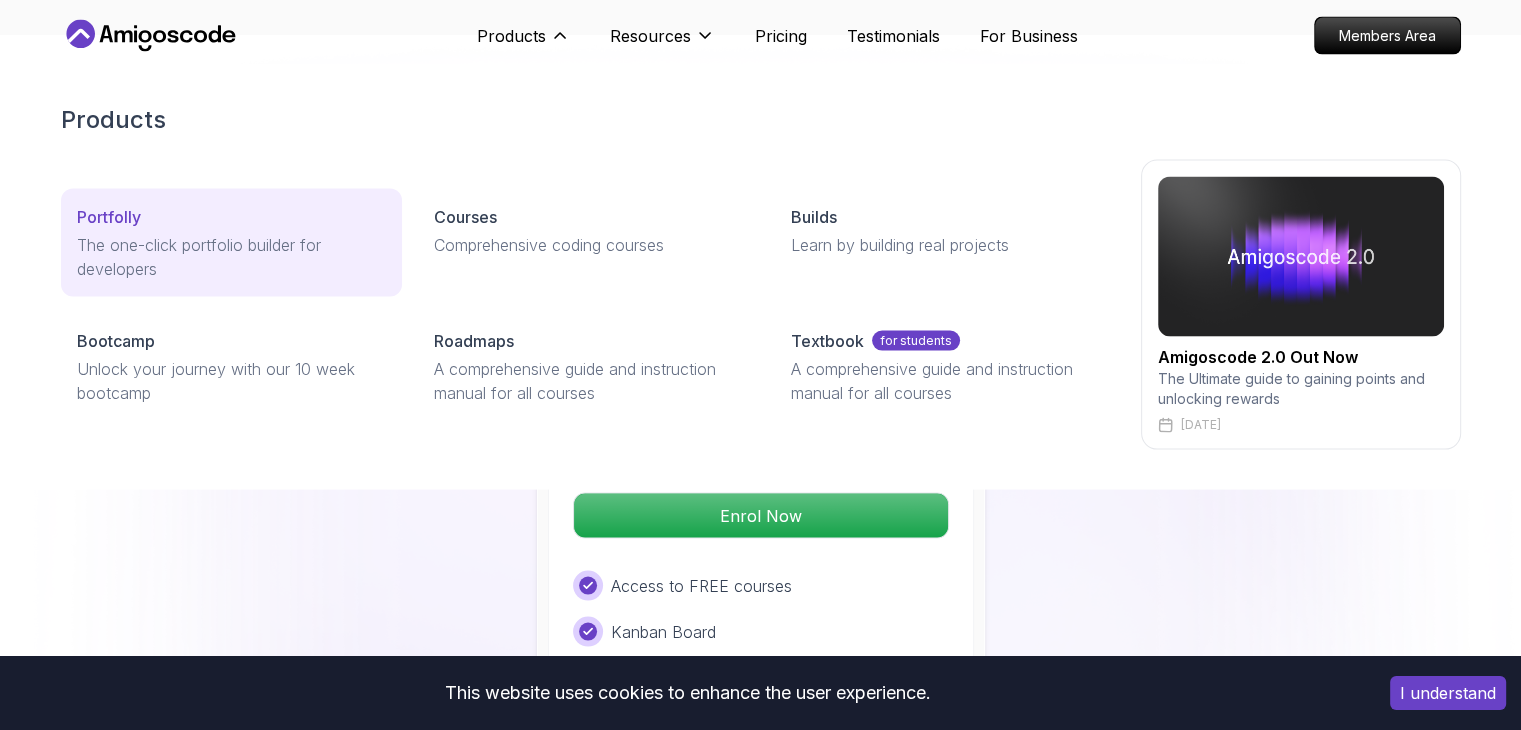 click on "The one-click portfolio builder for developers" at bounding box center [231, 257] 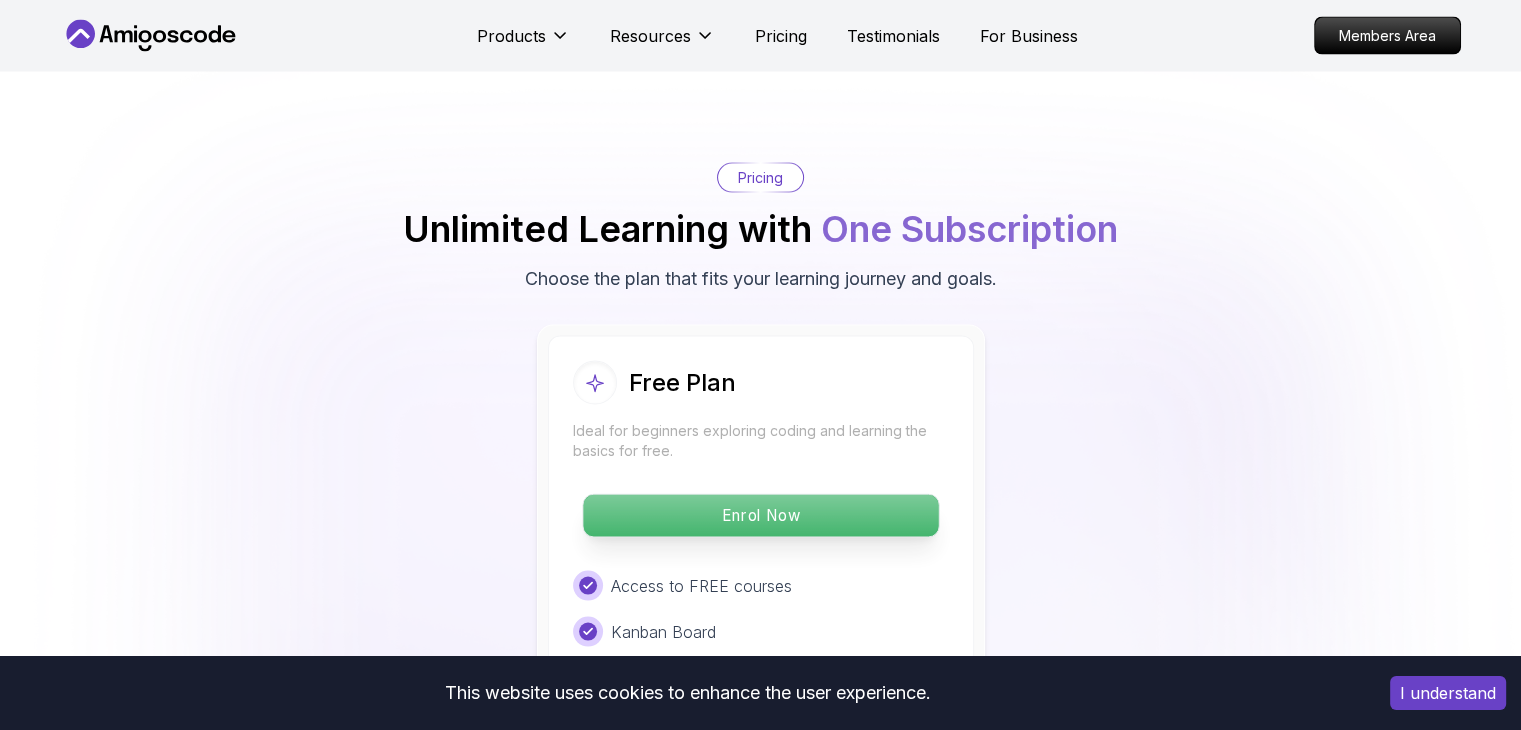 click on "Enrol Now" at bounding box center [760, 516] 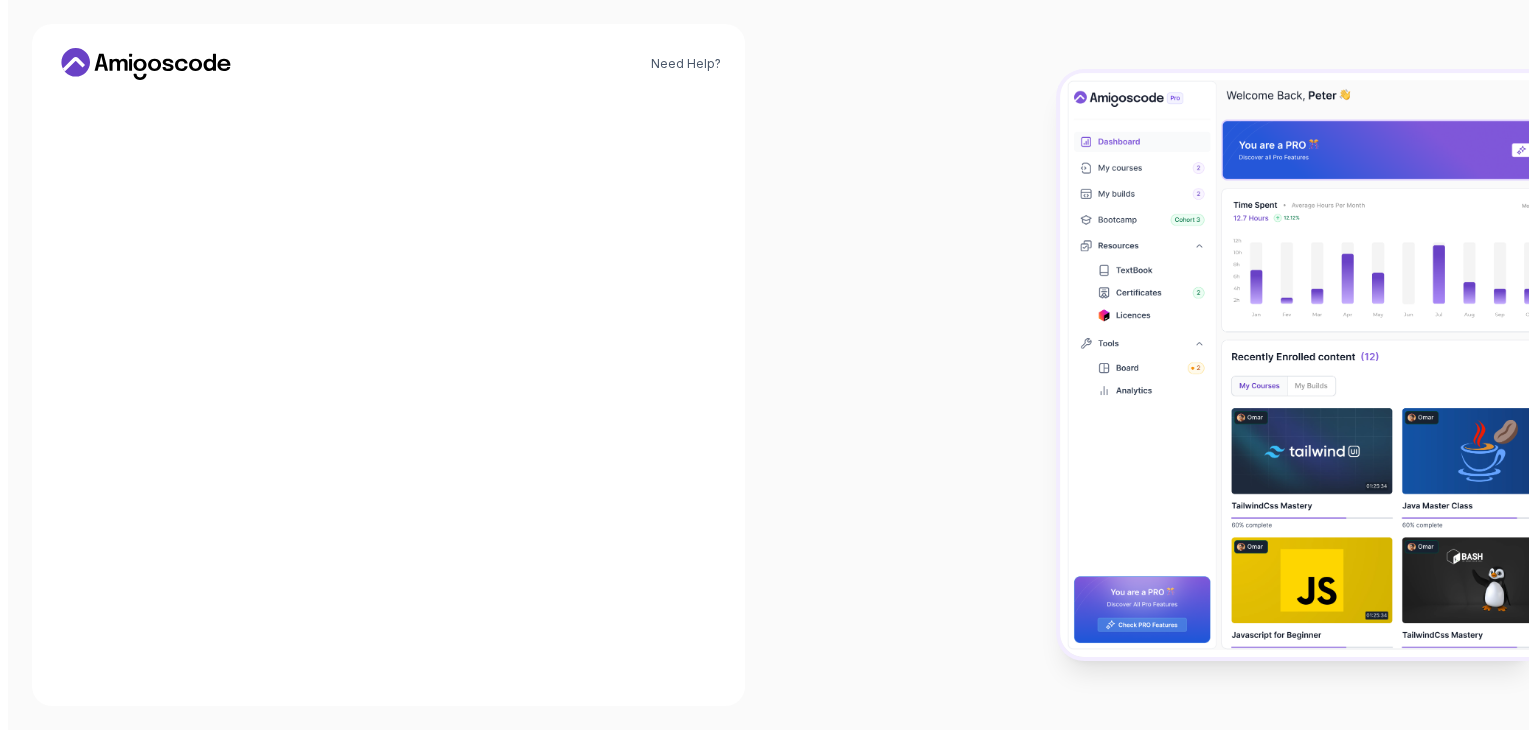 scroll, scrollTop: 0, scrollLeft: 0, axis: both 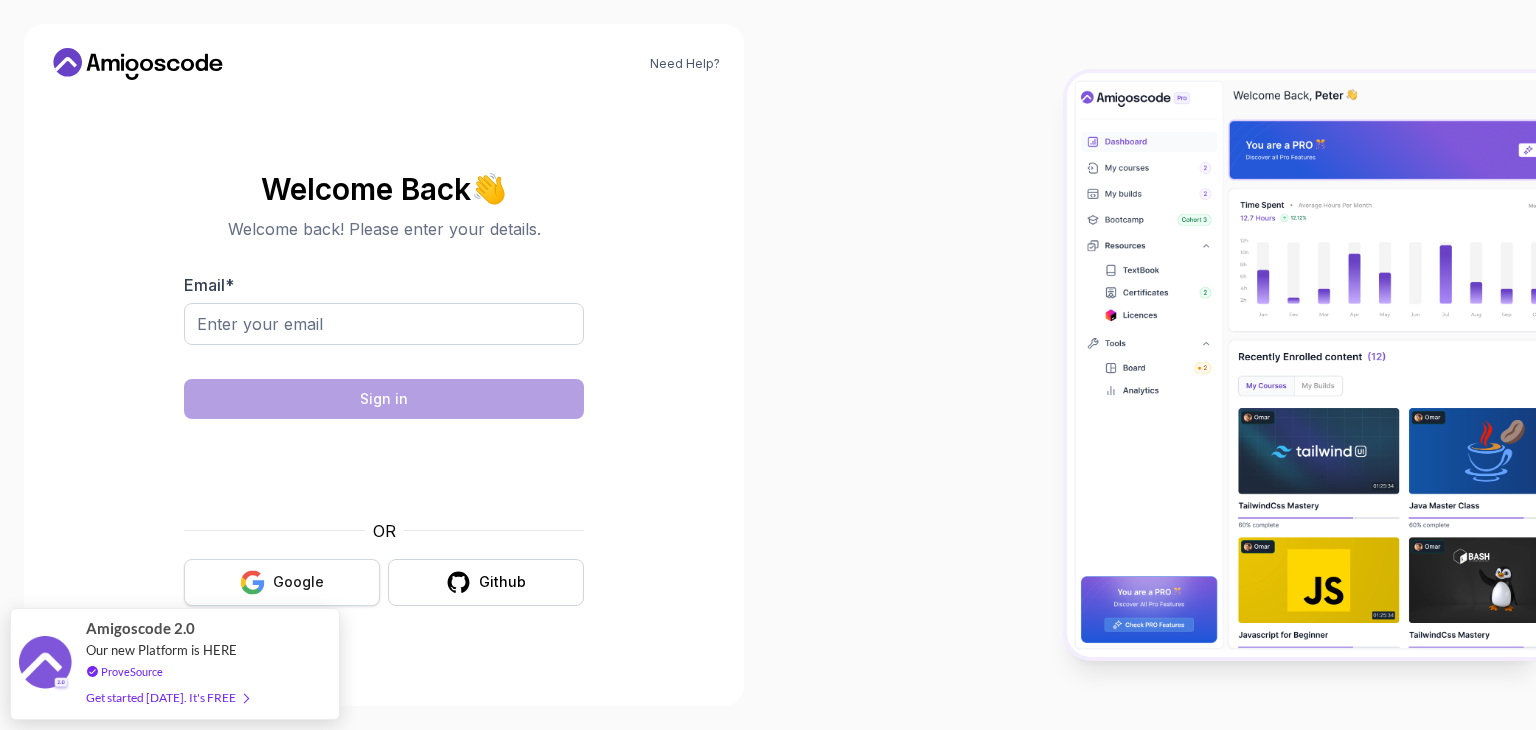 click on "Google" at bounding box center (282, 582) 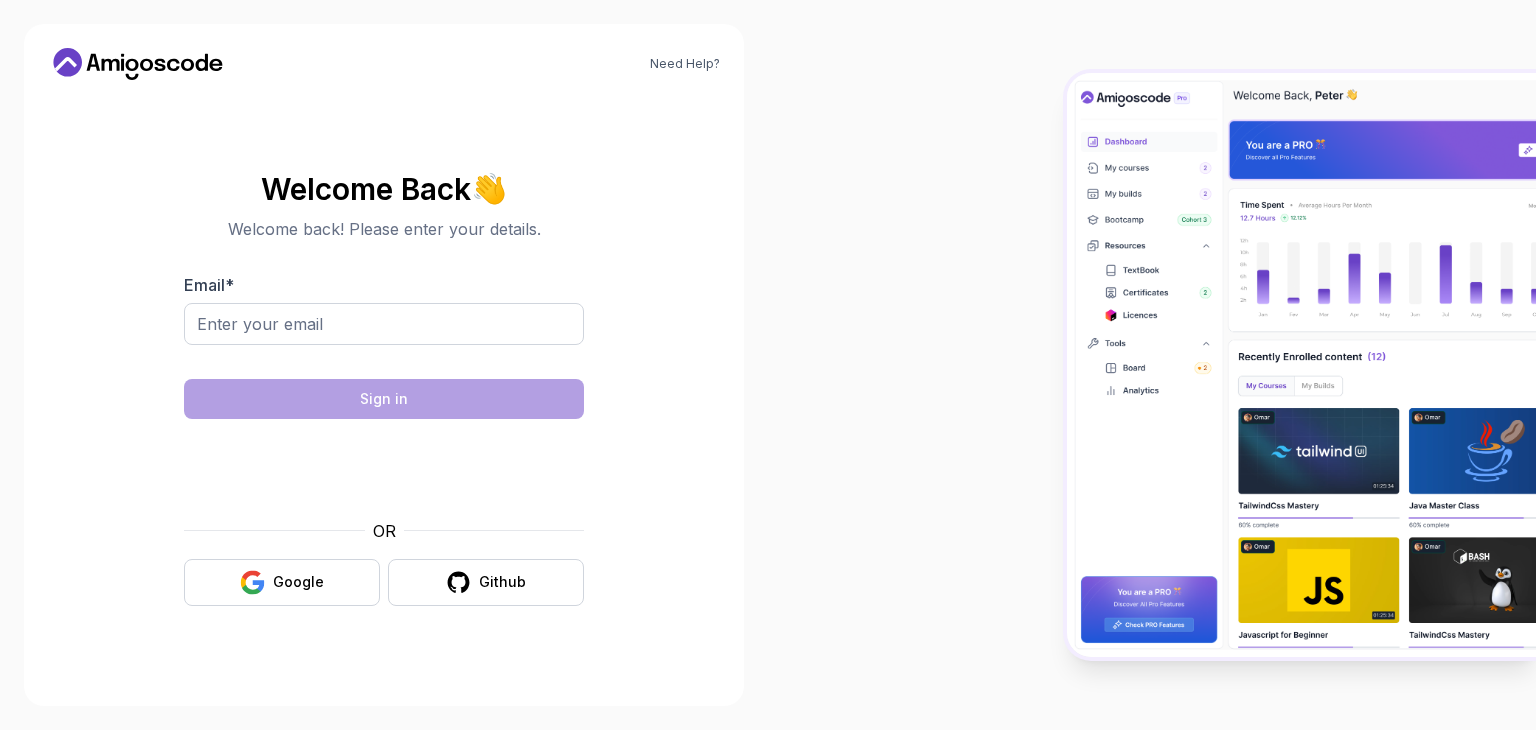 scroll, scrollTop: 0, scrollLeft: 0, axis: both 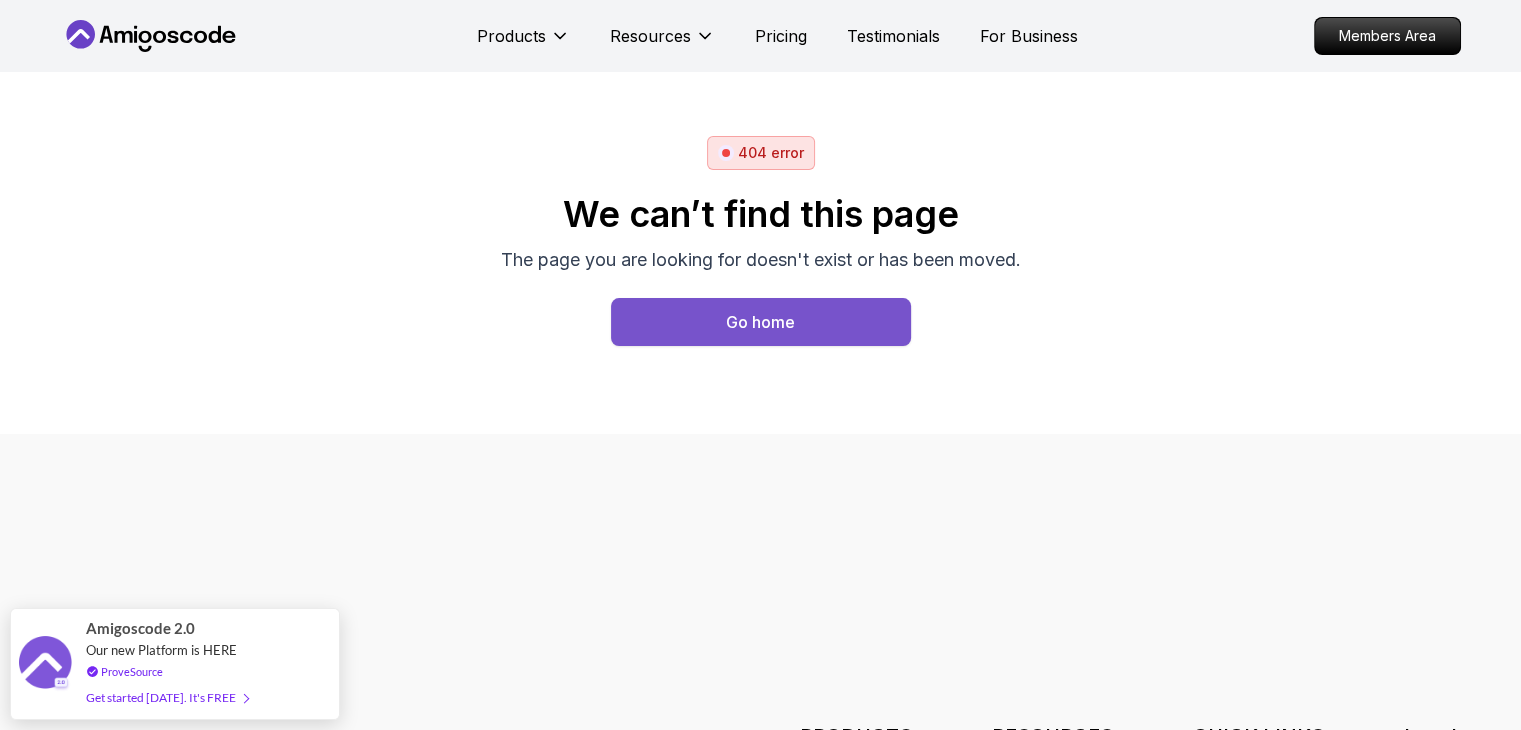 click on "Go home" at bounding box center (761, 322) 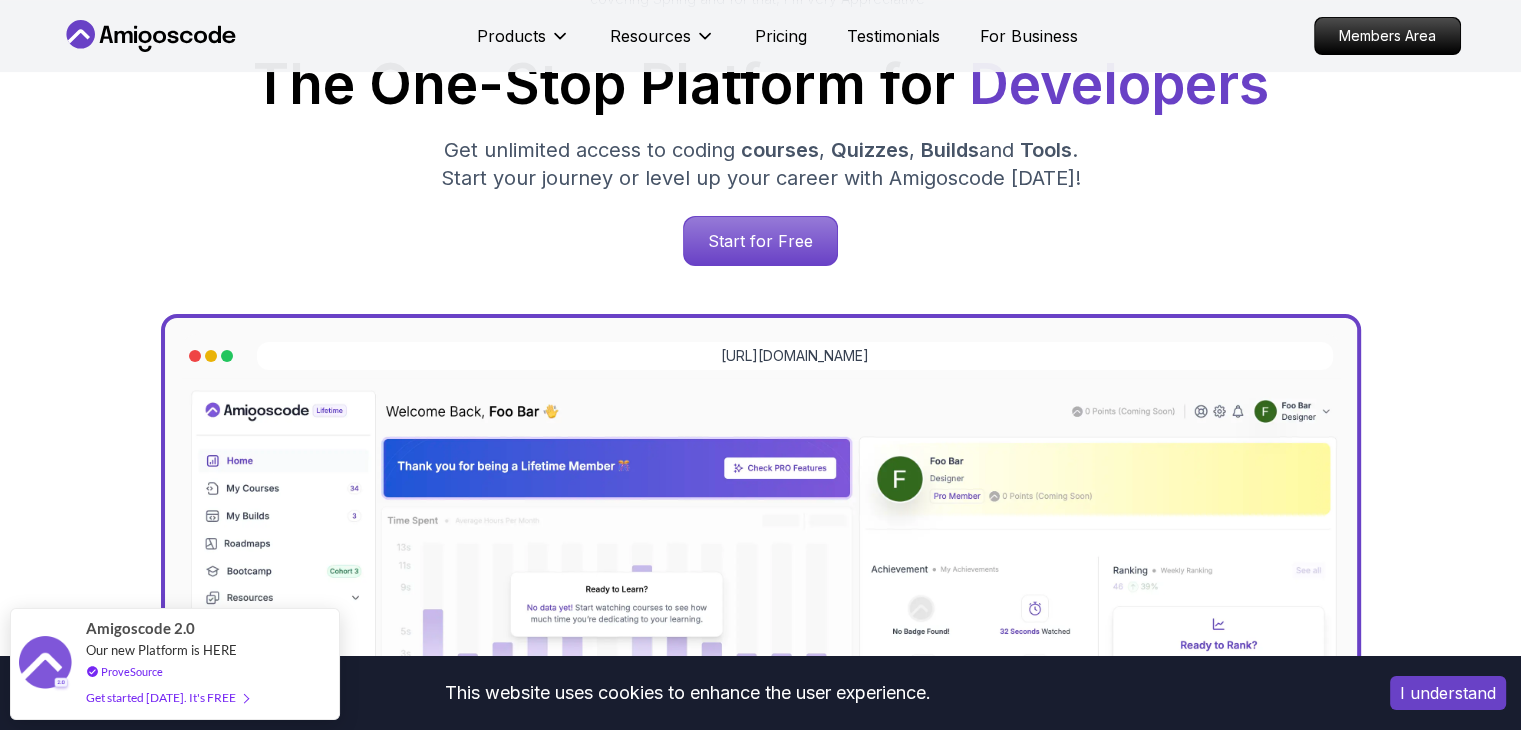 scroll, scrollTop: 666, scrollLeft: 0, axis: vertical 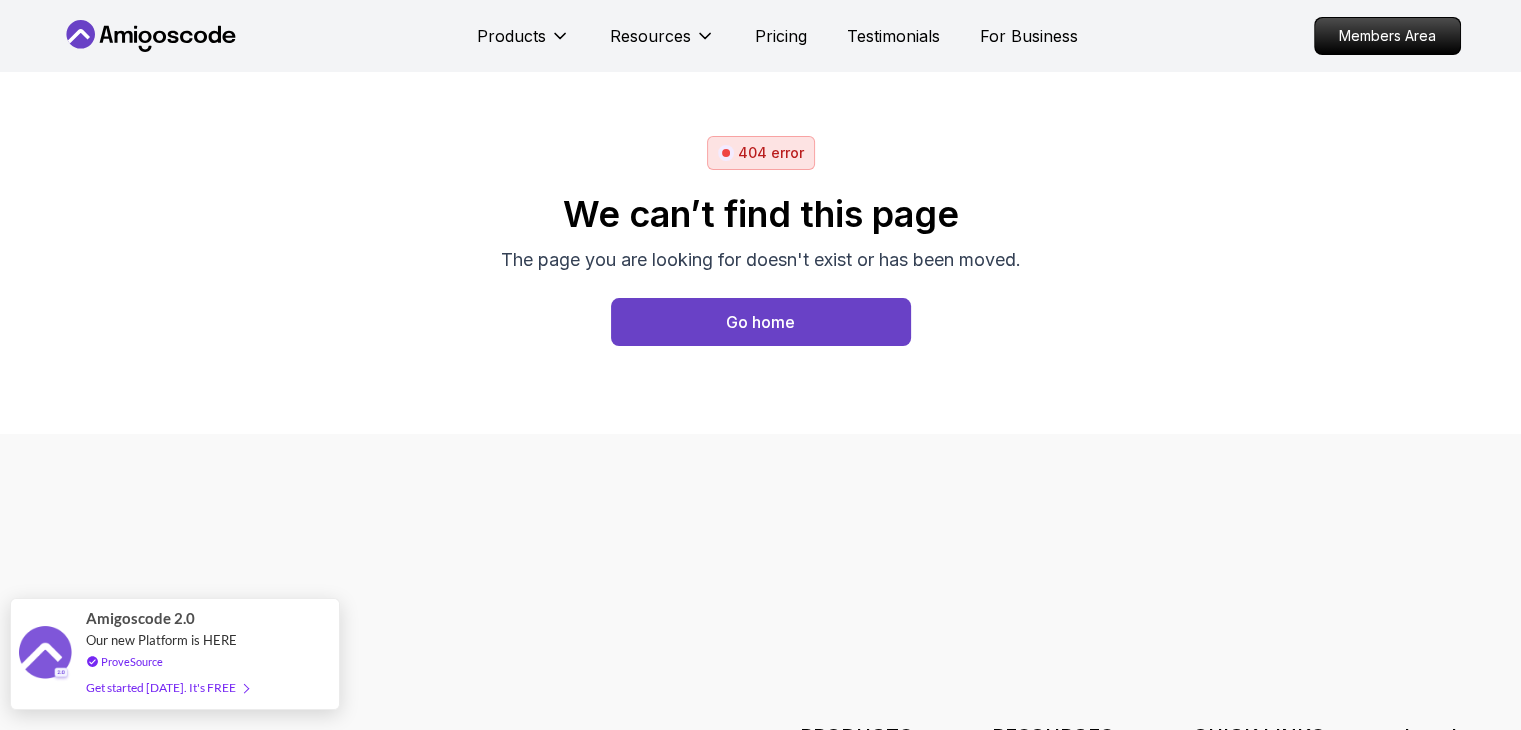 click on "Get started [DATE]. It's FREE" at bounding box center (167, 687) 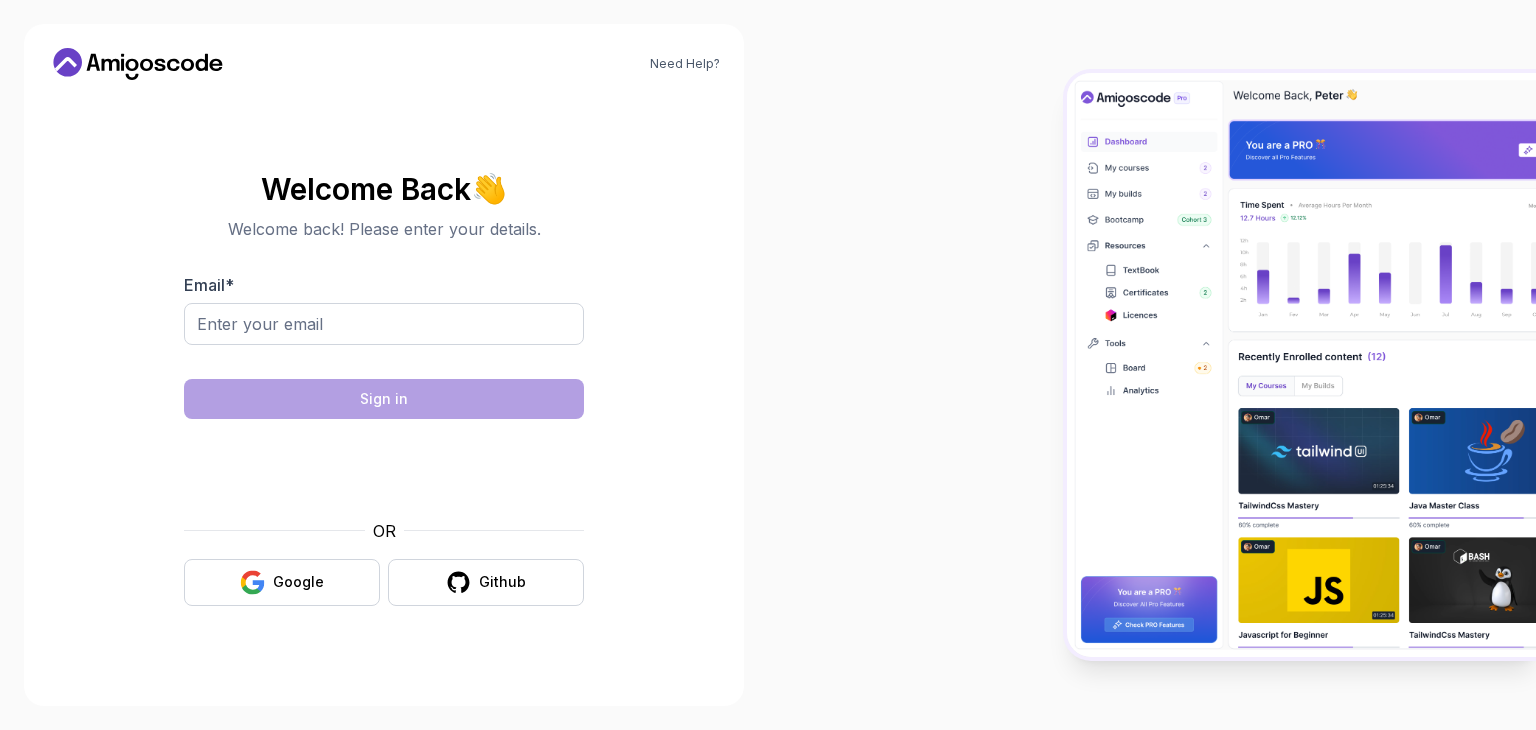 scroll, scrollTop: 0, scrollLeft: 0, axis: both 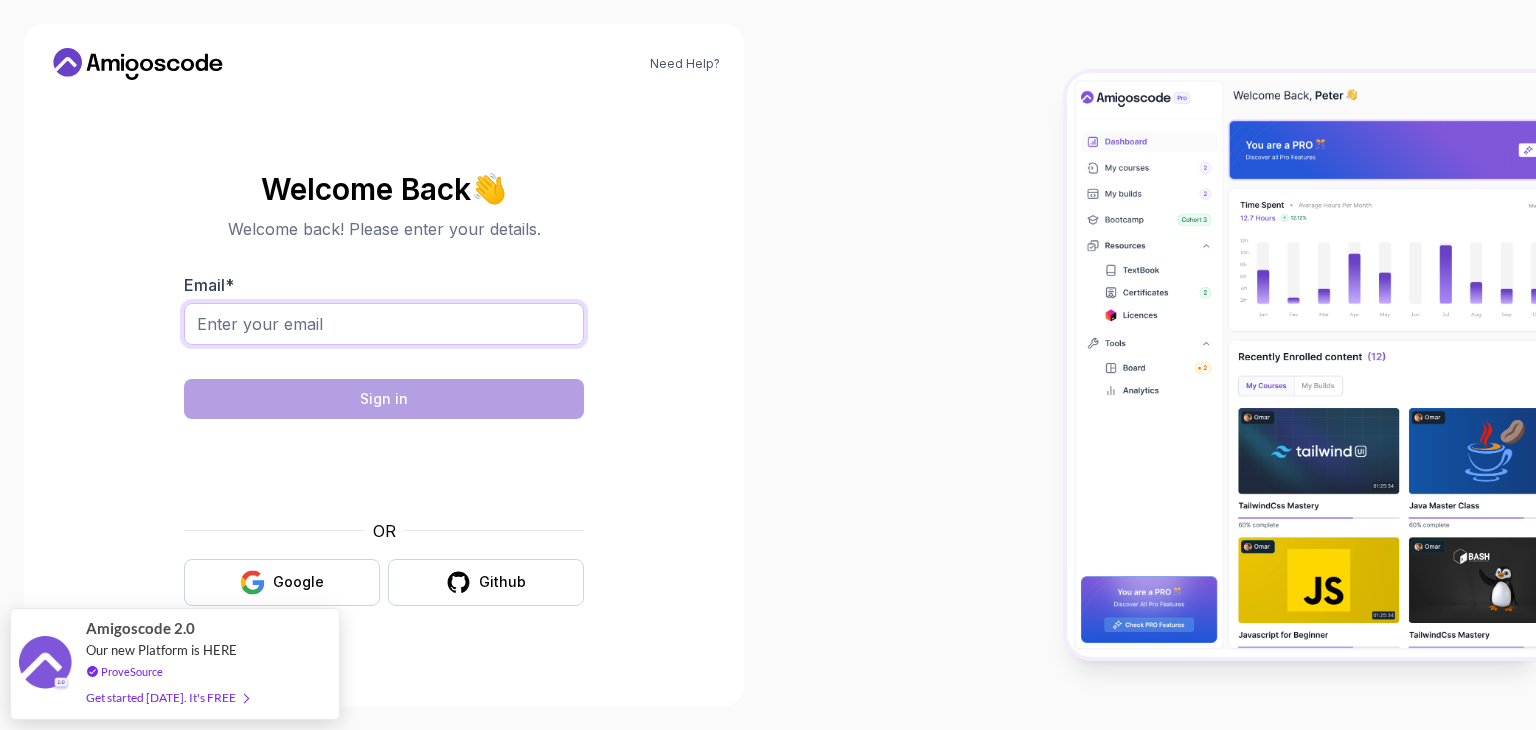 click on "Email *" at bounding box center [384, 324] 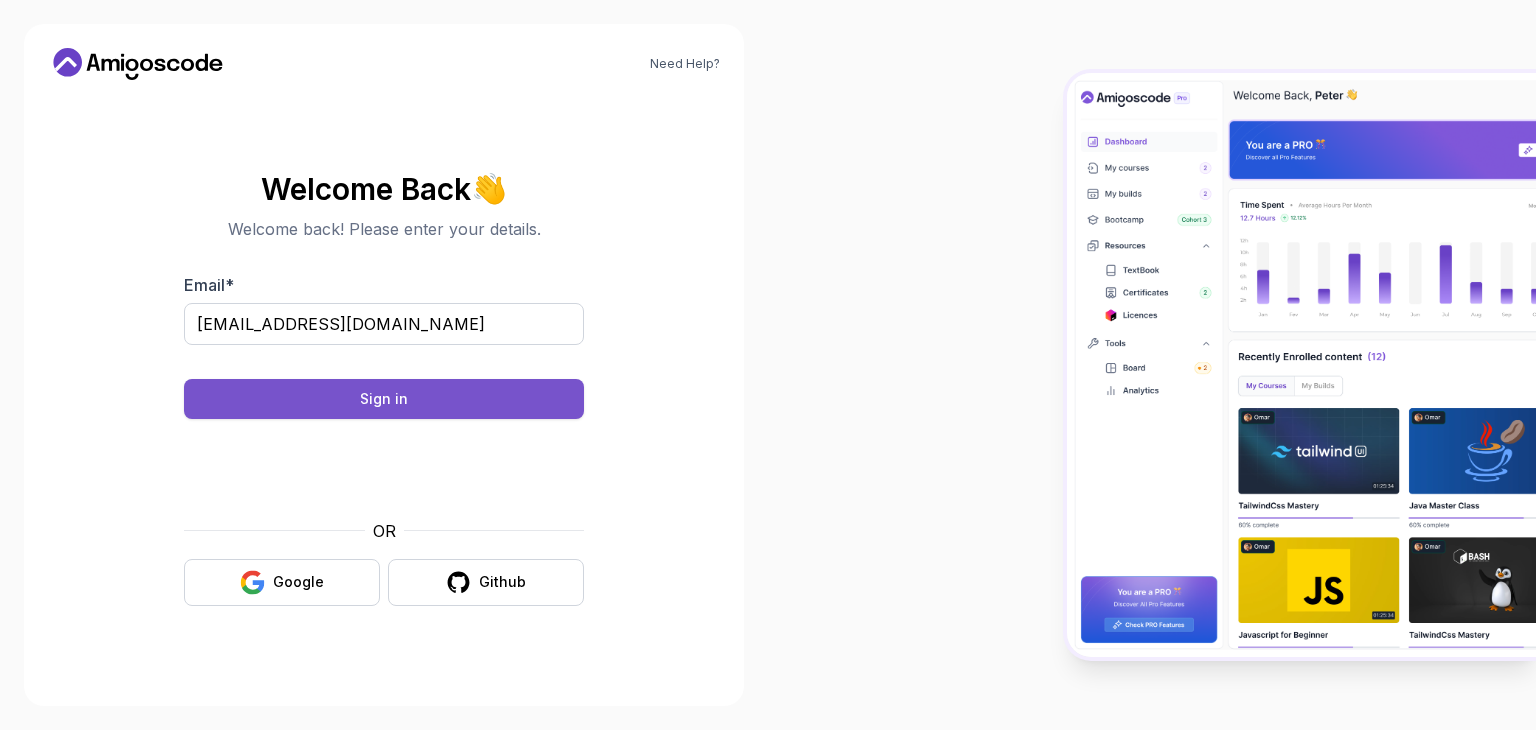 click on "Sign in" at bounding box center (384, 399) 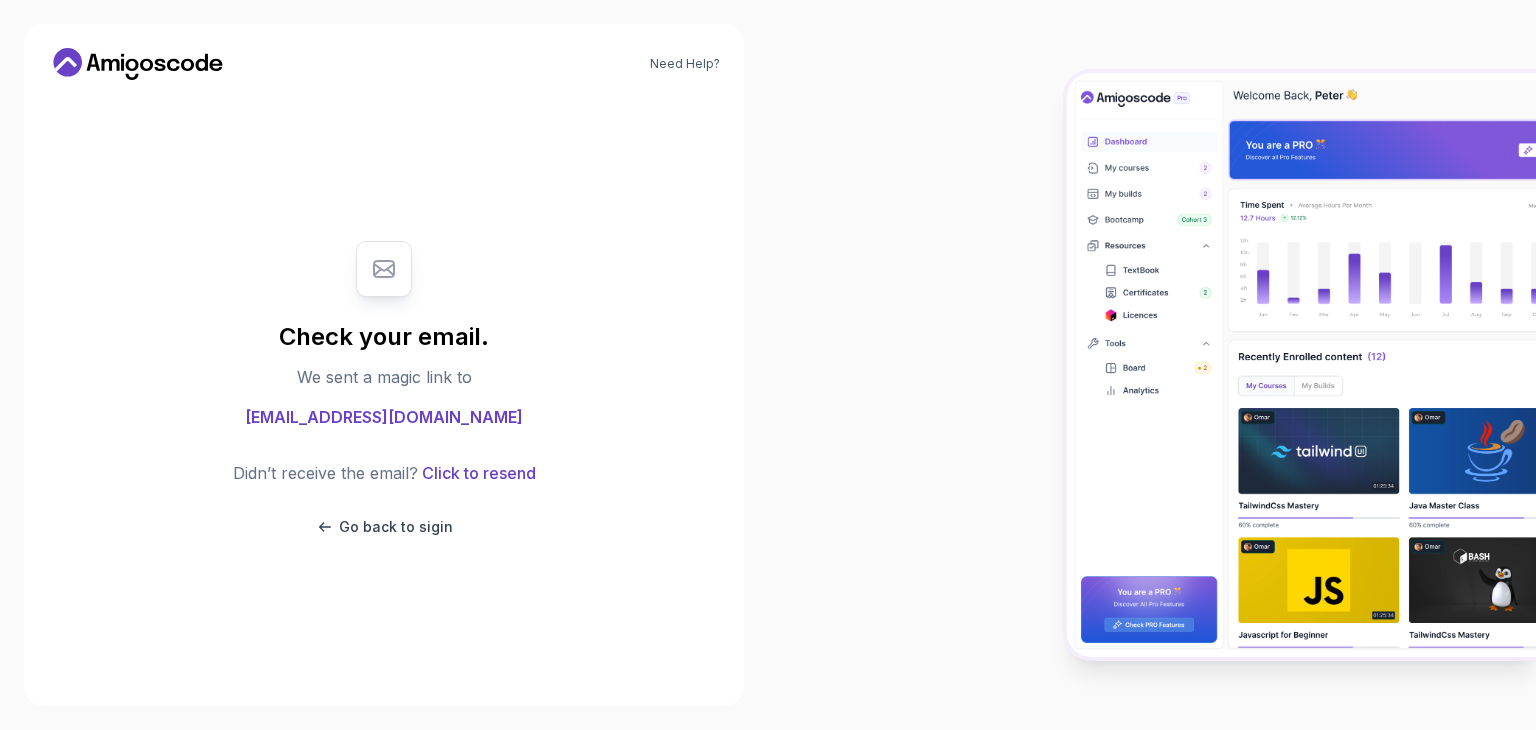 click 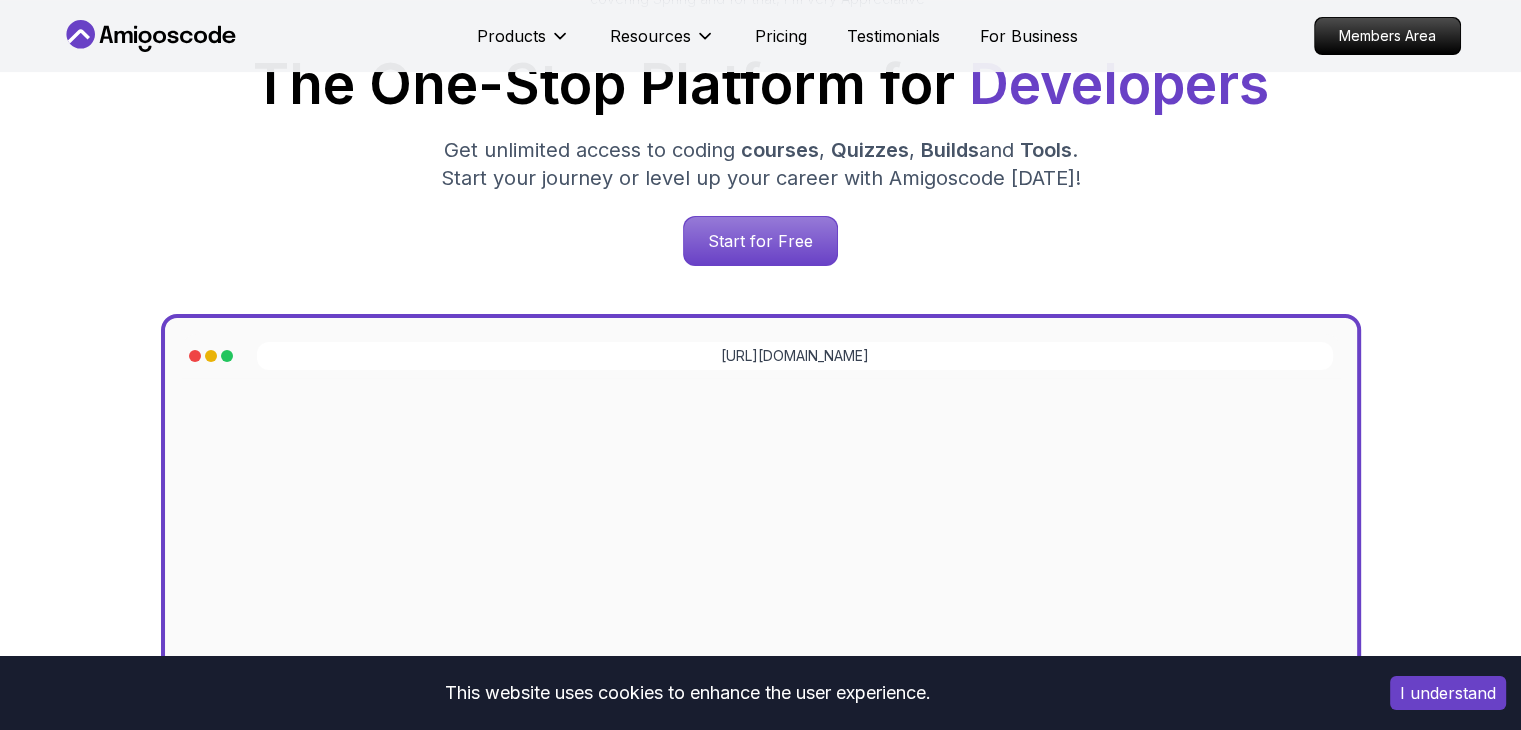 scroll, scrollTop: 0, scrollLeft: 0, axis: both 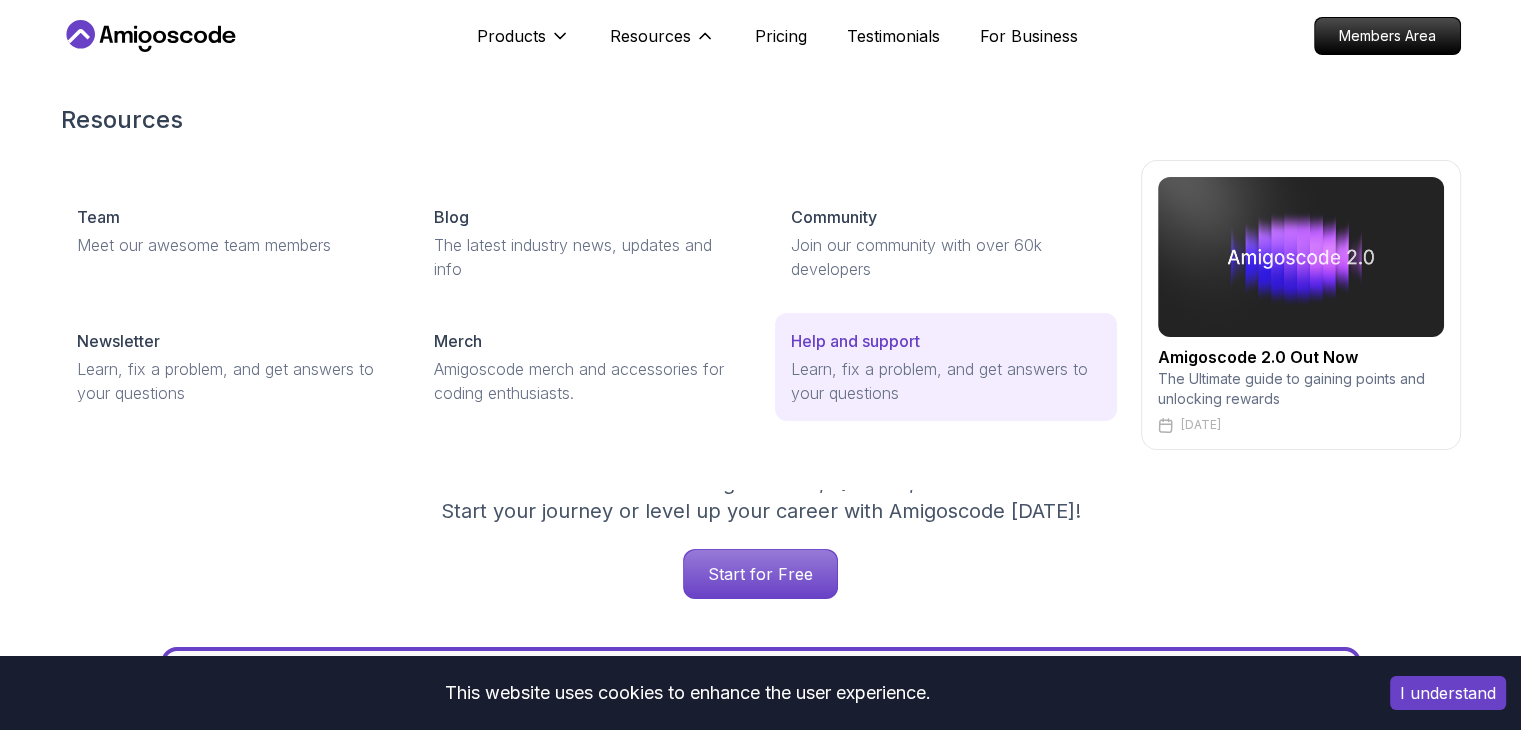 click on "Learn, fix a problem, and get answers to your questions" at bounding box center (945, 381) 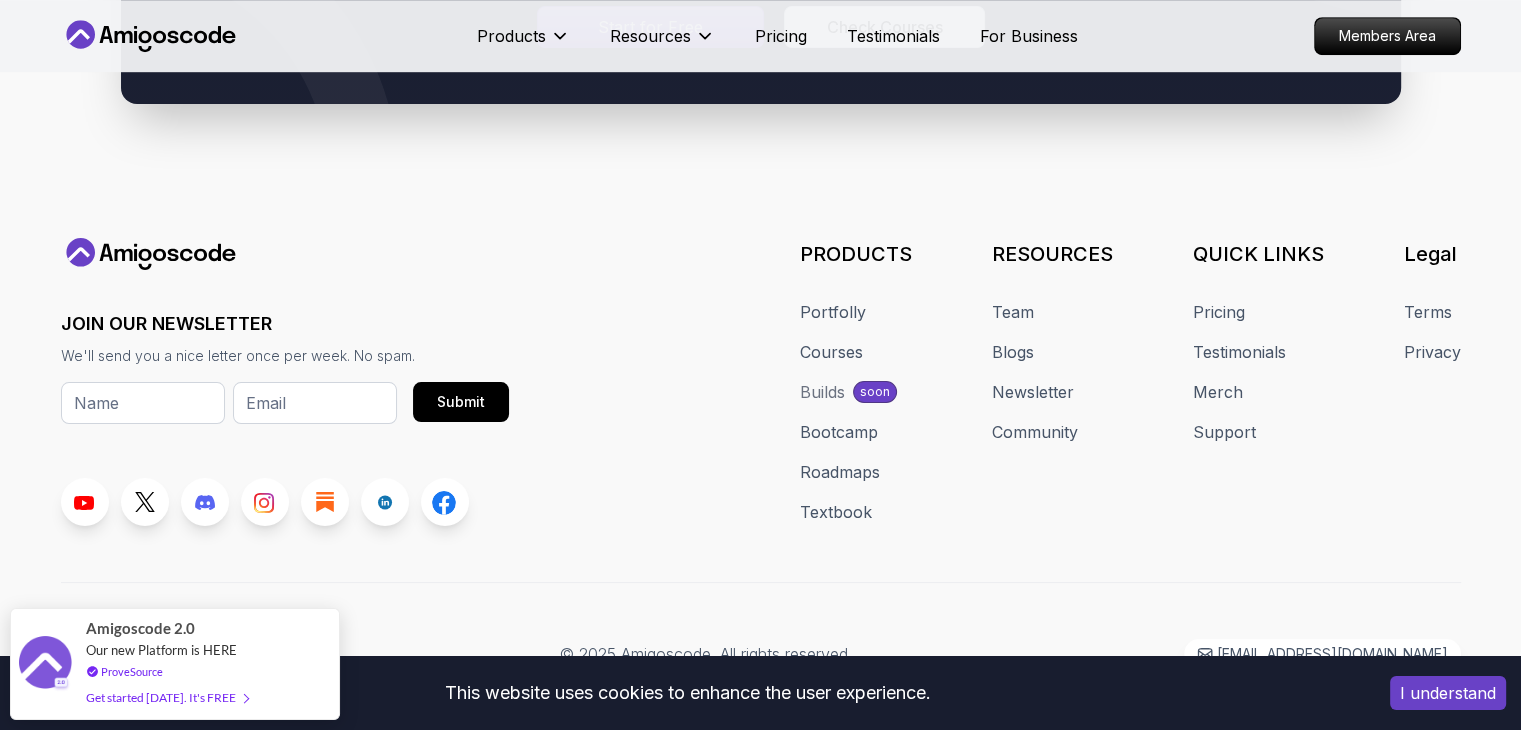 scroll, scrollTop: 1386, scrollLeft: 0, axis: vertical 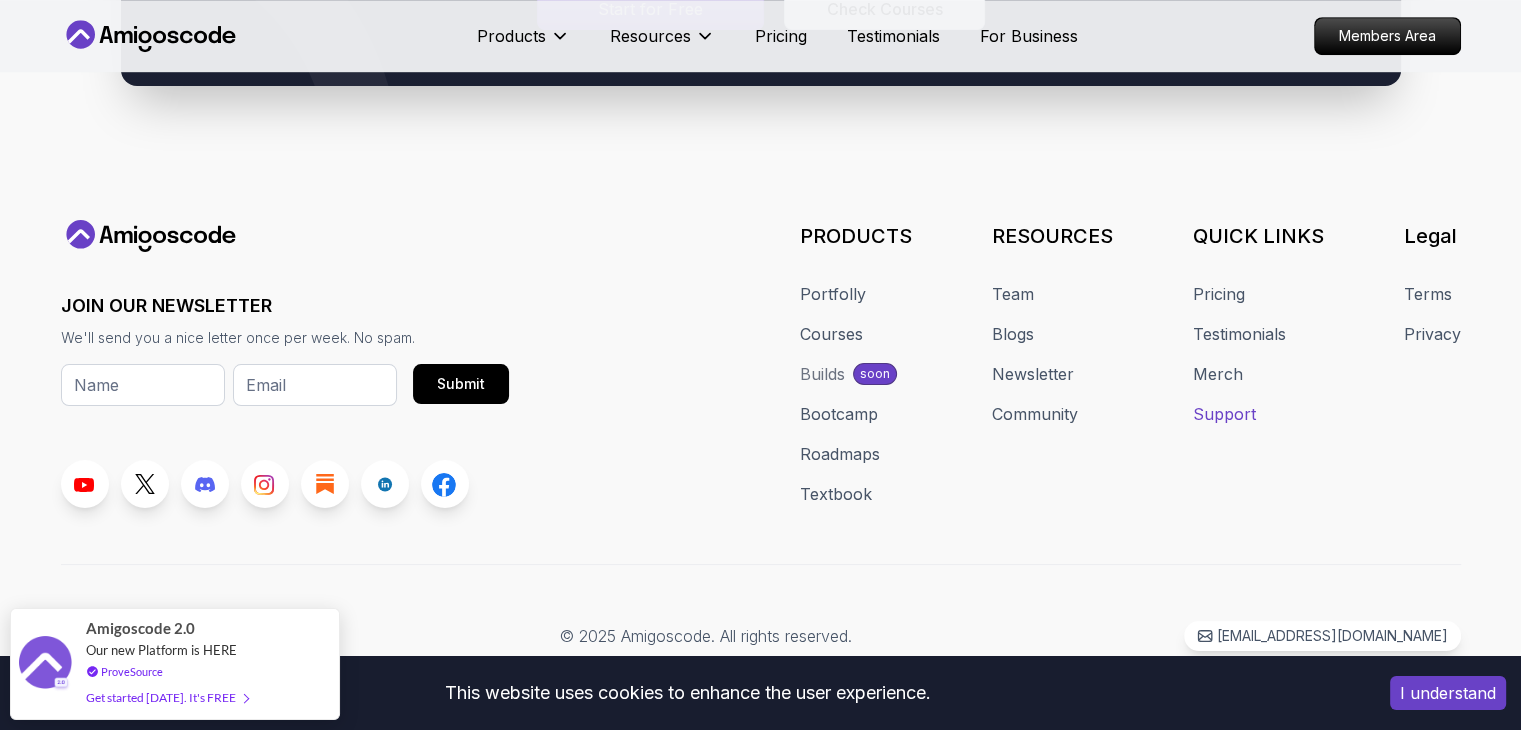 click on "Support" at bounding box center (1224, 414) 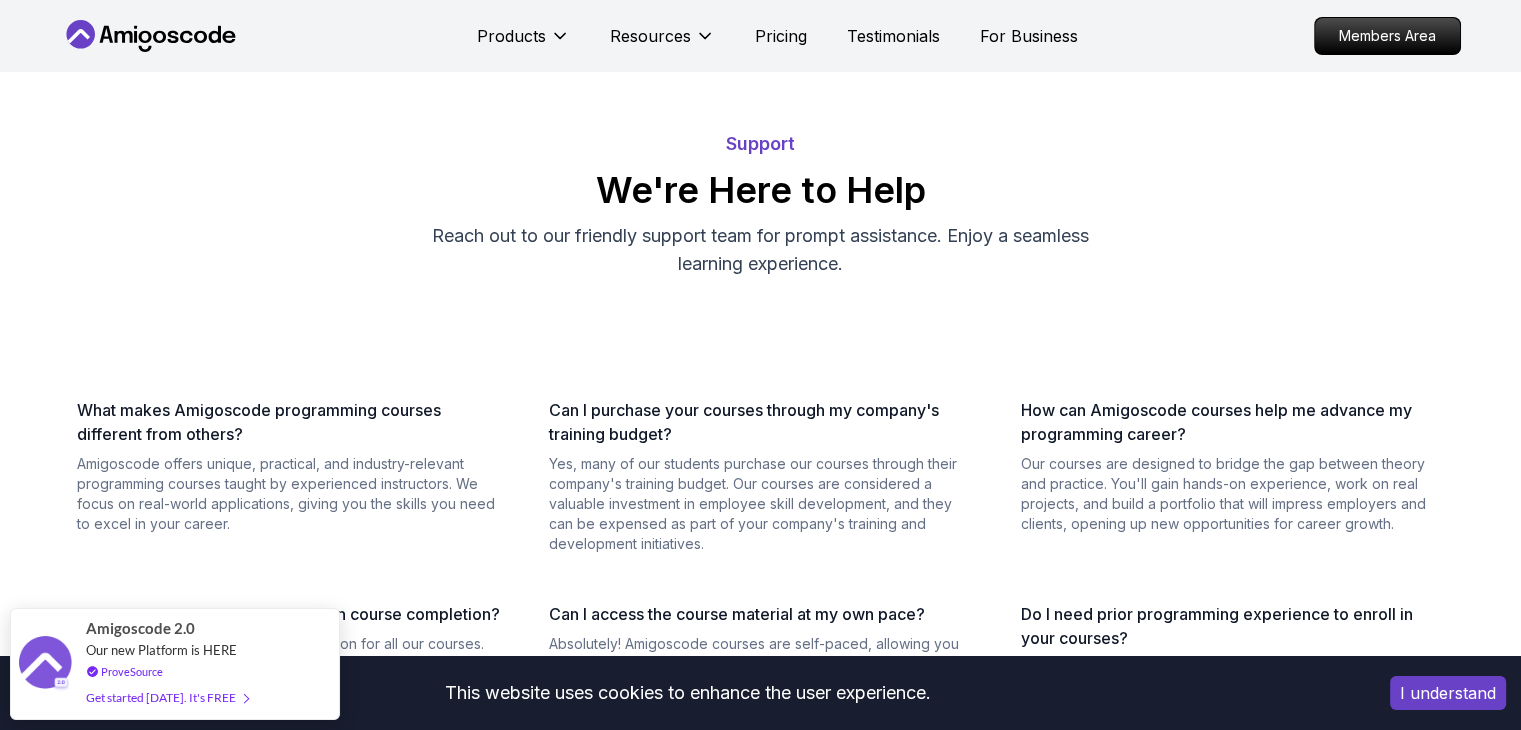 scroll, scrollTop: 0, scrollLeft: 0, axis: both 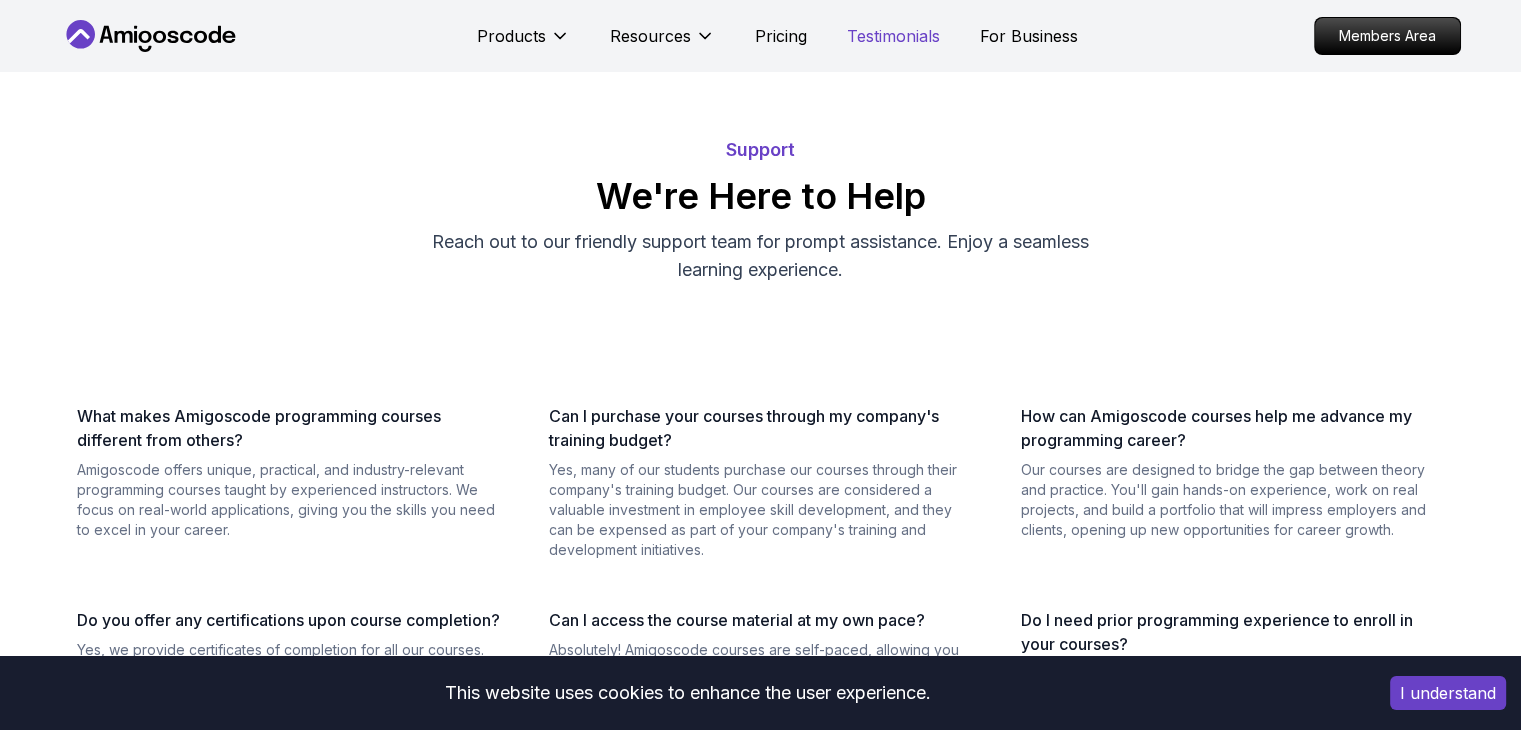 click on "Testimonials" at bounding box center (893, 36) 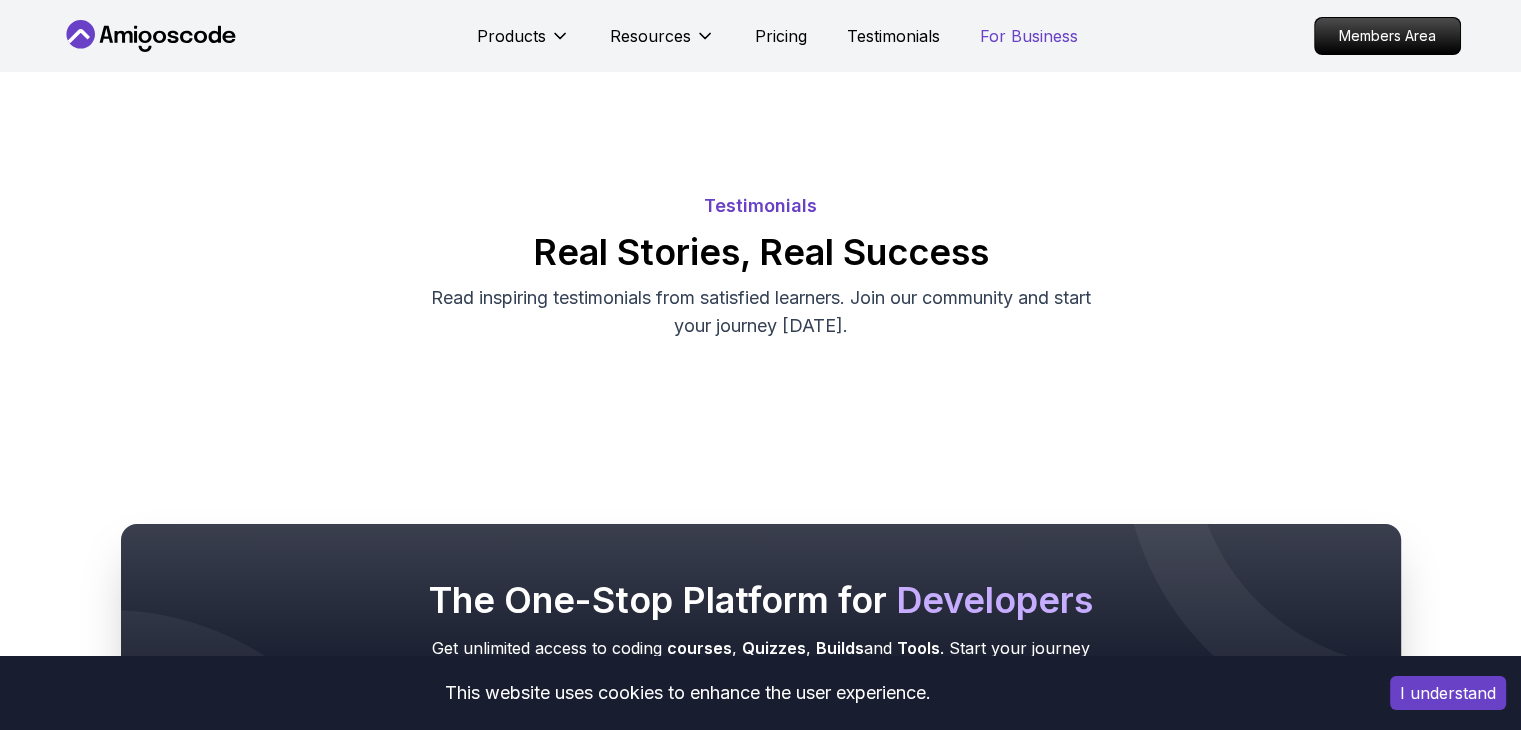 click on "For Business" at bounding box center [1029, 36] 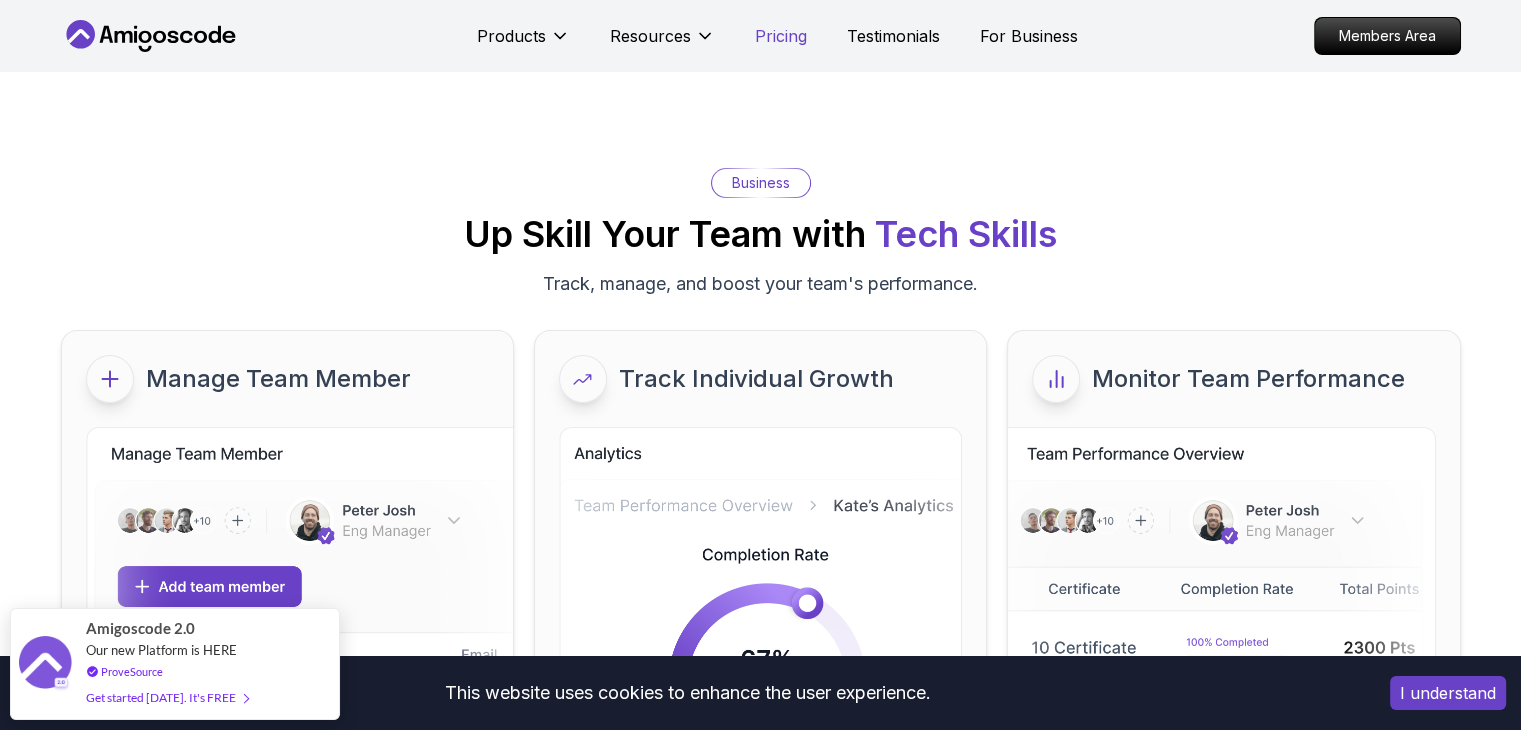 click on "Pricing" at bounding box center [781, 36] 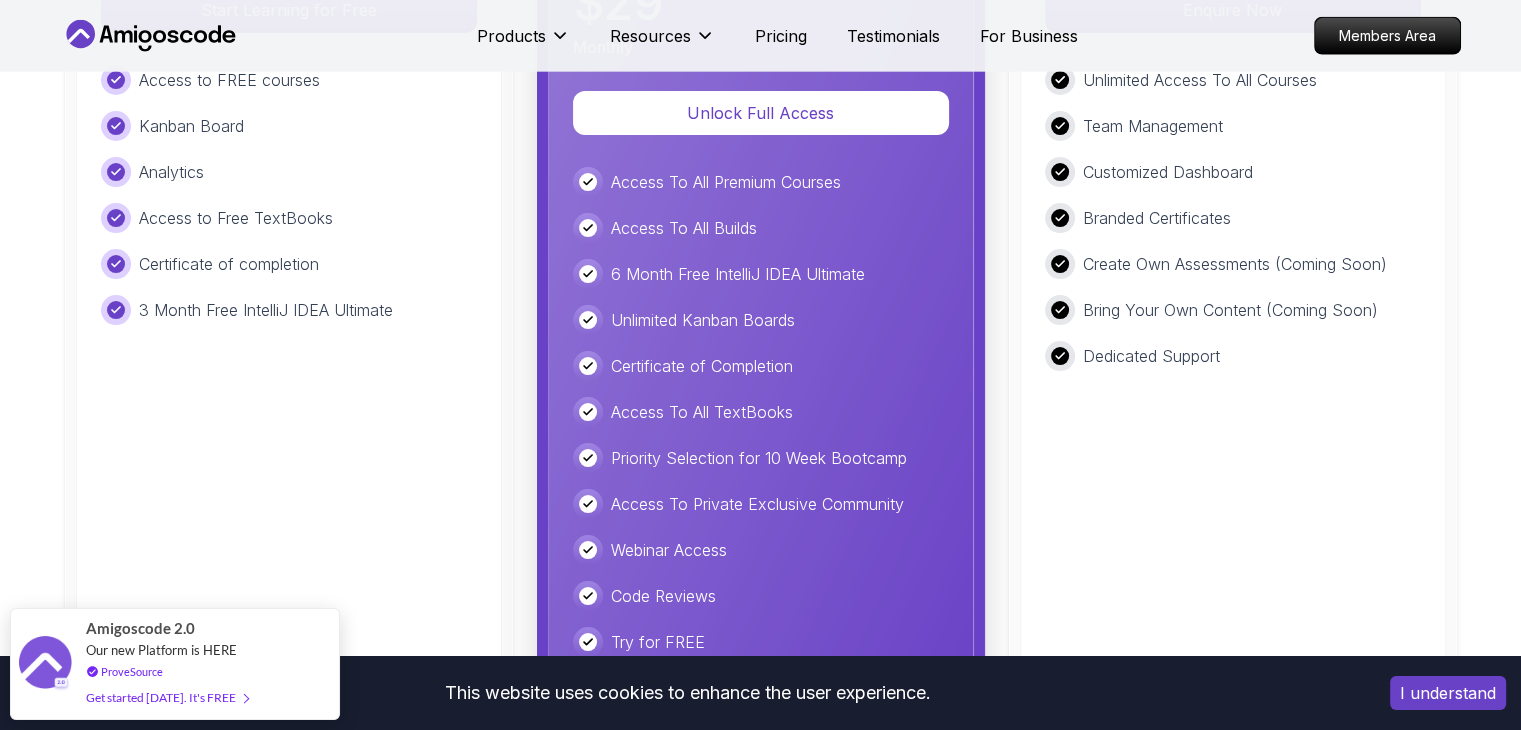 scroll, scrollTop: 3628, scrollLeft: 0, axis: vertical 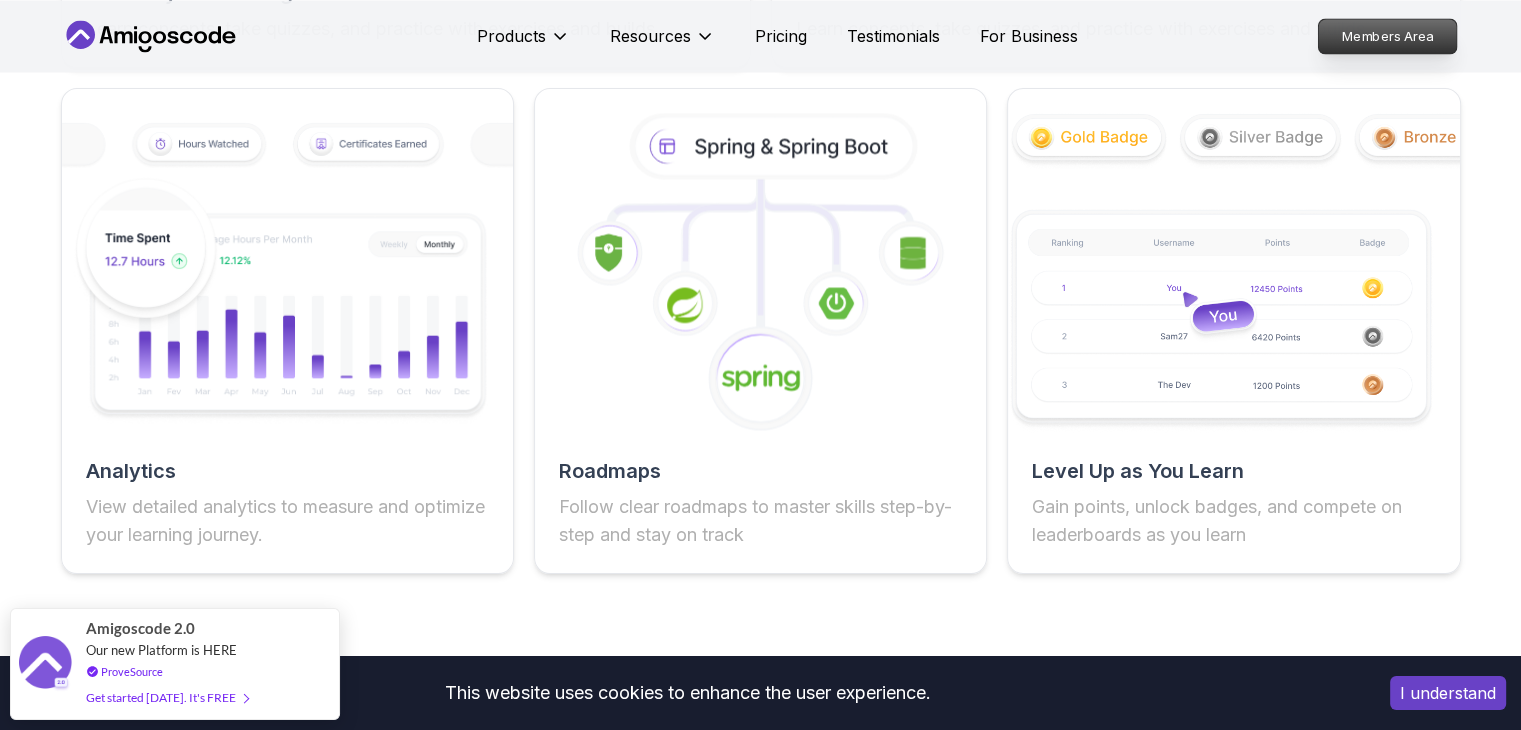 click on "Members Area" at bounding box center (1387, 36) 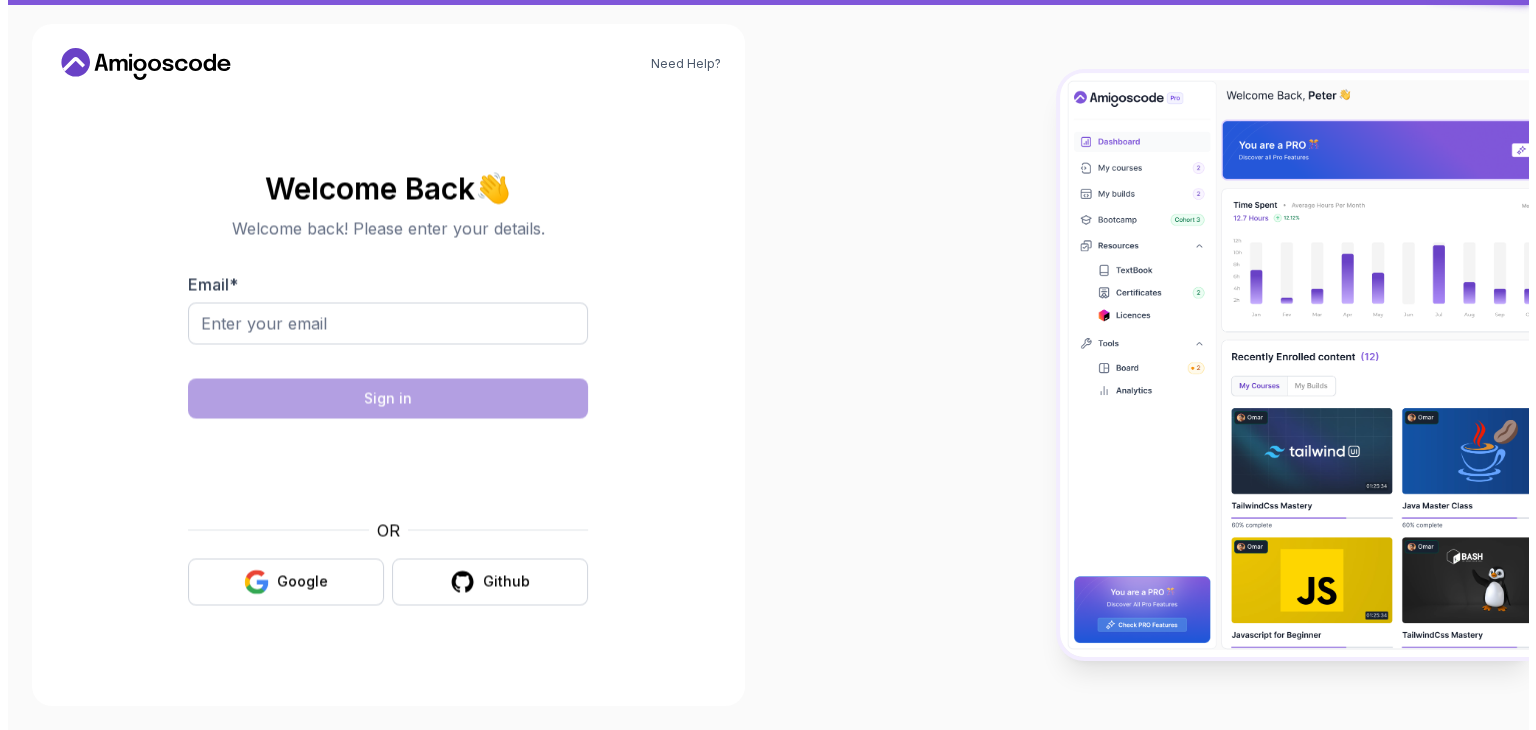 scroll, scrollTop: 0, scrollLeft: 0, axis: both 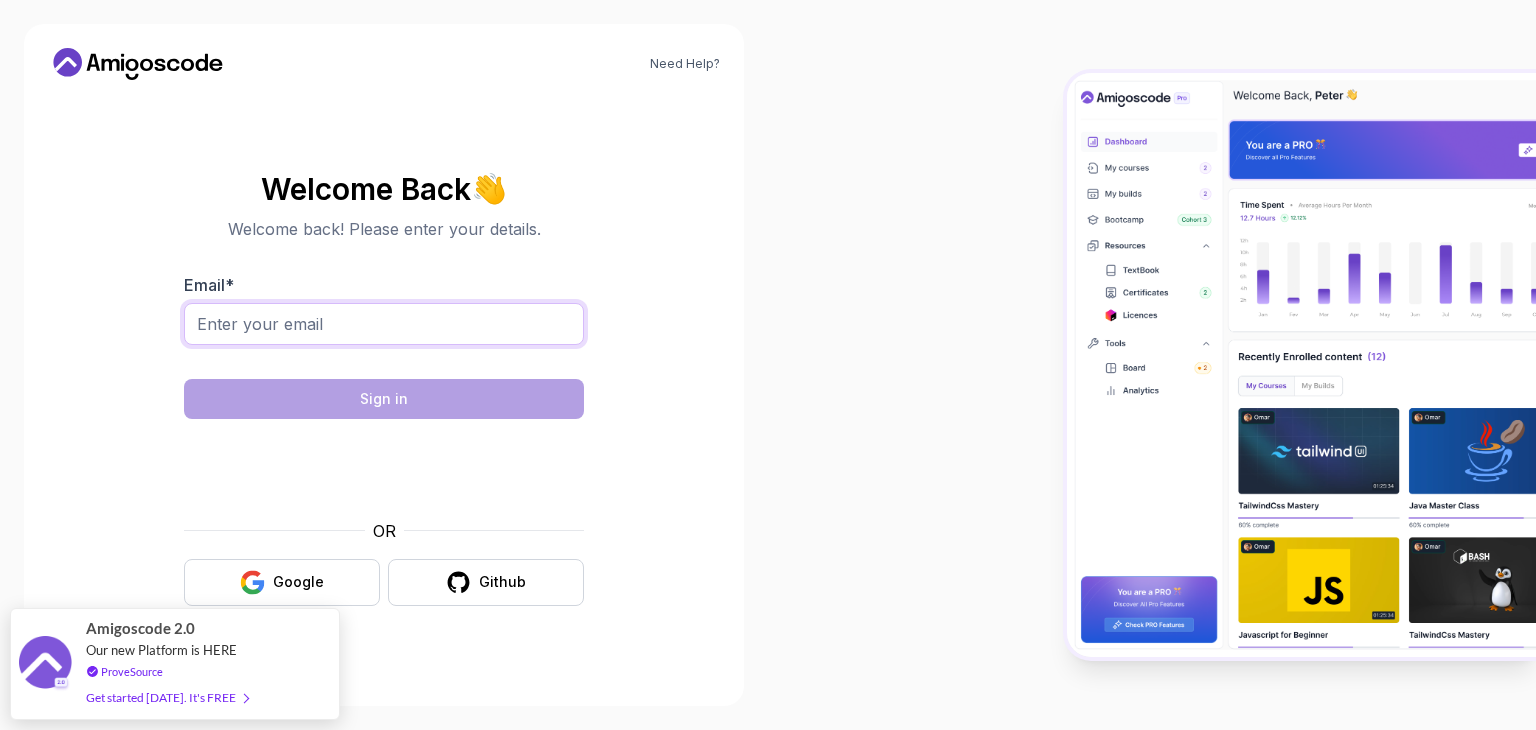 click on "Email *" at bounding box center [384, 324] 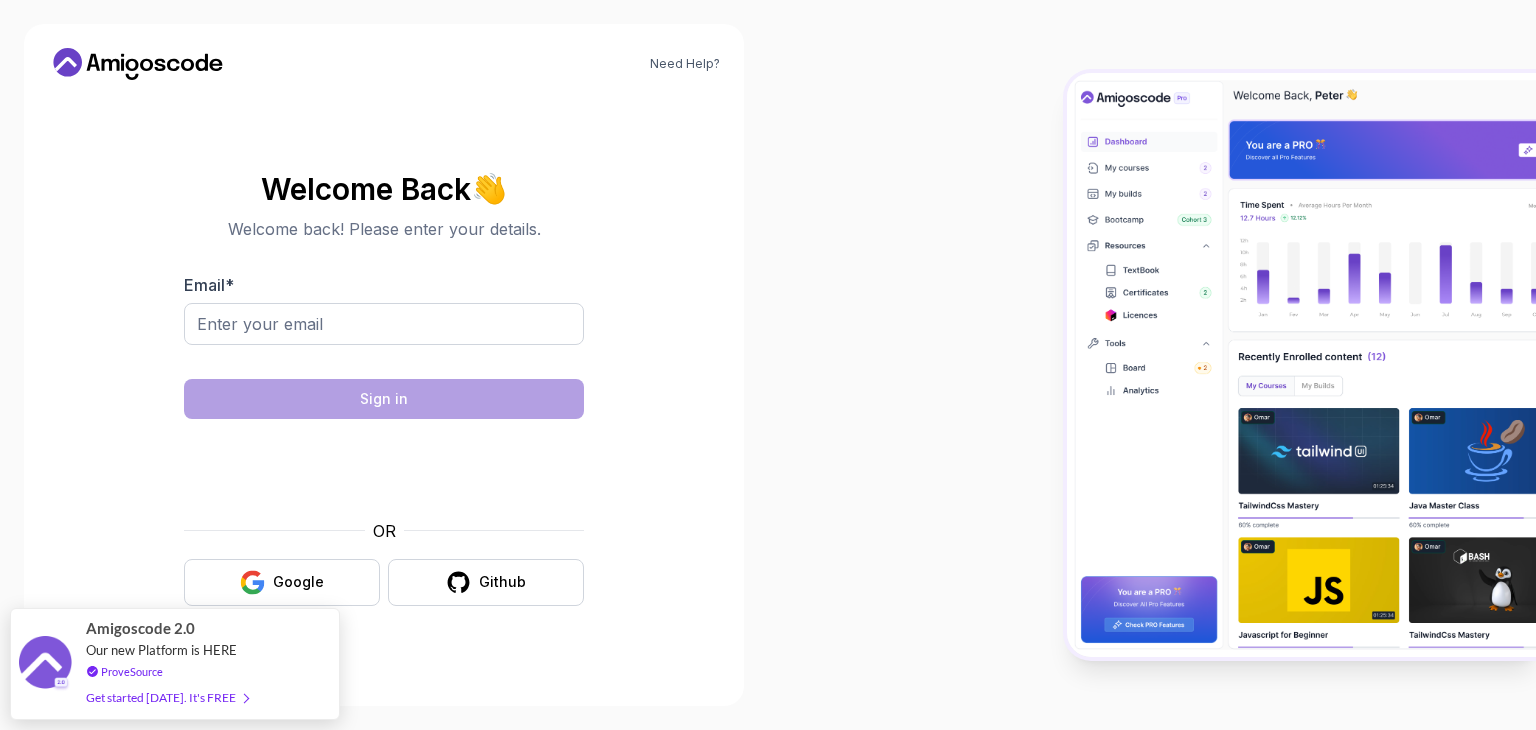 click at bounding box center [1152, 365] 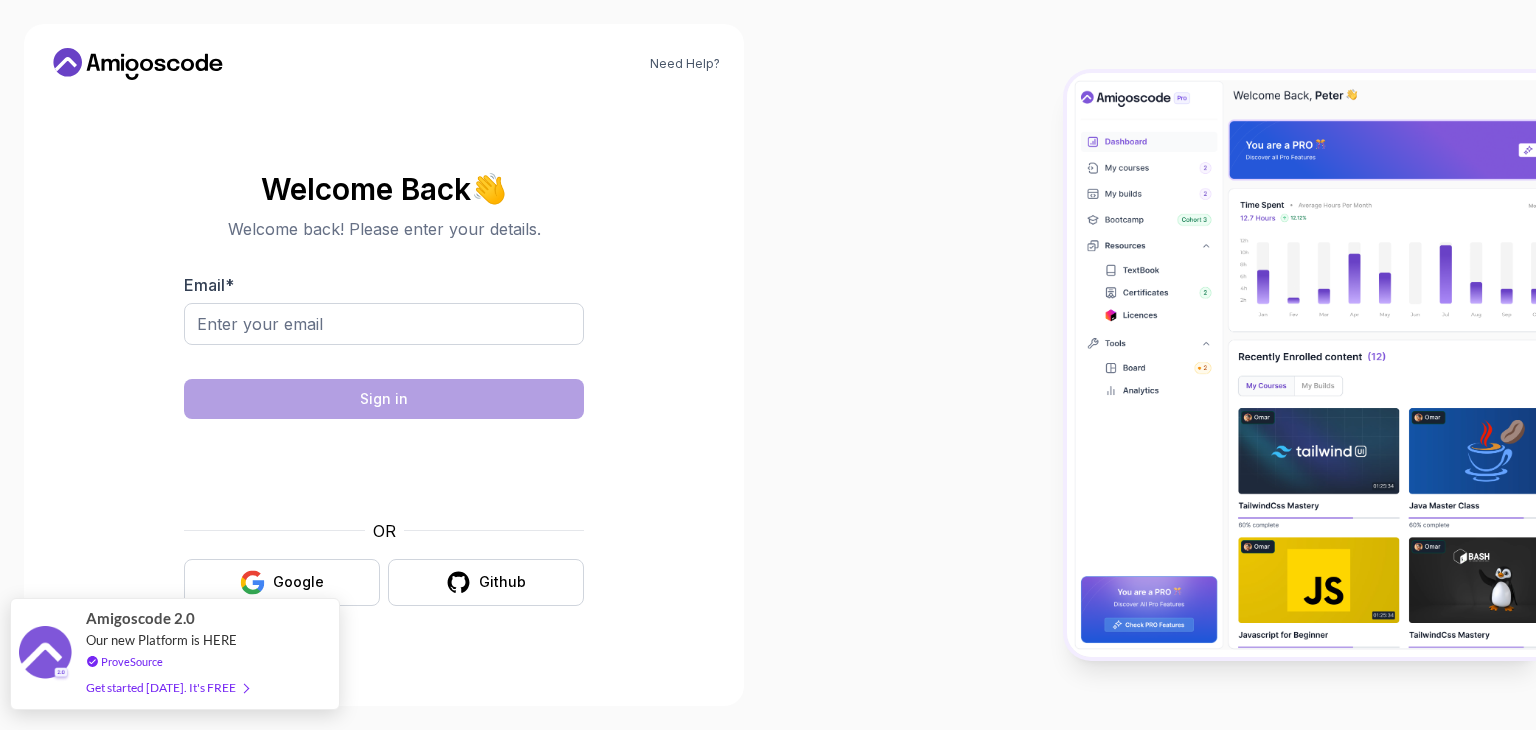click on "Get started [DATE]. It's FREE" at bounding box center [167, 687] 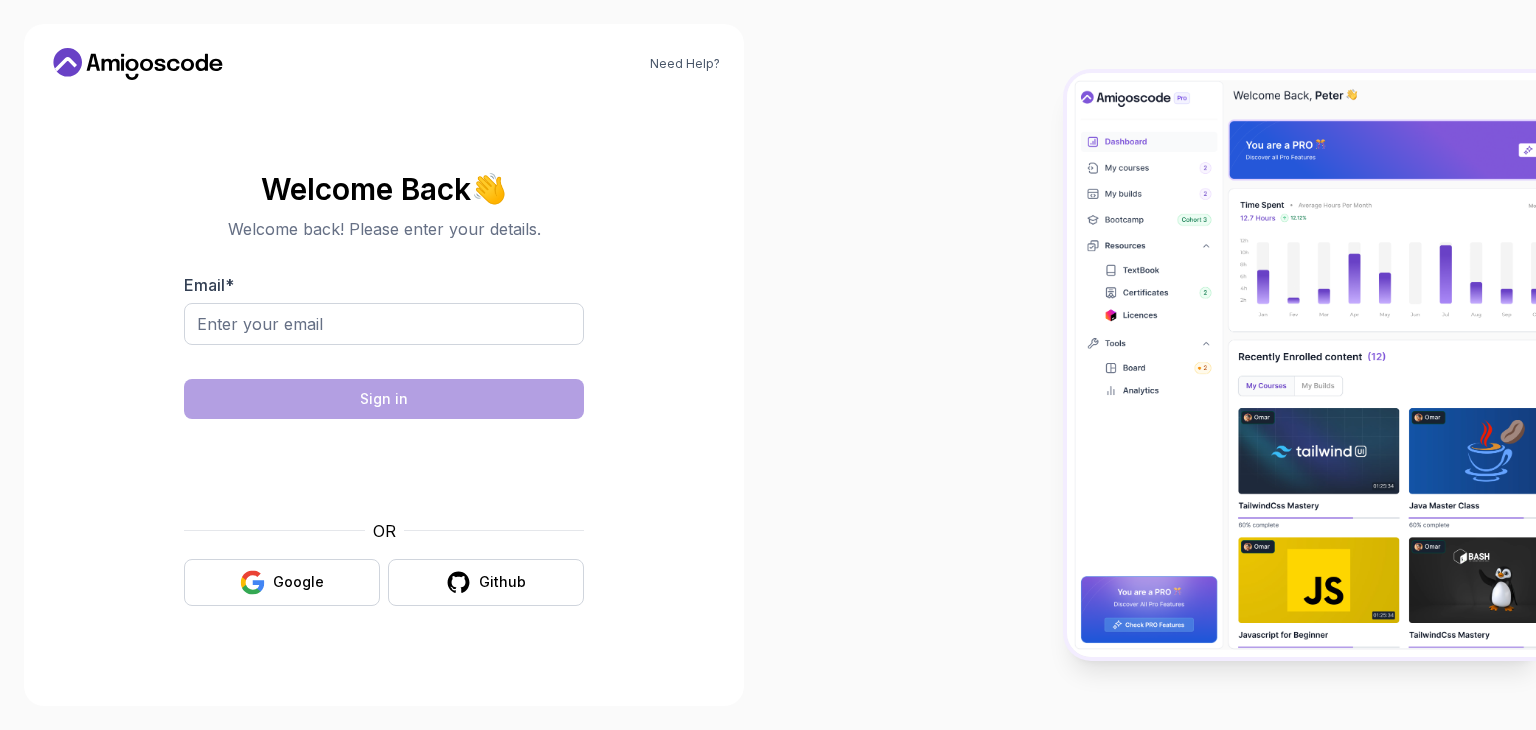 scroll, scrollTop: 0, scrollLeft: 0, axis: both 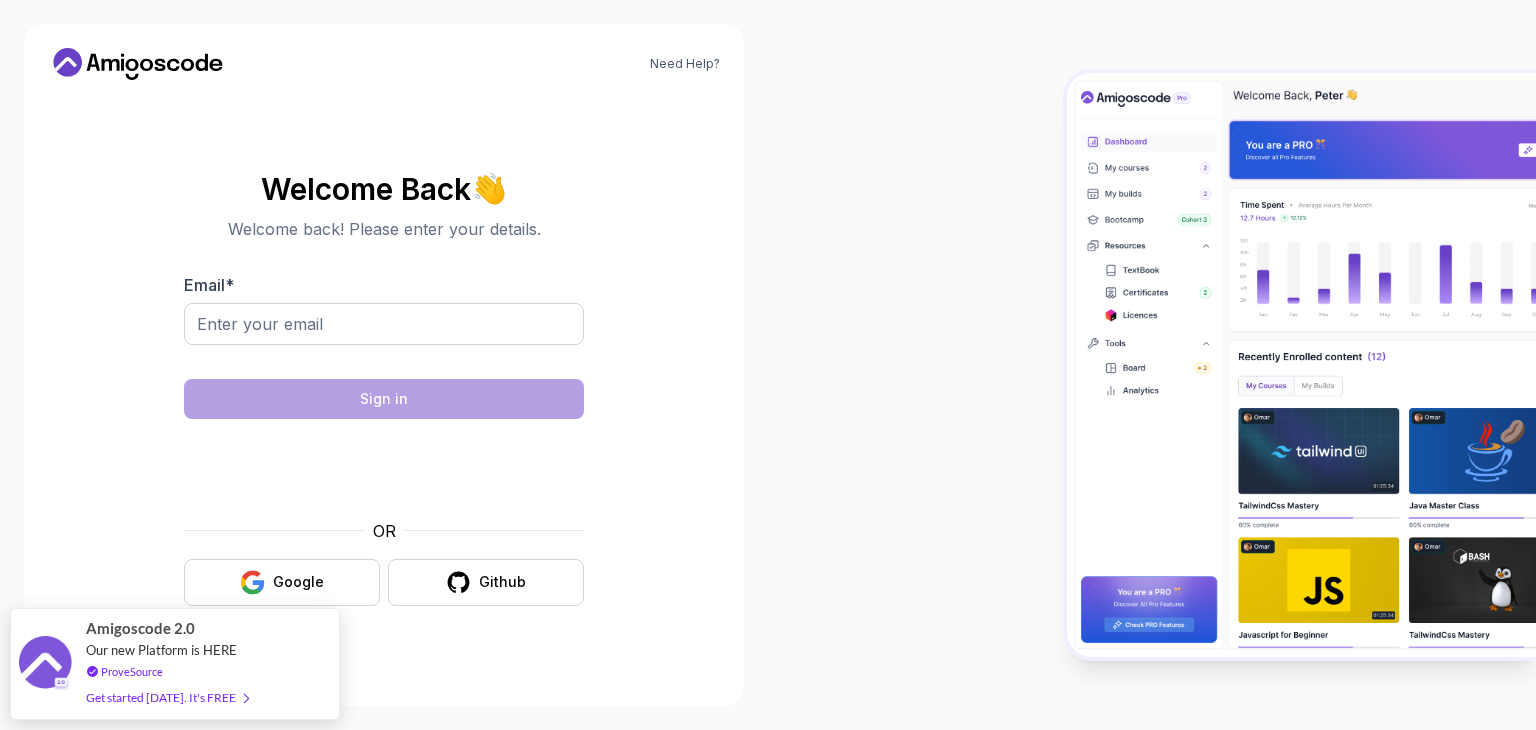 click on "Welcome back! Please enter your details." at bounding box center (384, 229) 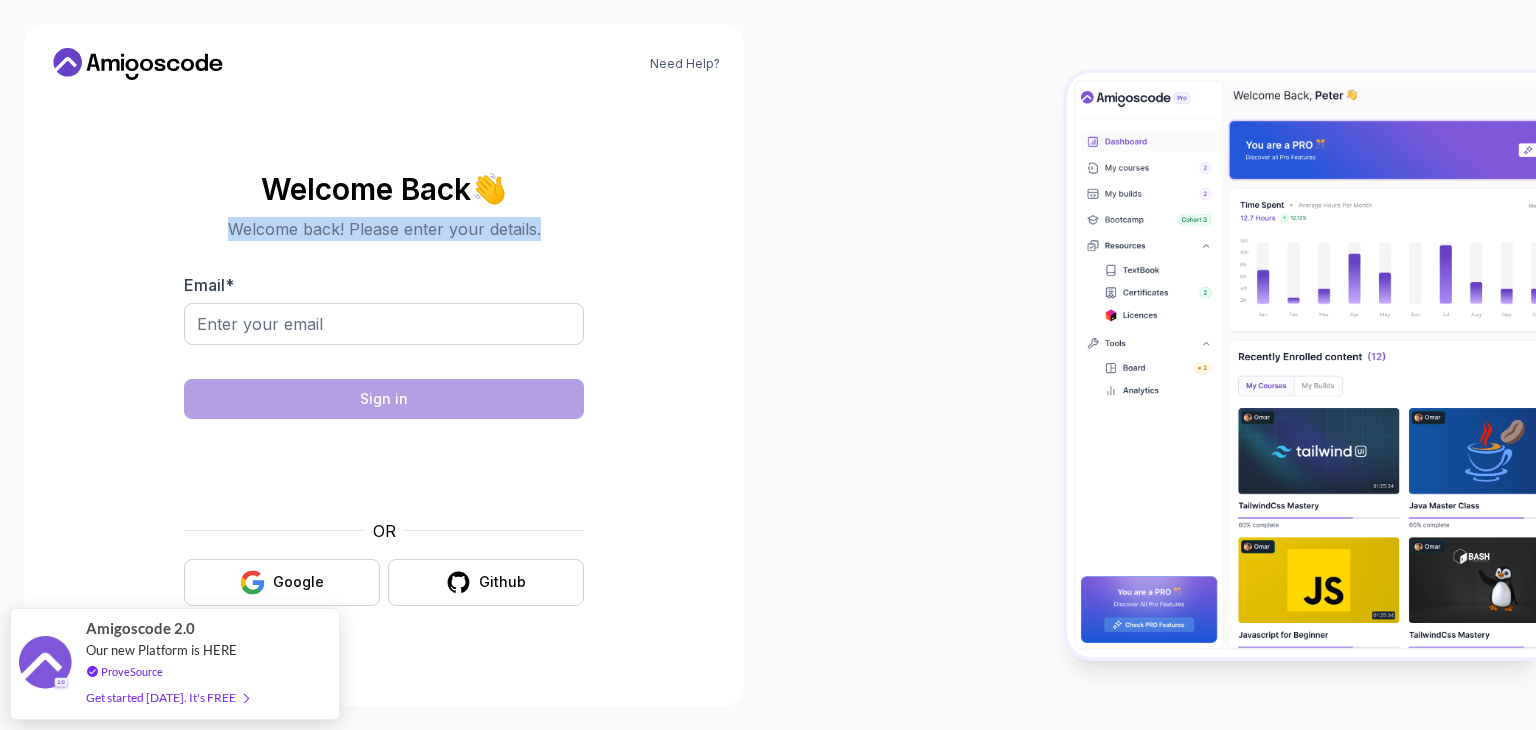 drag, startPoint x: 569, startPoint y: 221, endPoint x: 108, endPoint y: 235, distance: 461.21252 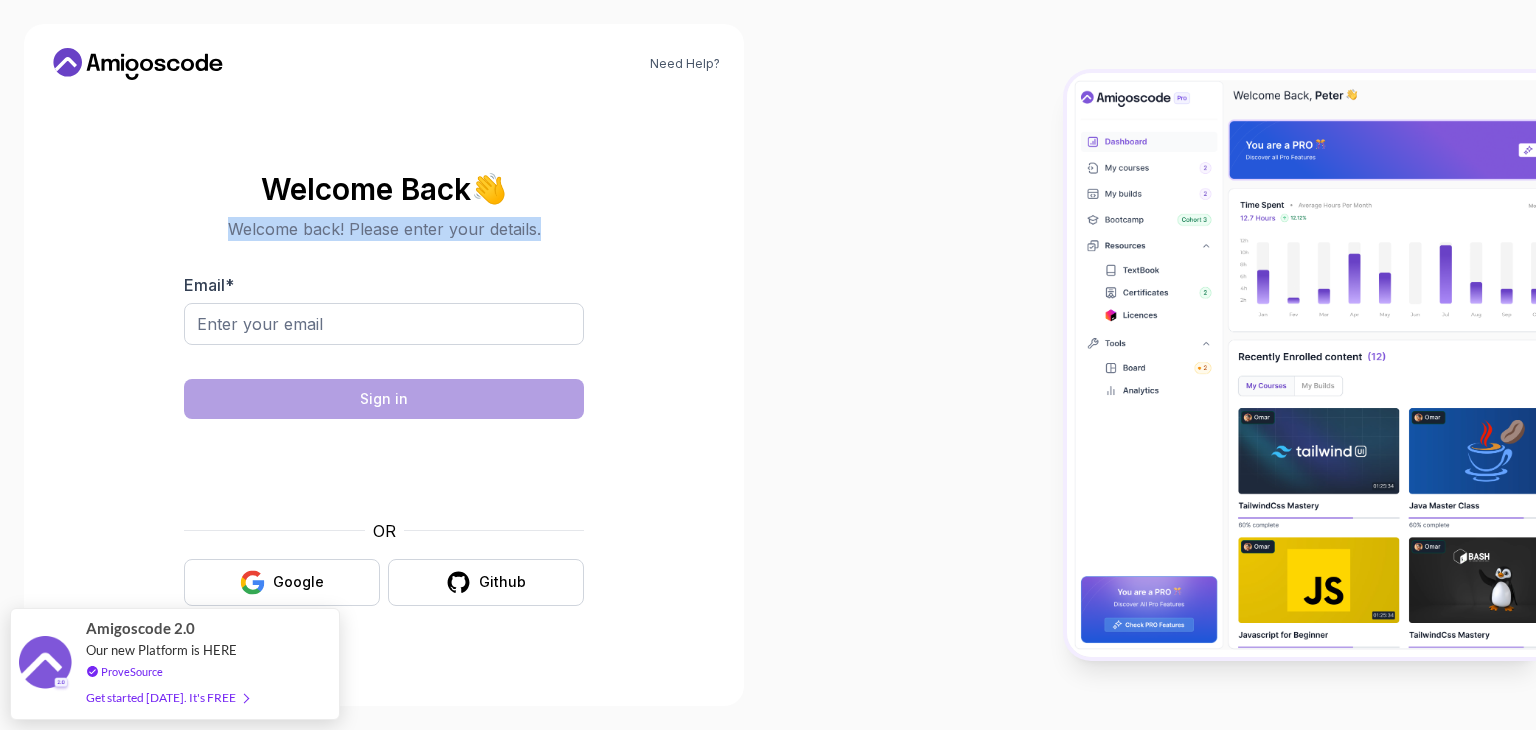 click on "Welcome Back 👋 Welcome back! Please enter your details. Email * Sign in OR Google Github" at bounding box center [384, 389] 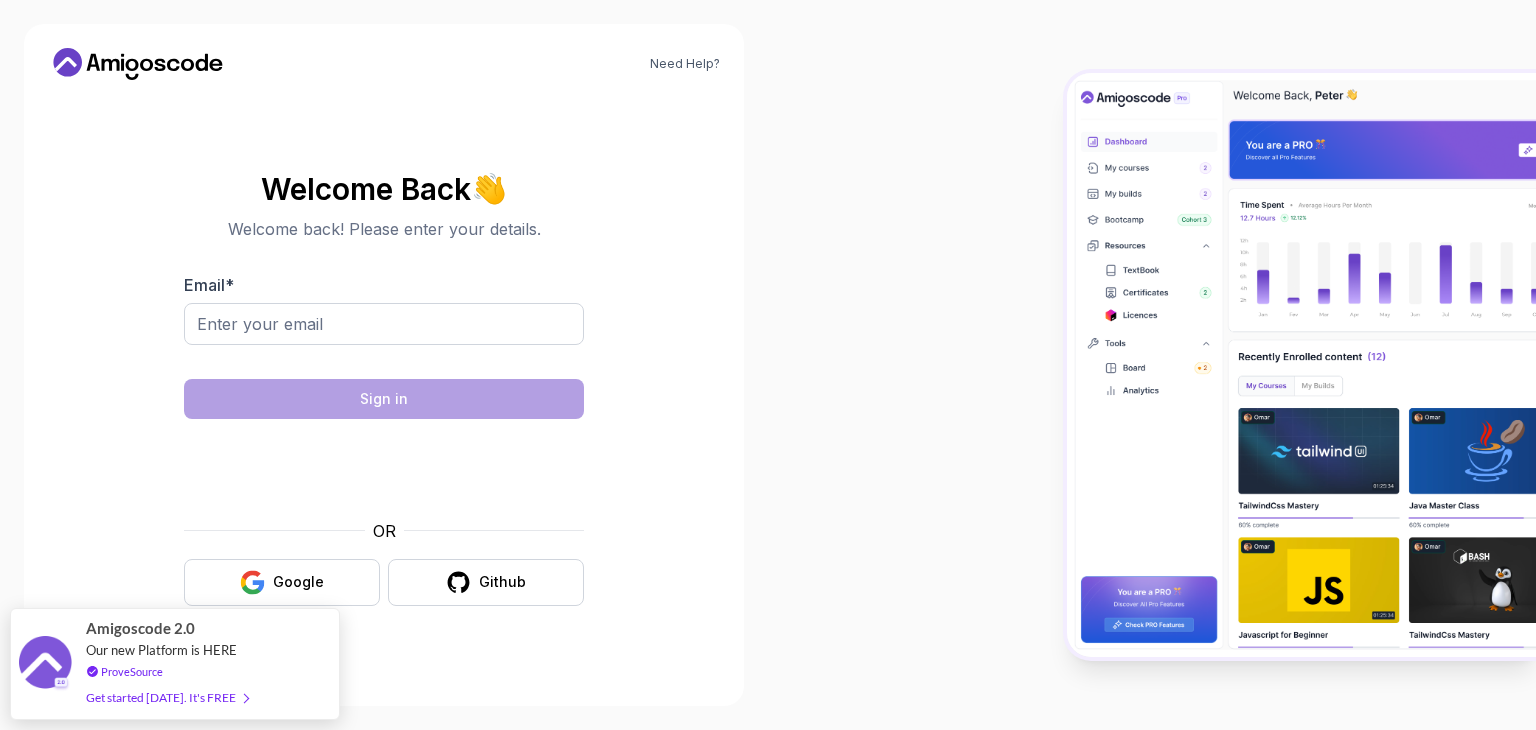 click on "Need Help? Welcome Back 👋 Welcome back! Please enter your details. Email * Sign in OR Google Github" at bounding box center [384, 365] 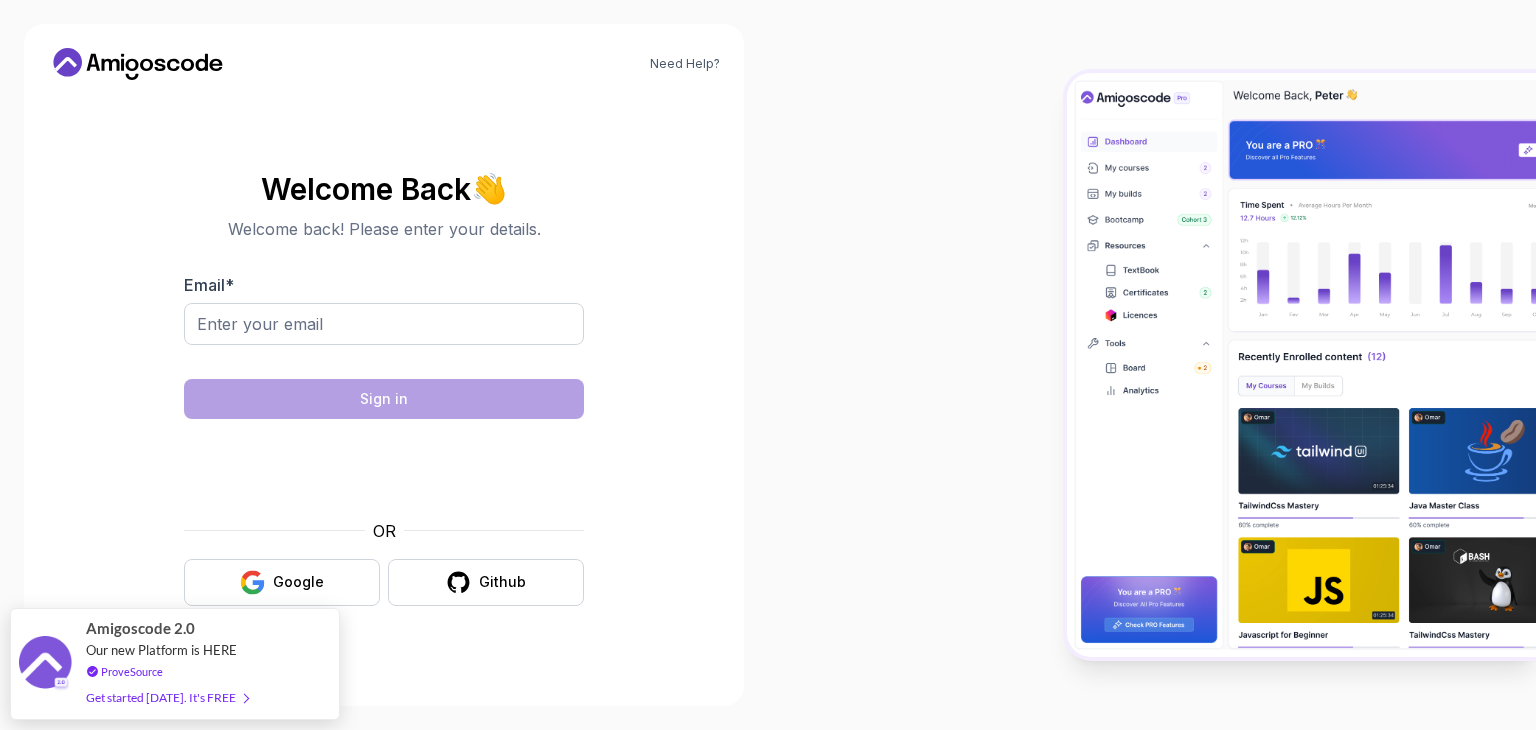 click on "Welcome Back 👋 Welcome back! Please enter your details. Email * Sign in OR Google Github" at bounding box center [384, 389] 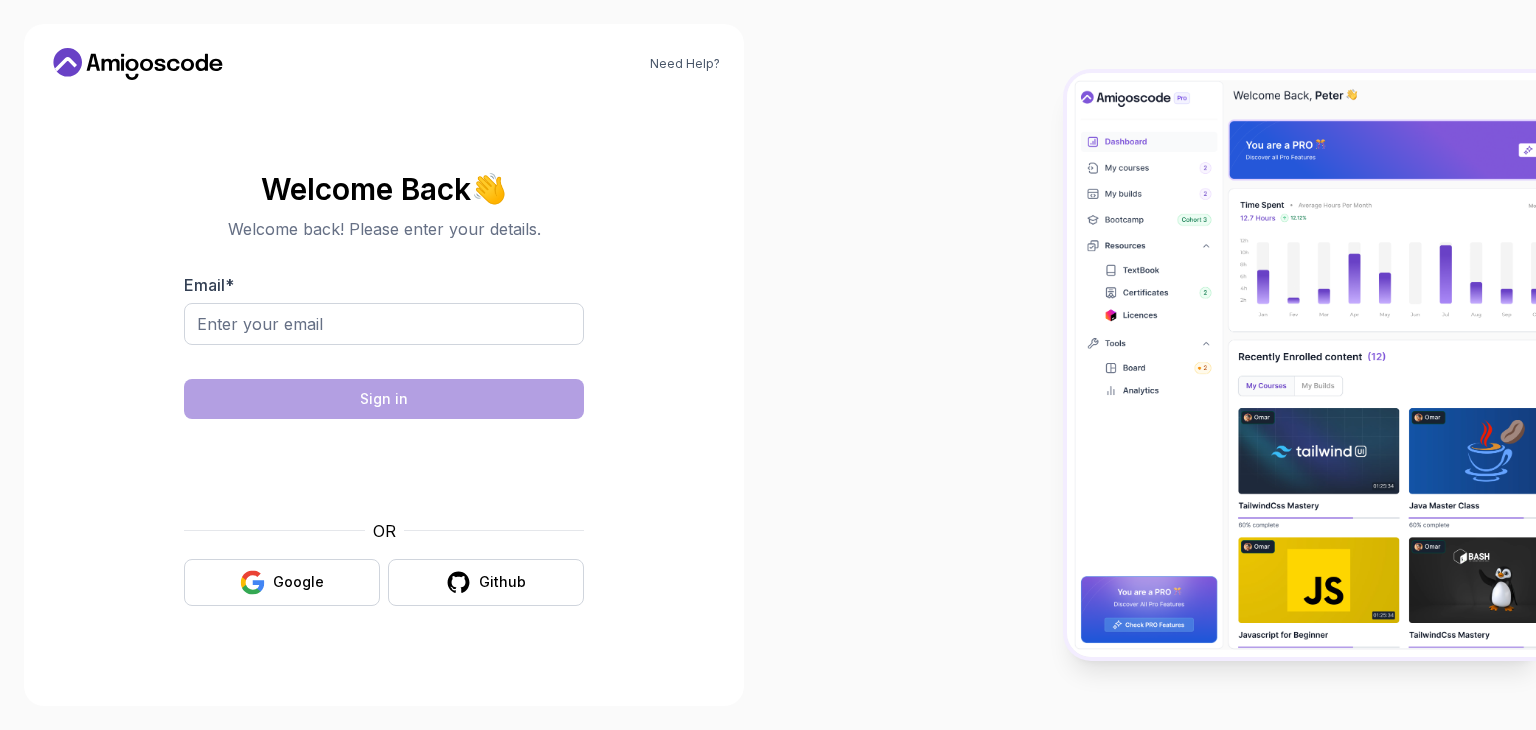 scroll, scrollTop: 0, scrollLeft: 0, axis: both 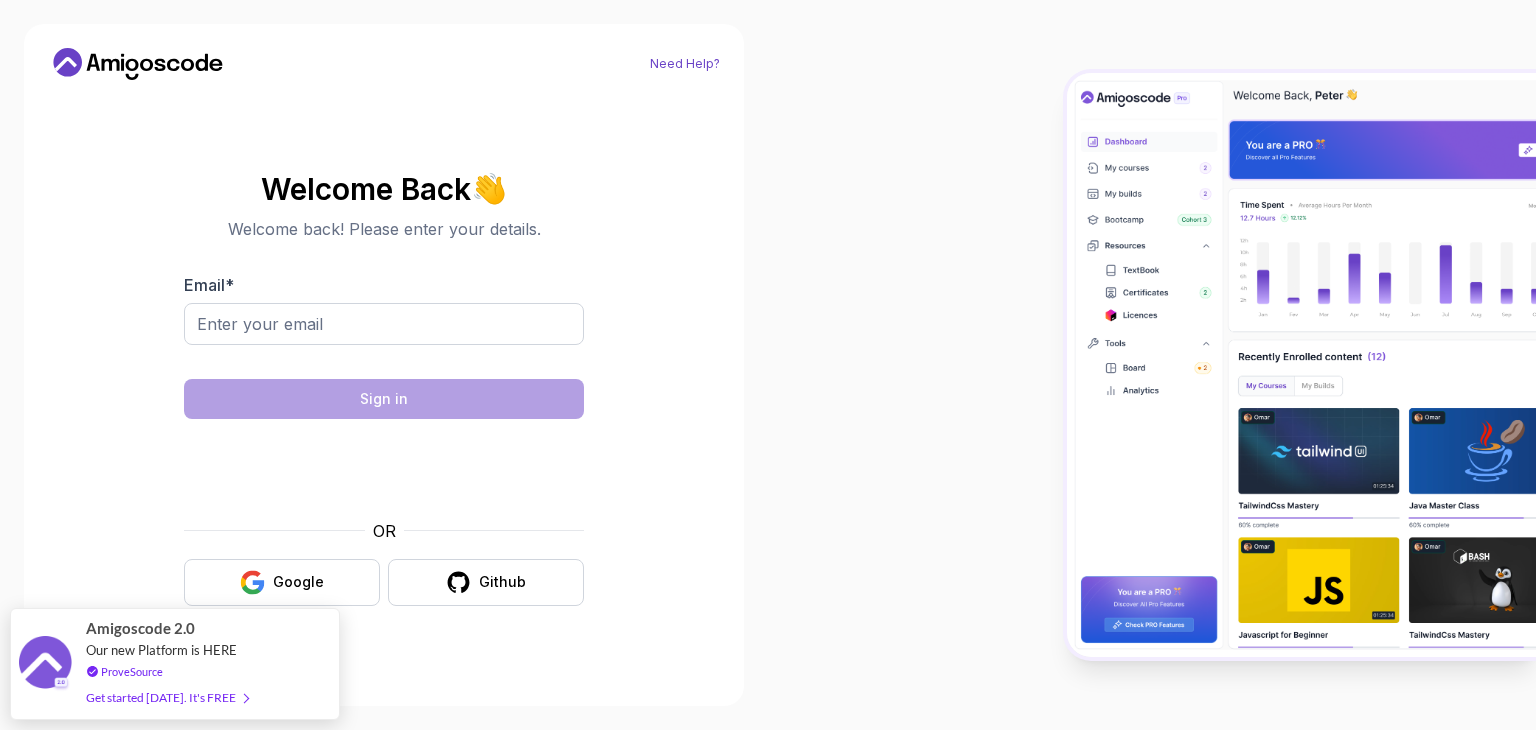 click on "Need Help?" at bounding box center (685, 64) 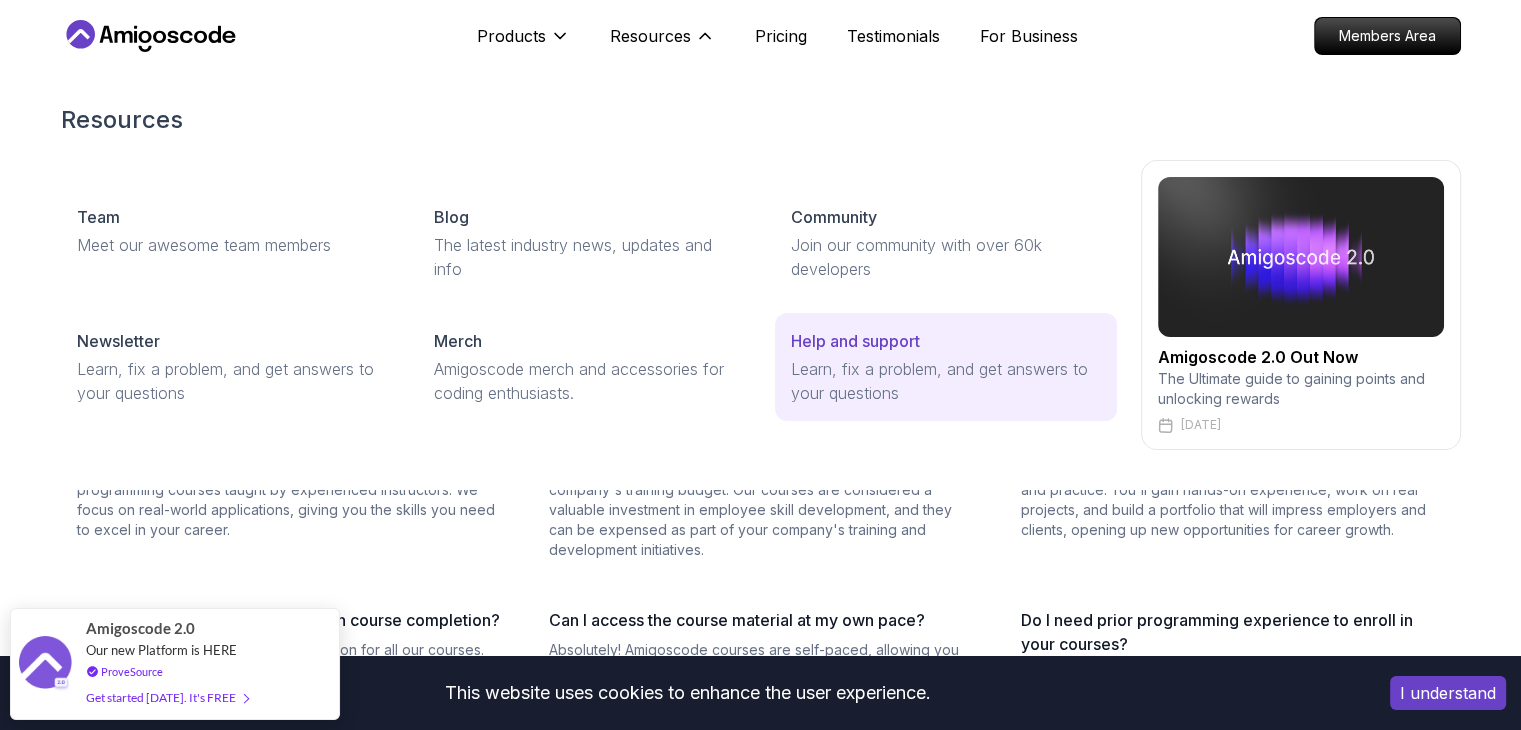 click on "Learn, fix a problem, and get answers to your questions" at bounding box center (945, 381) 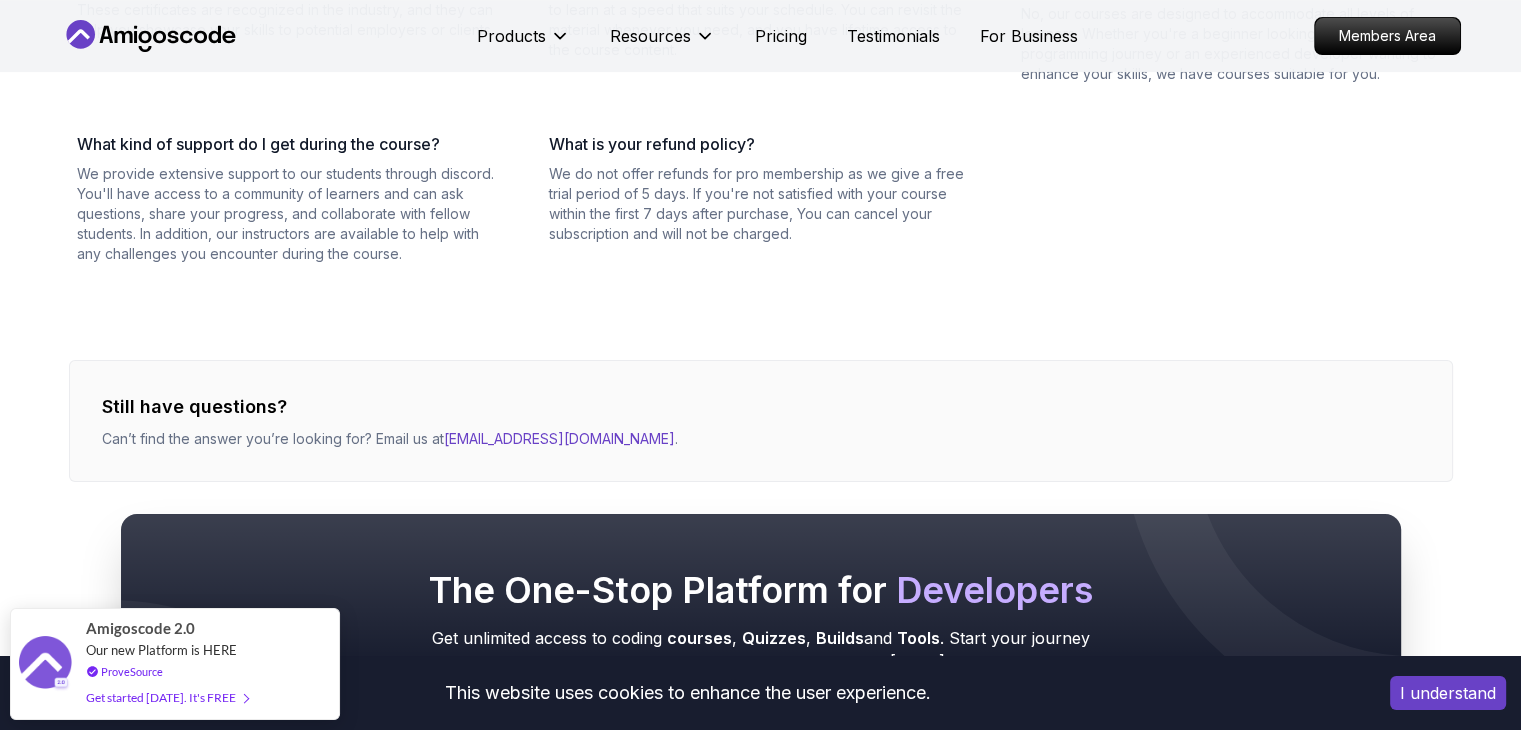 scroll, scrollTop: 666, scrollLeft: 0, axis: vertical 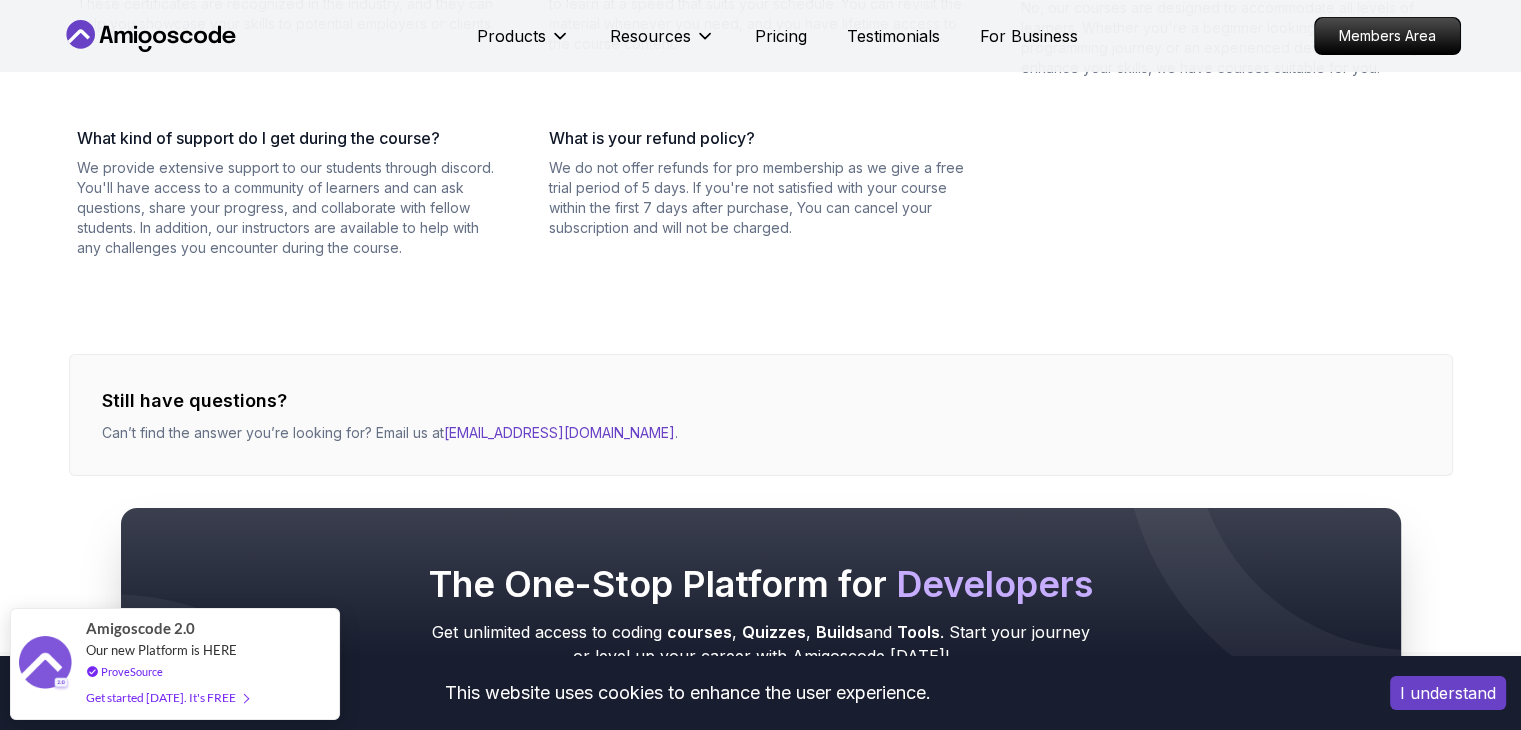 click on "The One-Stop Platform for   Developers Get unlimited access to coding   courses ,   Quizzes ,   Builds  and   Tools . Start your journey or level up your career with Amigoscode today! Start for Free Check Courses" at bounding box center [760, 657] 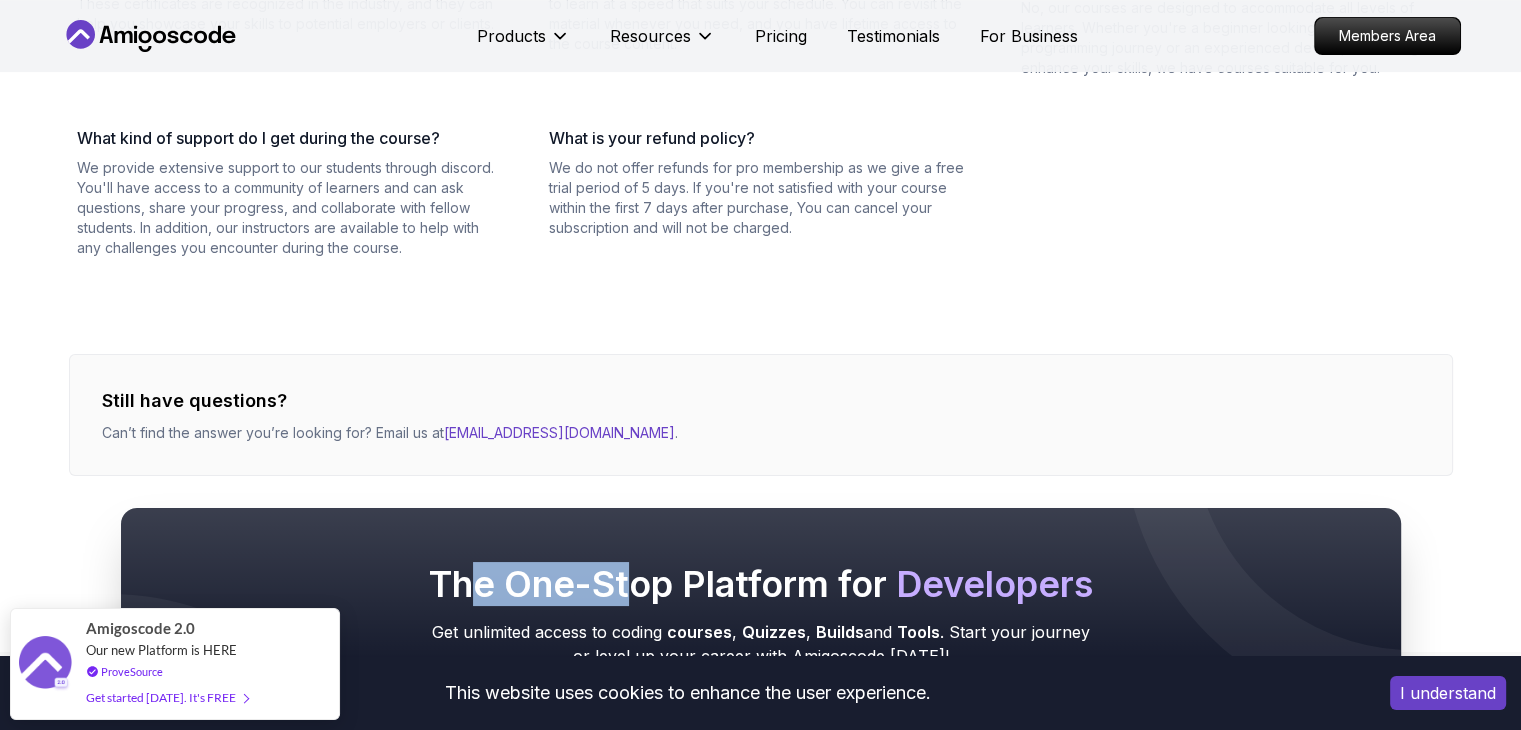 drag, startPoint x: 622, startPoint y: 433, endPoint x: 692, endPoint y: 421, distance: 71.021126 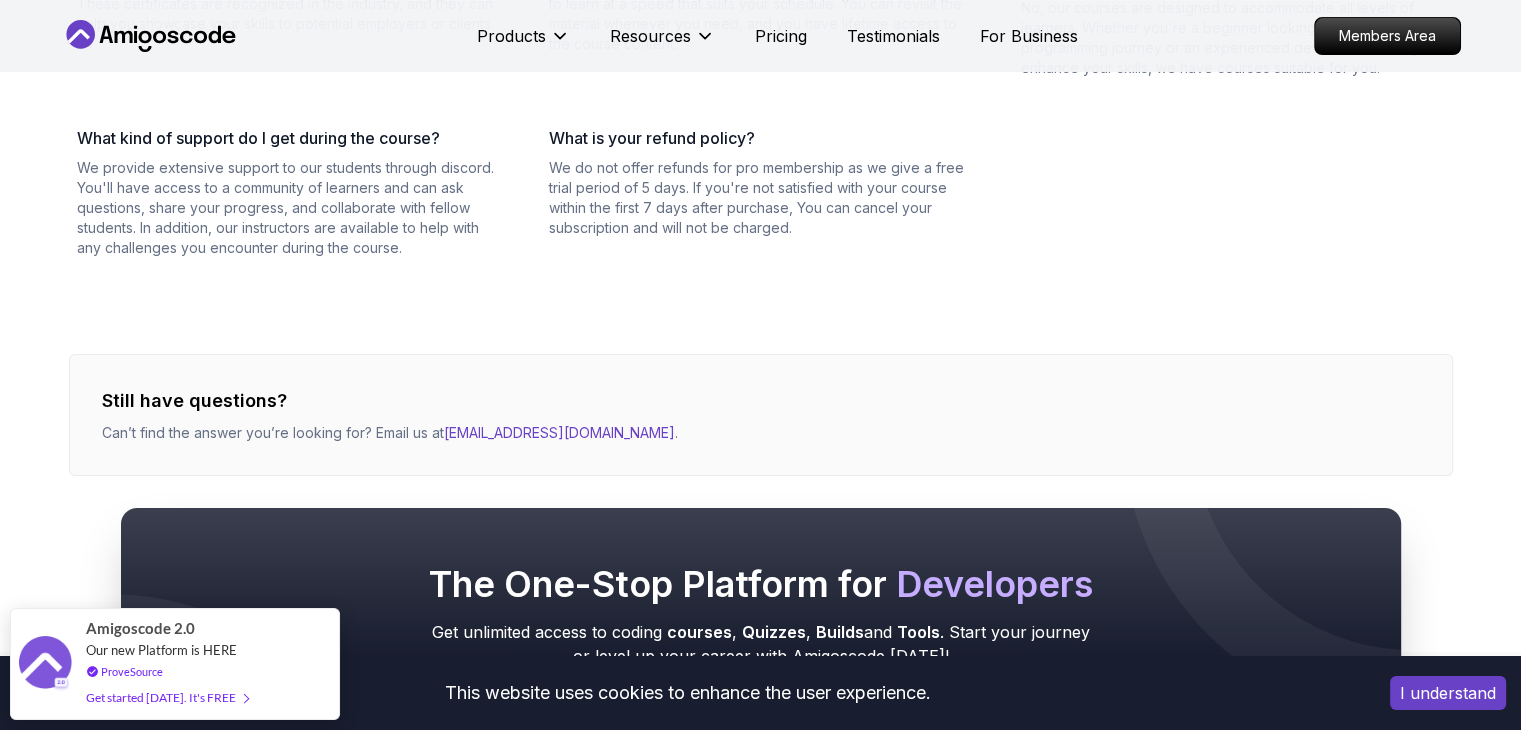 click on "The One-Stop Platform for   Developers Get unlimited access to coding   courses ,   Quizzes ,   Builds  and   Tools . Start your journey or level up your career with Amigoscode today! Start for Free Check Courses" at bounding box center (760, 657) 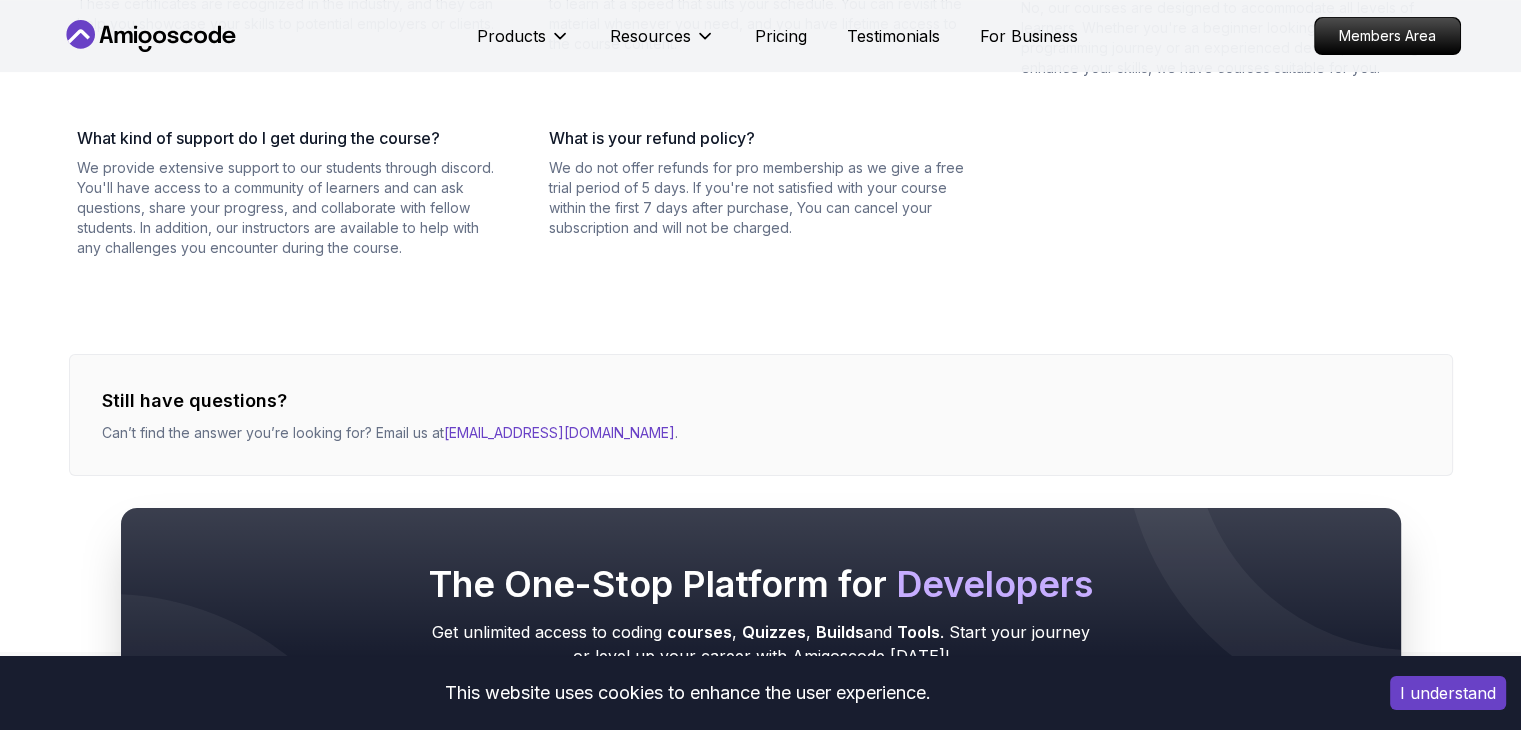 scroll, scrollTop: 0, scrollLeft: 0, axis: both 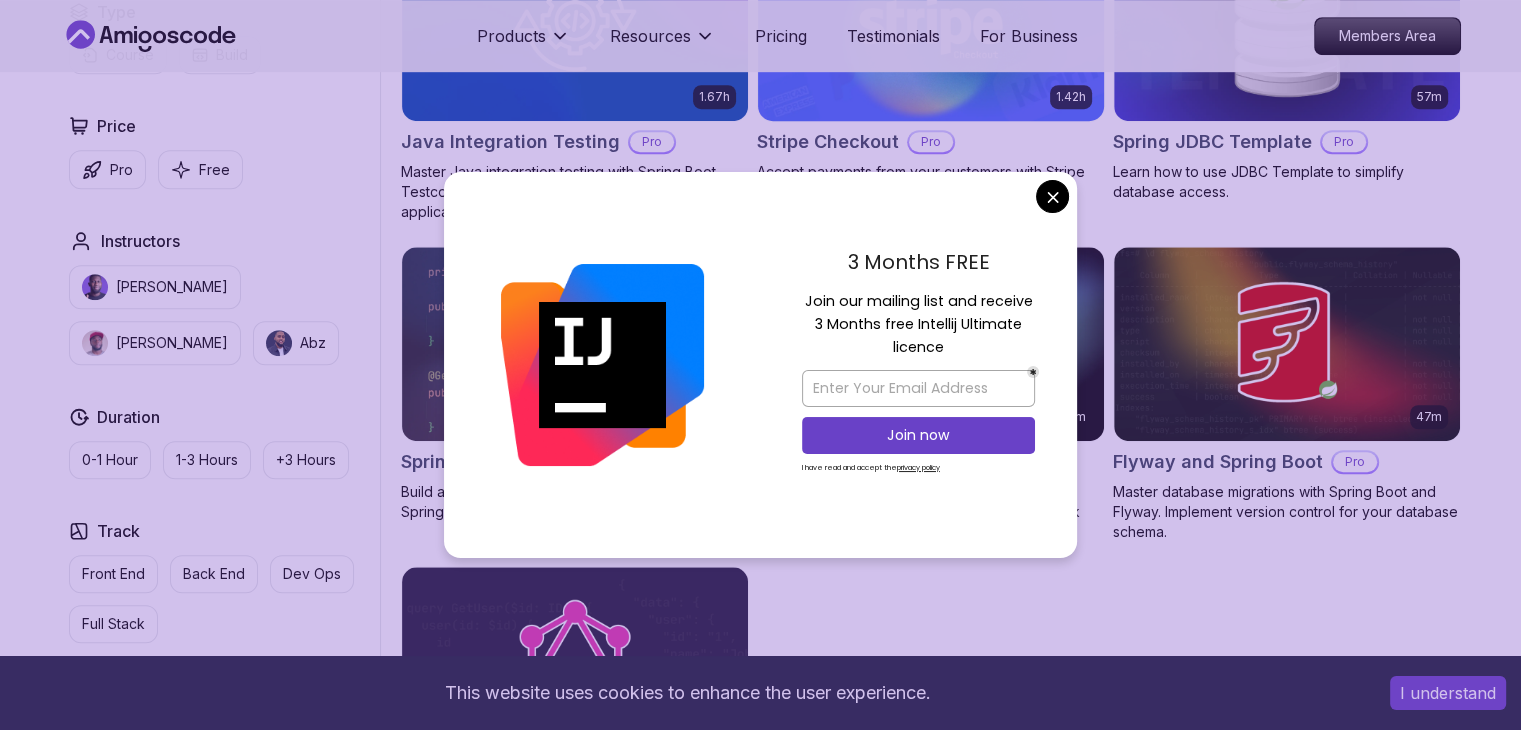 click on "This website uses cookies to enhance the user experience. I understand Products Resources Pricing Testimonials For Business Members Area Products Resources Pricing Testimonials For Business Members Area spring-boot Spring Boot Courses for Building Scalable Java Applications Learn to build production-grade Java applications using Spring Boot. Includes REST APIs, database integration, testing, and deployment. Filters Filters Type Course Build Price Pro Free Instructors Nelson Djalo Richard Abz Duration 0-1 Hour 1-3 Hours +3 Hours Track Front End Back End Dev Ops Full Stack Level Junior Mid-level Senior 5.18h Advanced Spring Boot Pro Dive deep into Spring Boot with our advanced course, designed to take your skills from intermediate to expert level. 3.30h Building APIs with Spring Boot Pro Learn to build robust, scalable APIs with Spring Boot, mastering REST principles, JSON handling, and embedded server configuration. 1.67h NEW Spring Boot for Beginners 6.65h NEW Spring Data JPA Pro 2.73h JUST RELEASED Pro 1.45h" at bounding box center (760, 300) 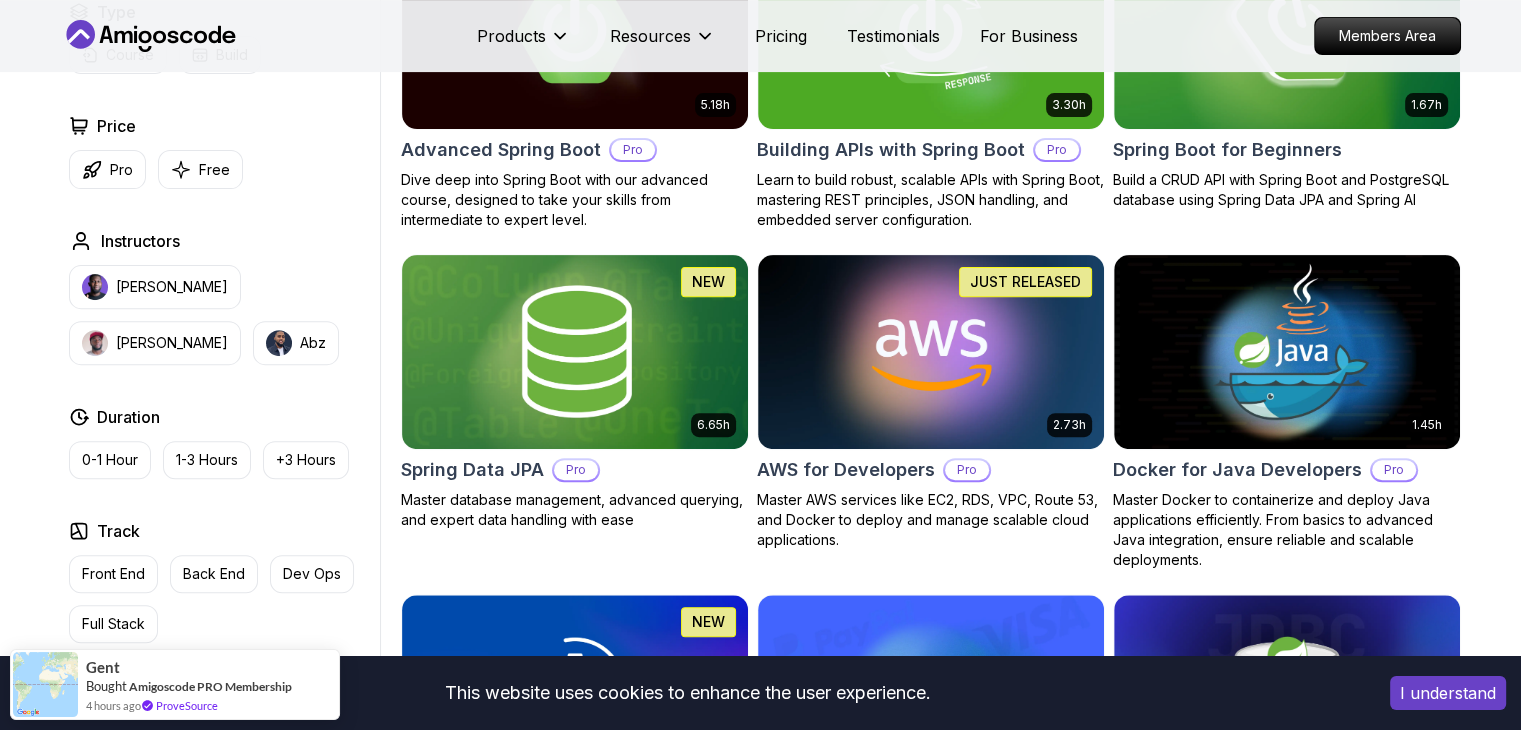 scroll, scrollTop: 333, scrollLeft: 0, axis: vertical 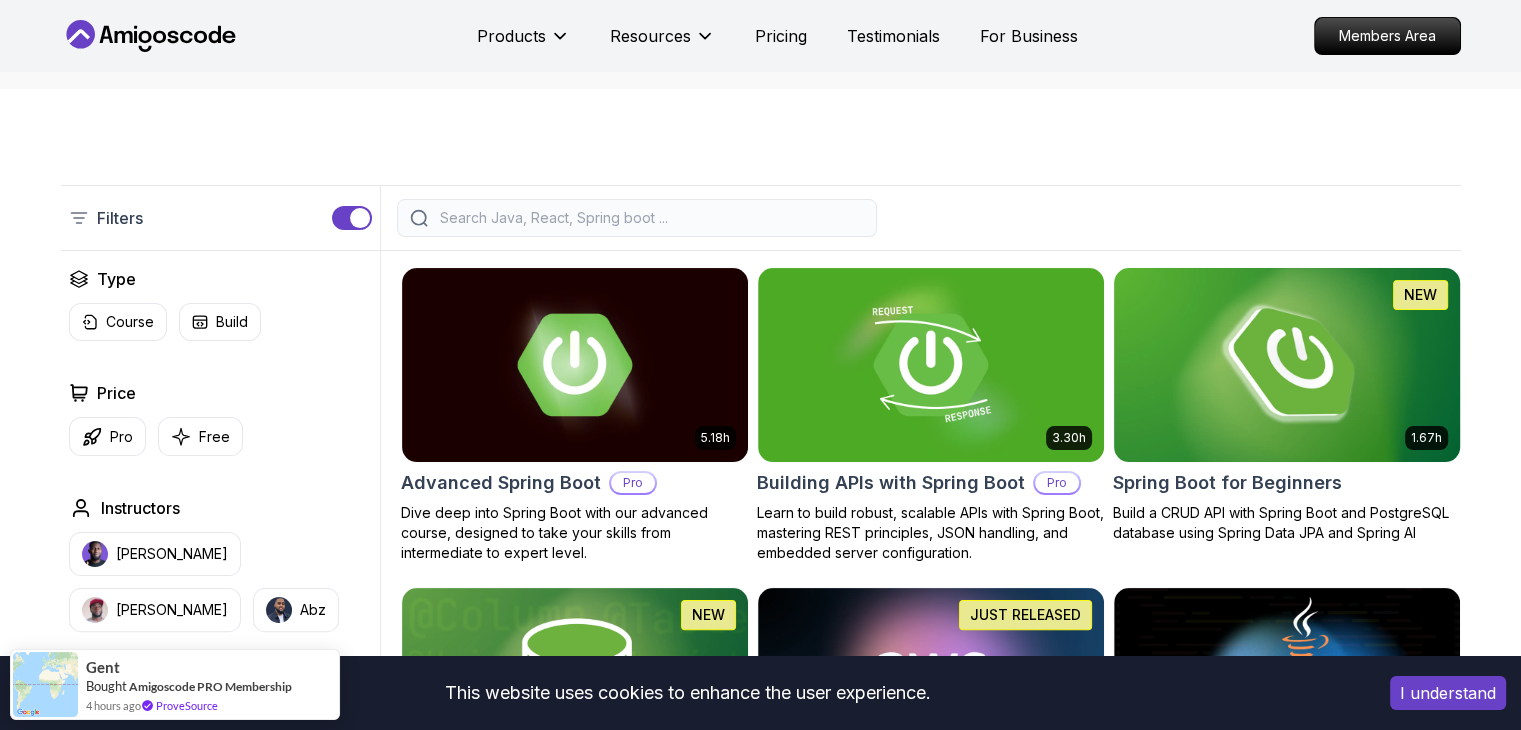 click at bounding box center (1286, 364) 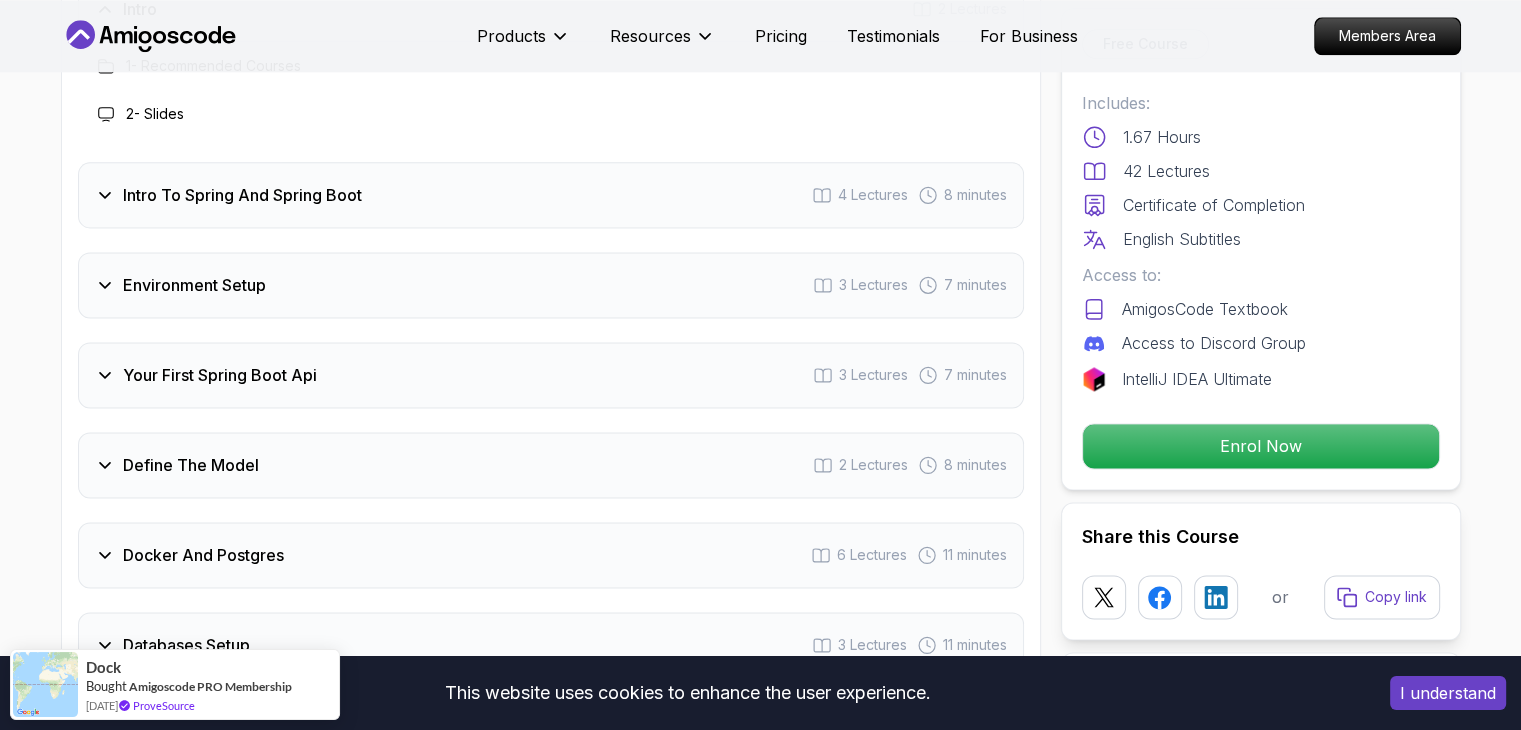 scroll, scrollTop: 2333, scrollLeft: 0, axis: vertical 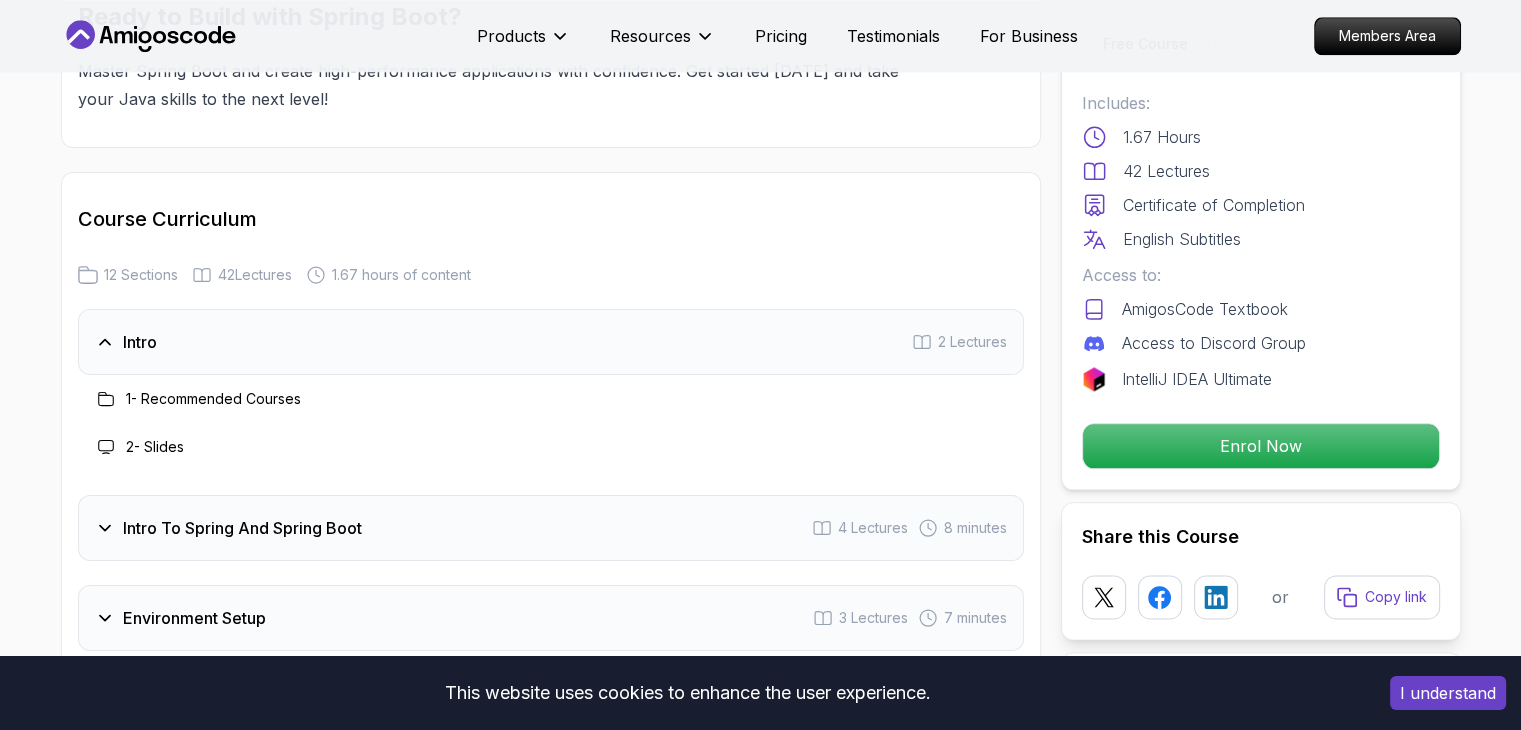 click on "1  -   Recommended Courses" at bounding box center (213, 399) 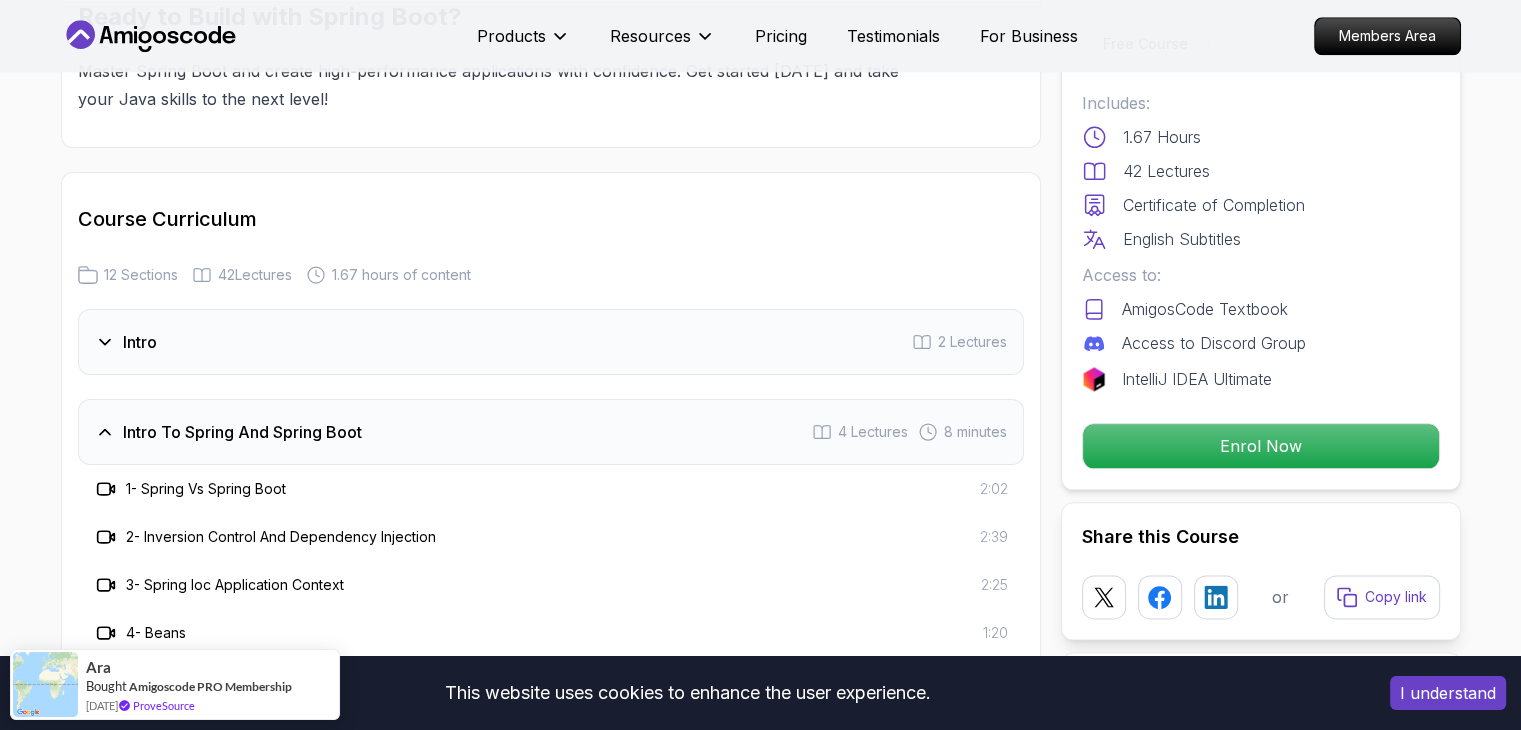 scroll, scrollTop: 2666, scrollLeft: 0, axis: vertical 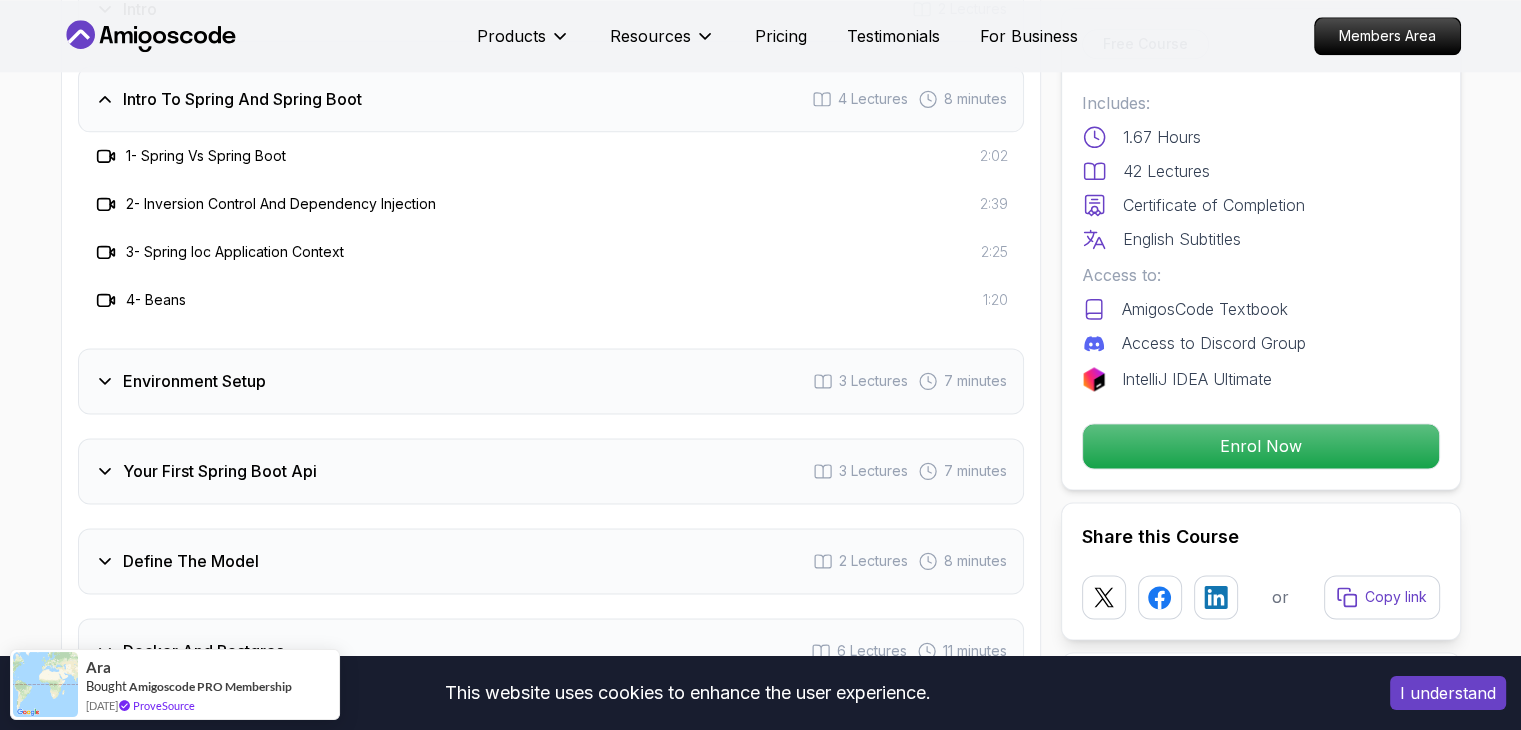 click on "1  -   Spring Vs Spring Boot" at bounding box center (206, 156) 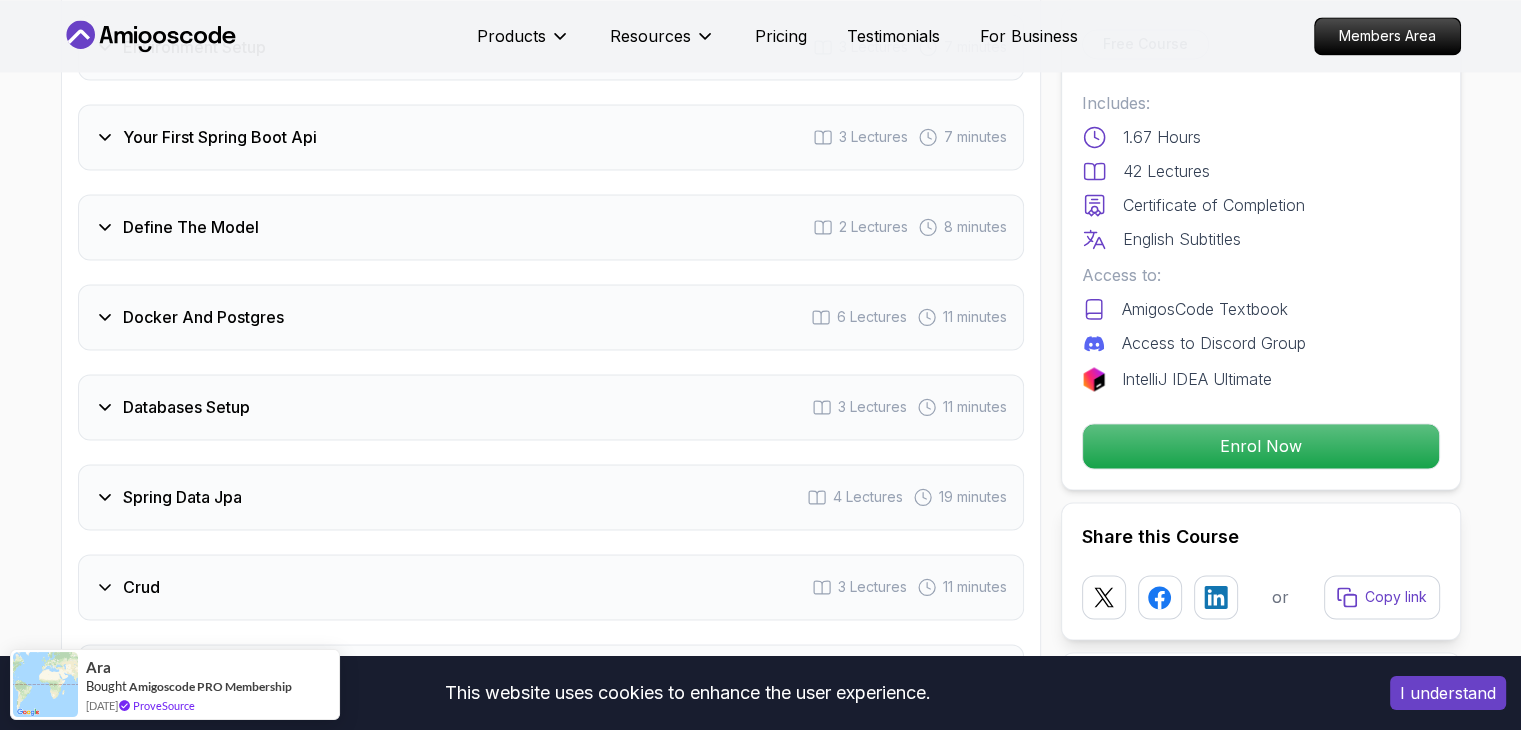 click on "I understand" at bounding box center (1448, 693) 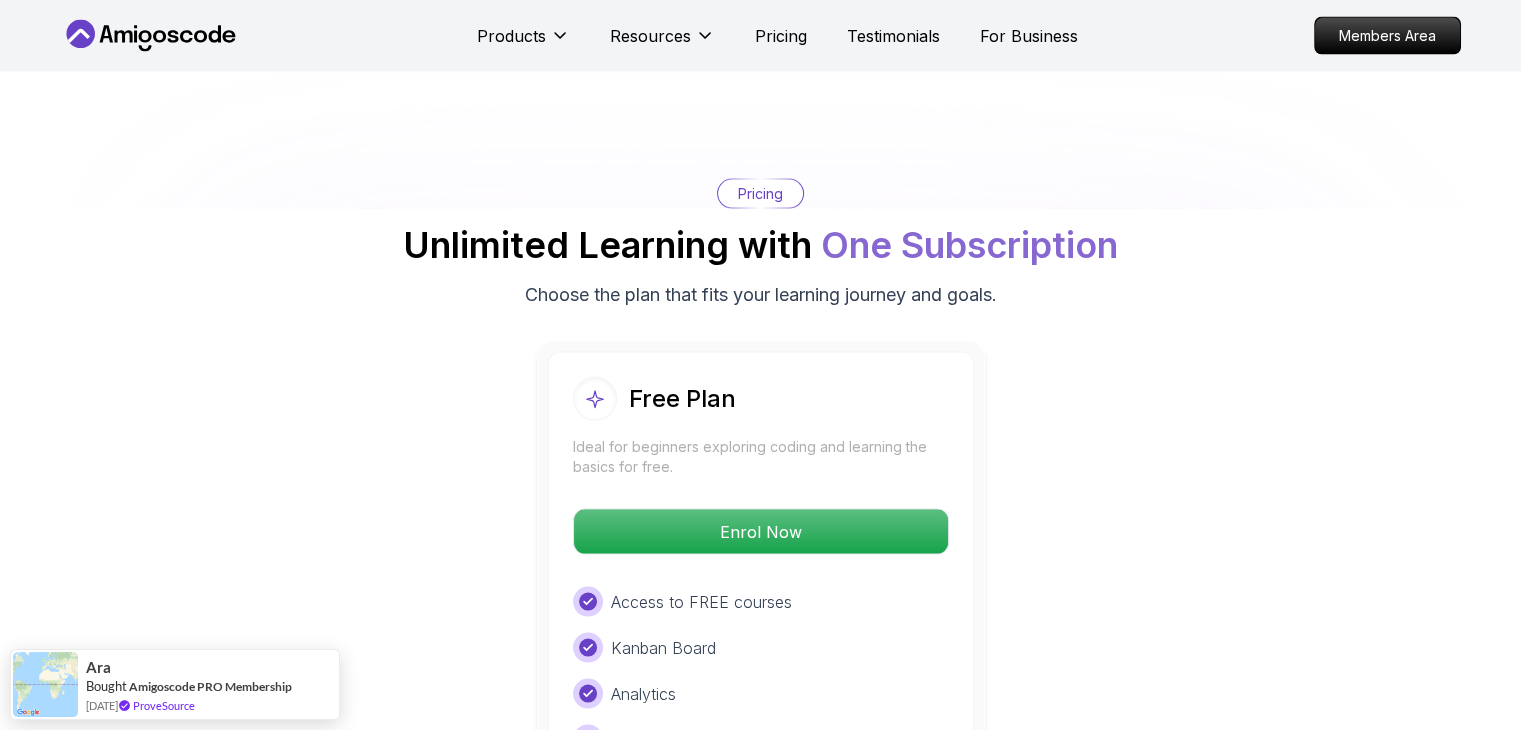 scroll, scrollTop: 4333, scrollLeft: 0, axis: vertical 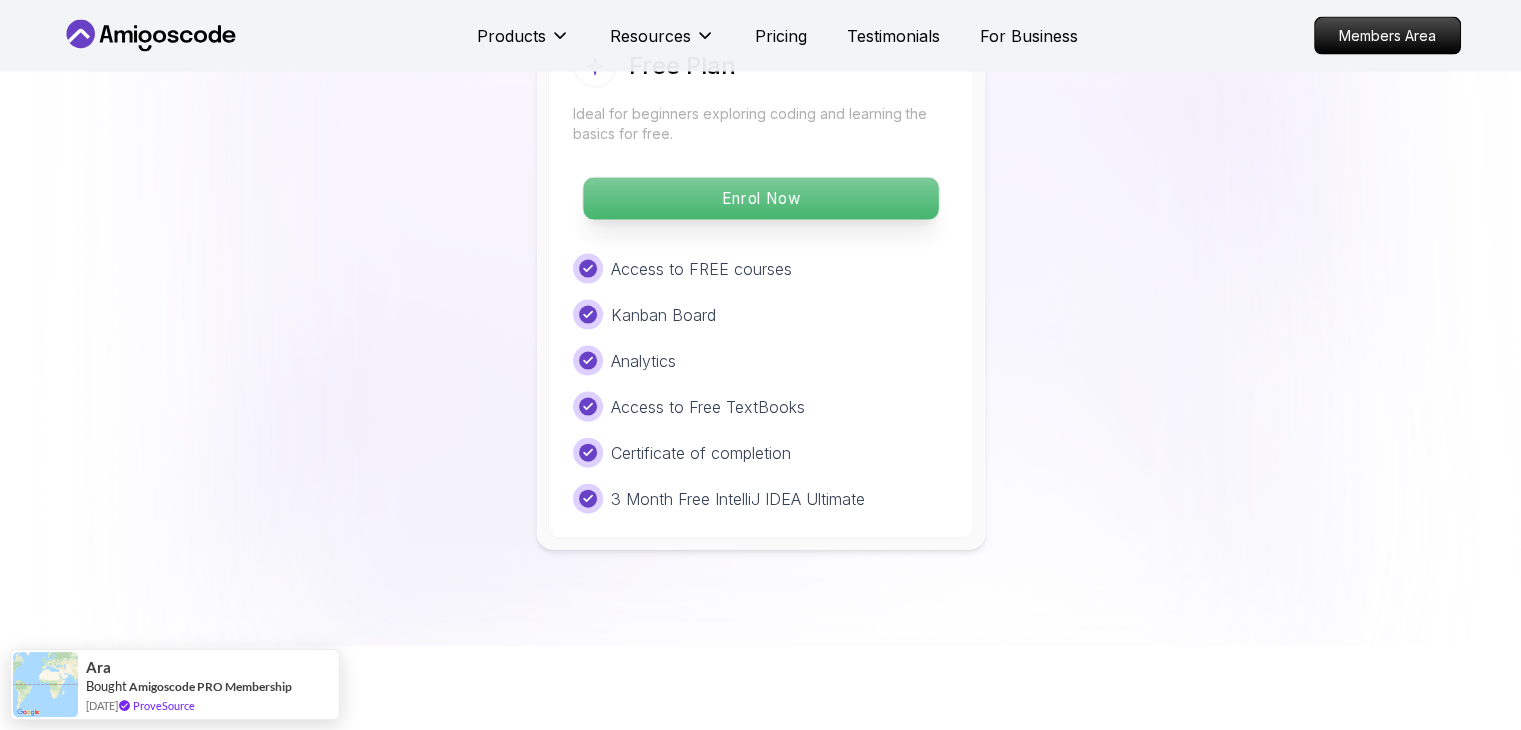 click on "Enrol Now" at bounding box center (760, 199) 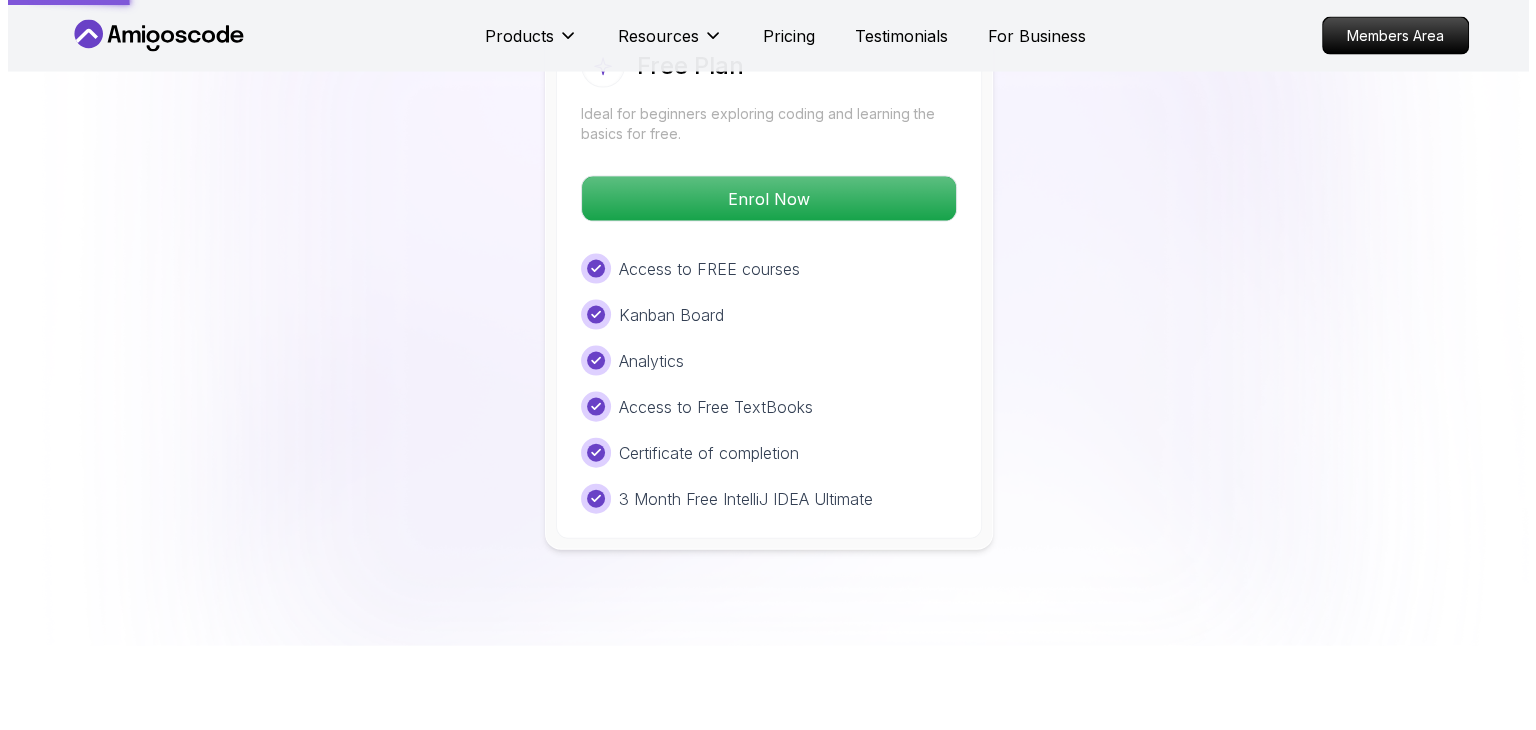 scroll, scrollTop: 0, scrollLeft: 0, axis: both 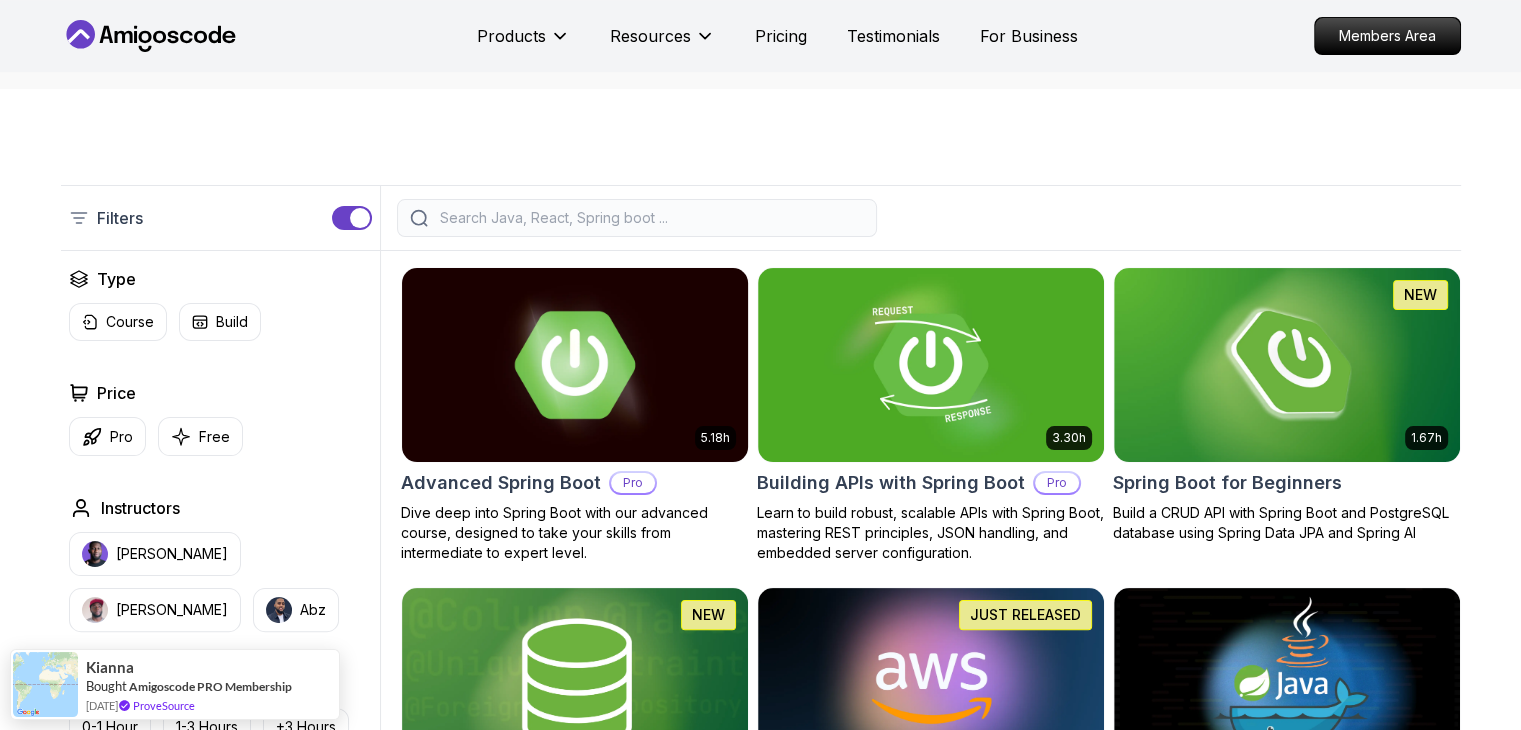 click at bounding box center (574, 364) 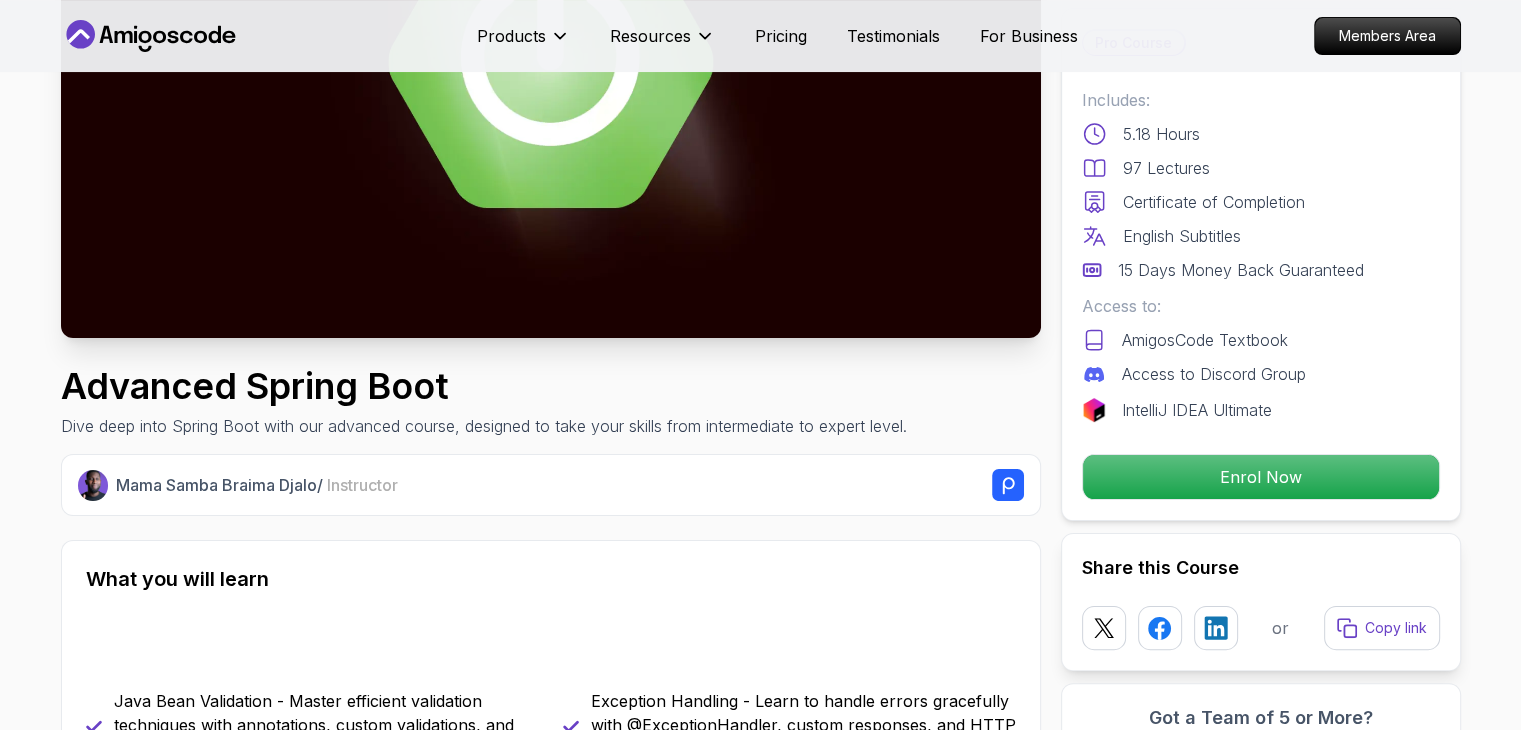 scroll, scrollTop: 0, scrollLeft: 0, axis: both 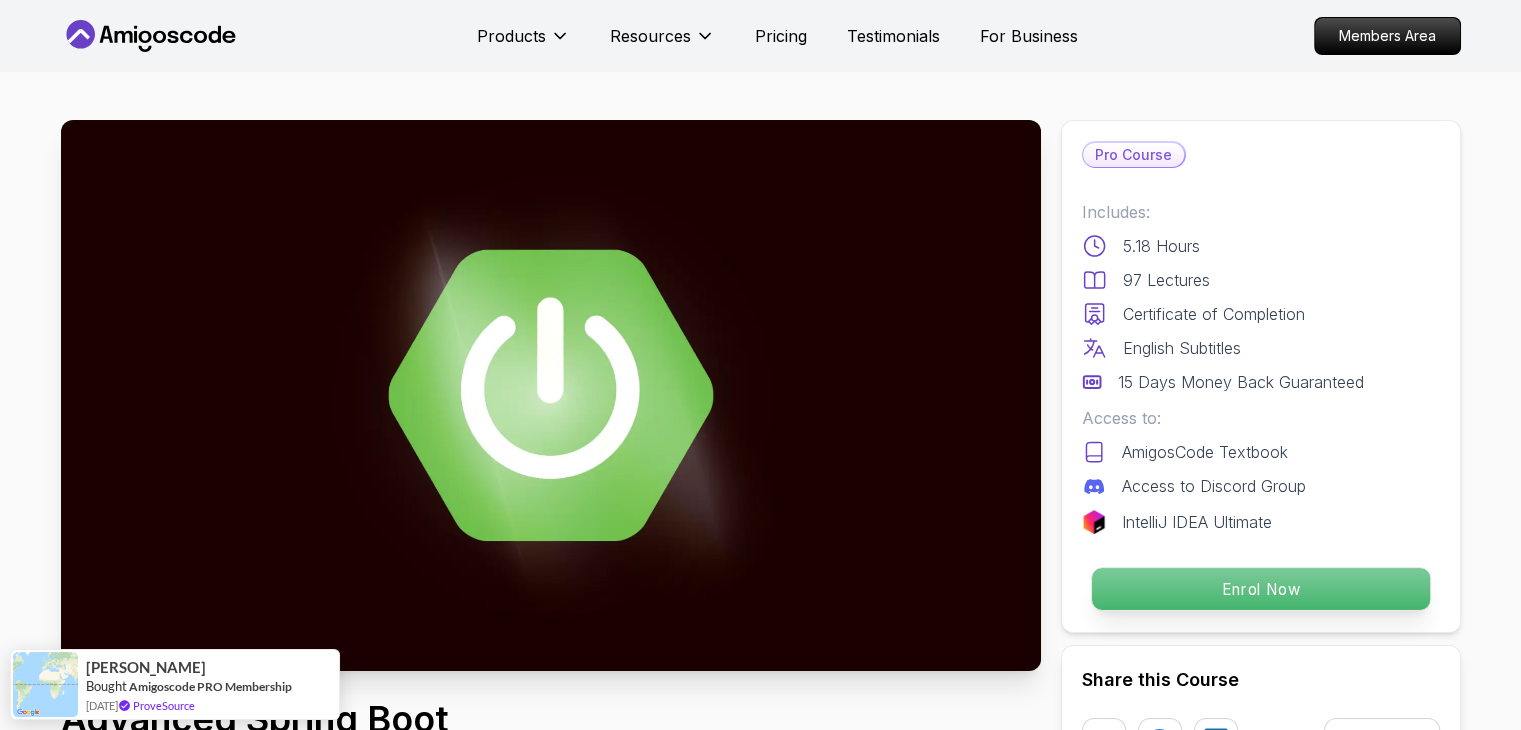 click on "Enrol Now" at bounding box center [1260, 589] 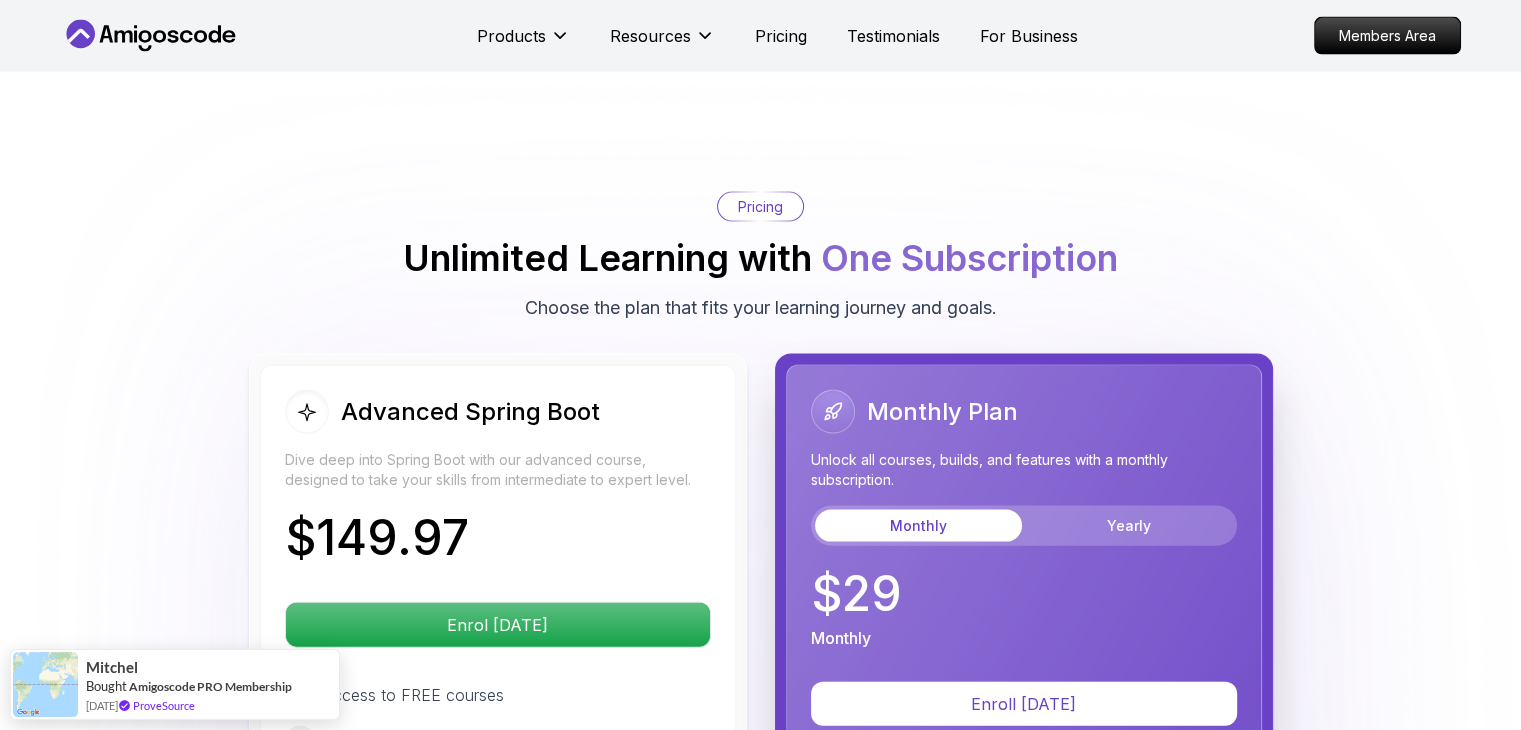 scroll, scrollTop: 4214, scrollLeft: 0, axis: vertical 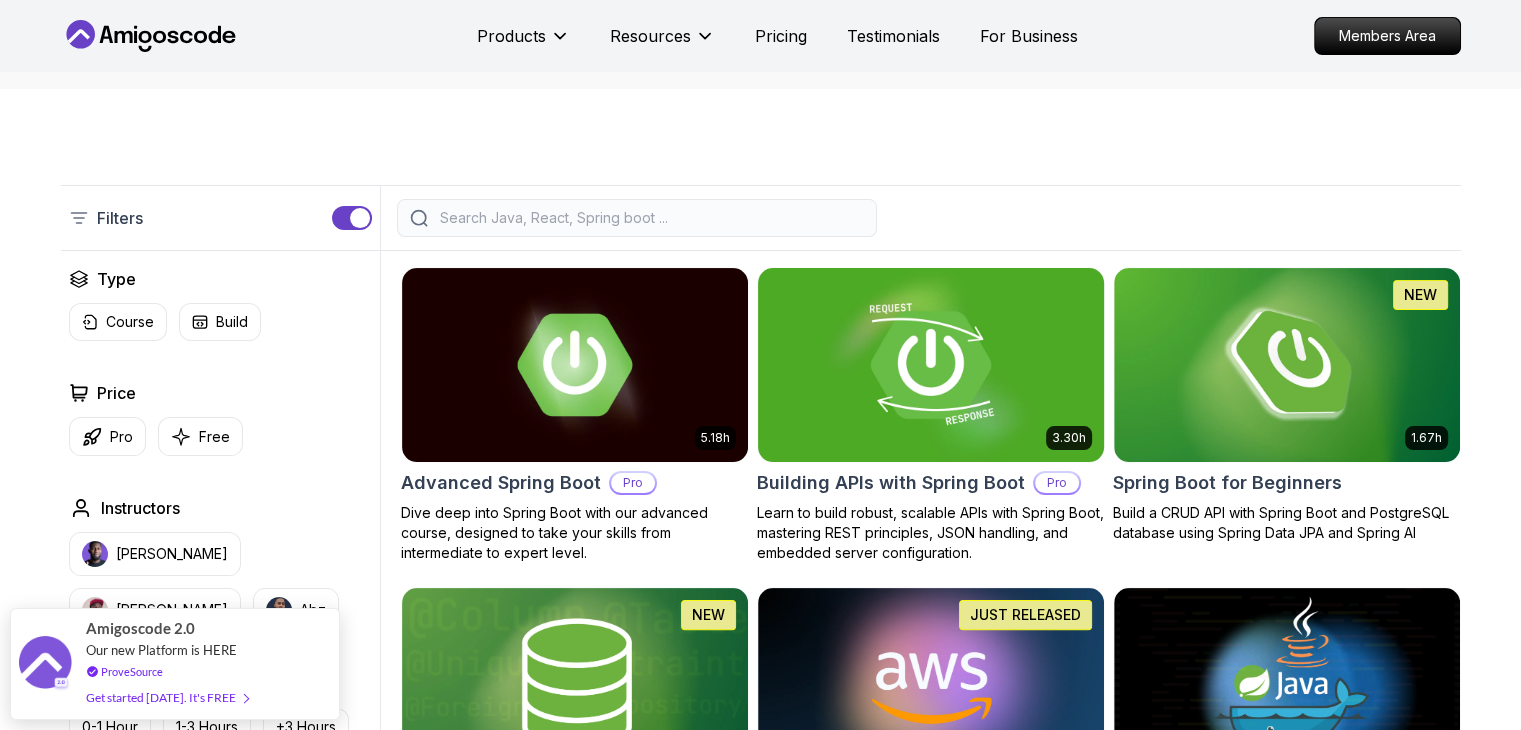 click at bounding box center (930, 364) 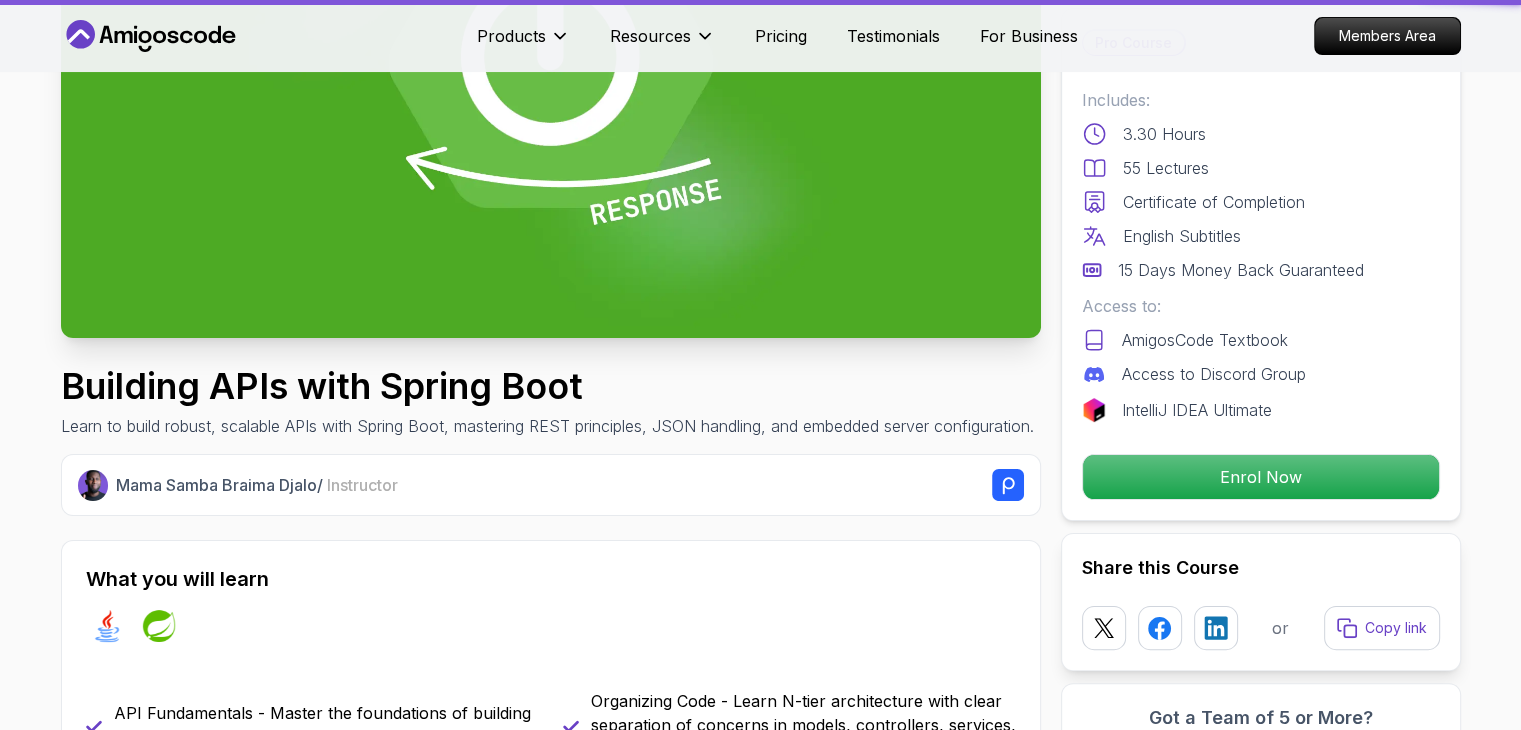 scroll, scrollTop: 0, scrollLeft: 0, axis: both 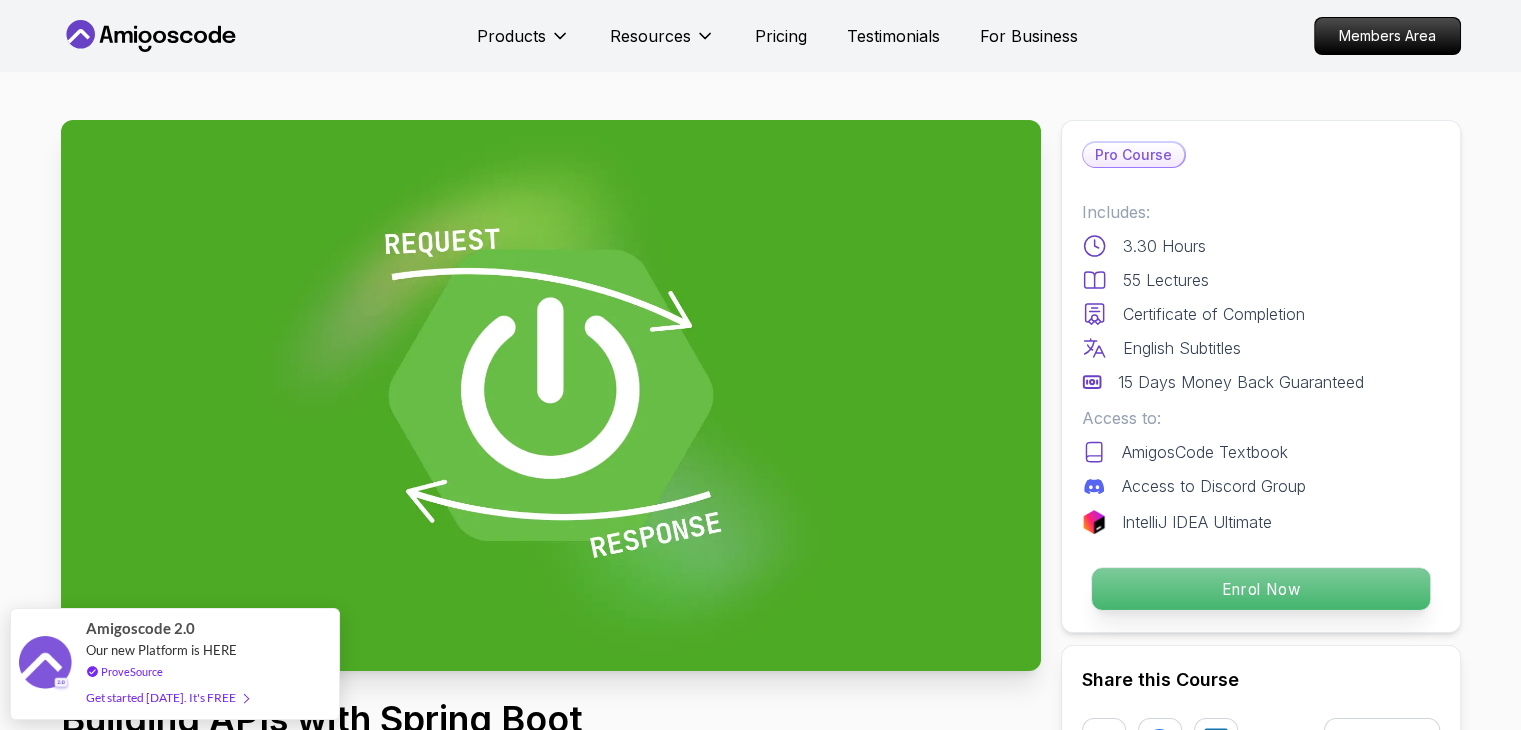 click on "Enrol Now" at bounding box center [1260, 589] 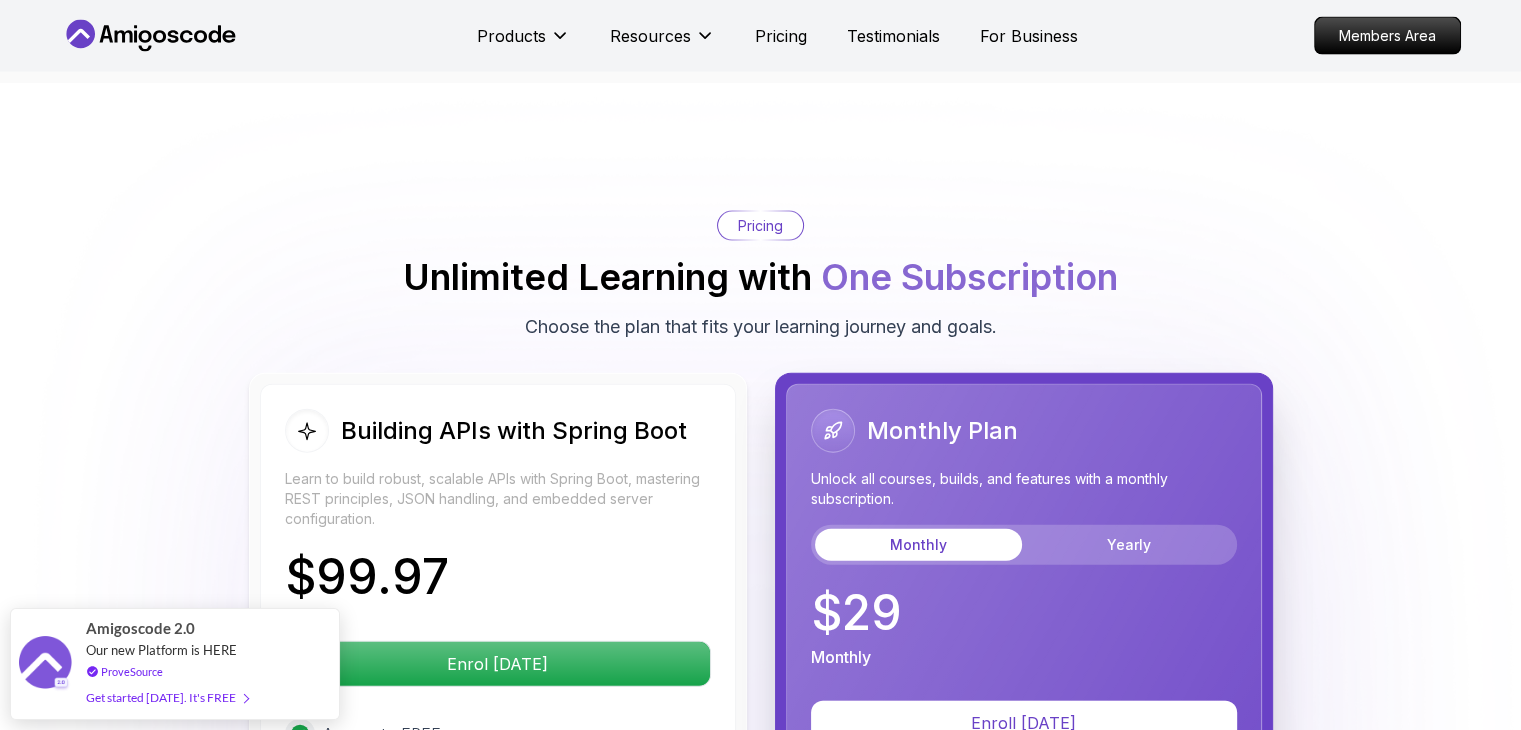 scroll, scrollTop: 4481, scrollLeft: 0, axis: vertical 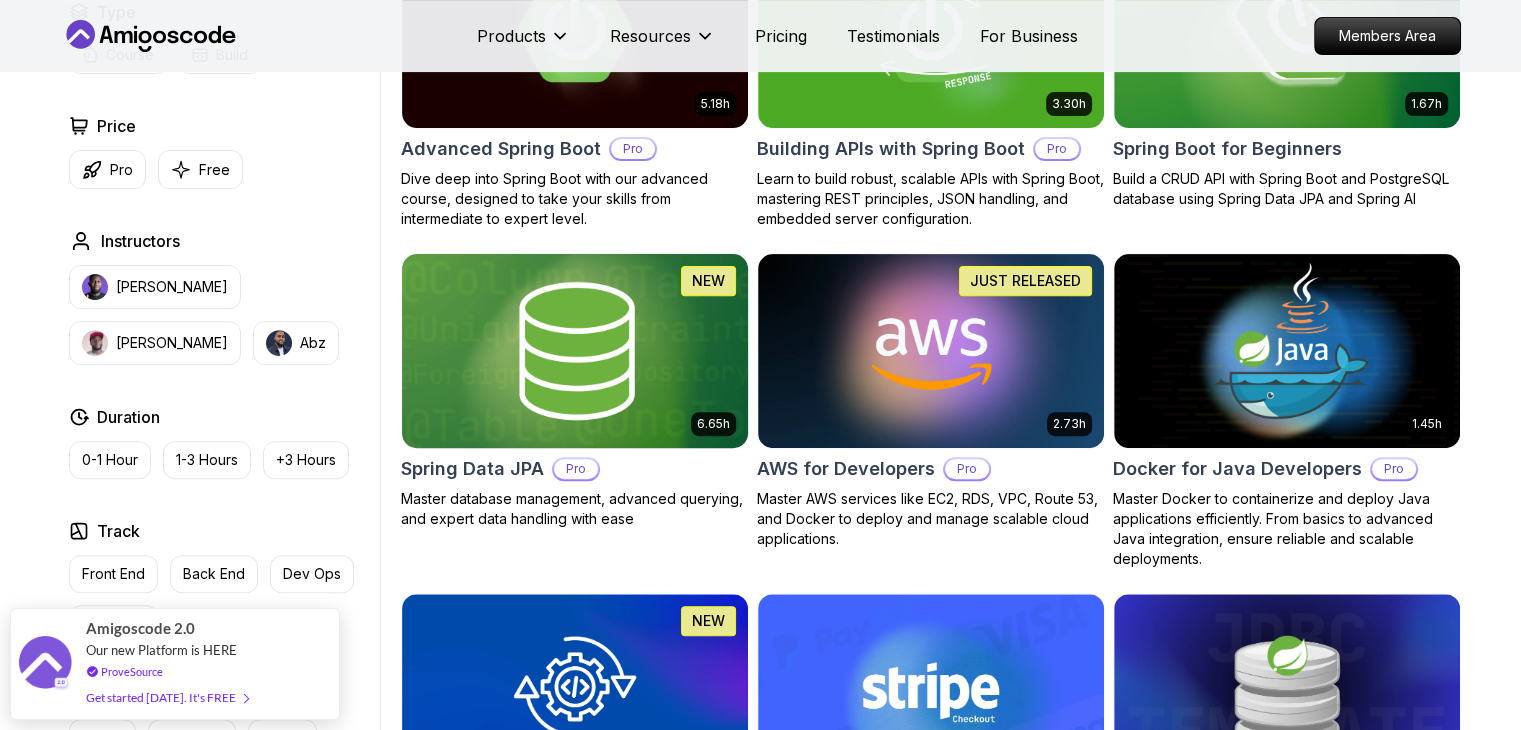 click at bounding box center (574, 350) 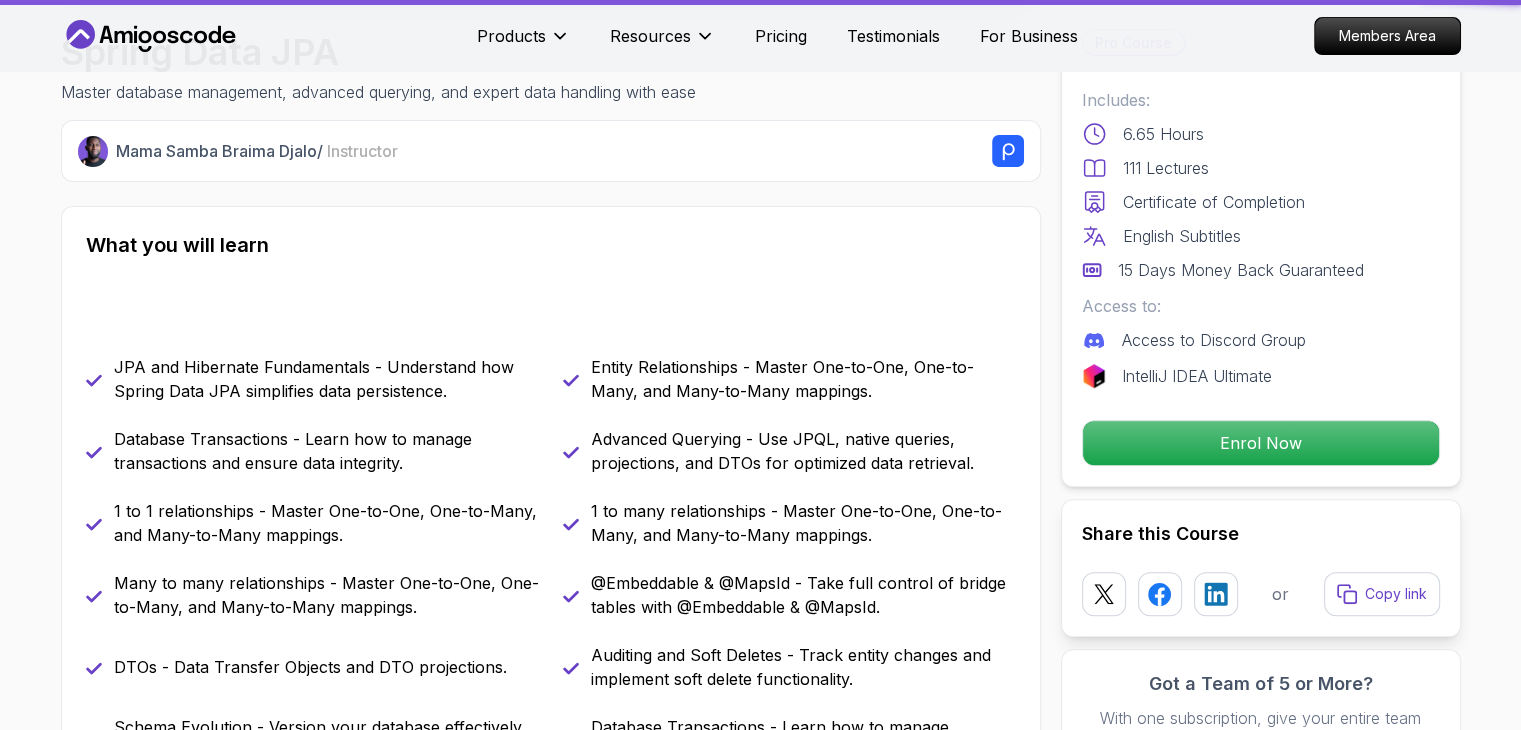 scroll, scrollTop: 0, scrollLeft: 0, axis: both 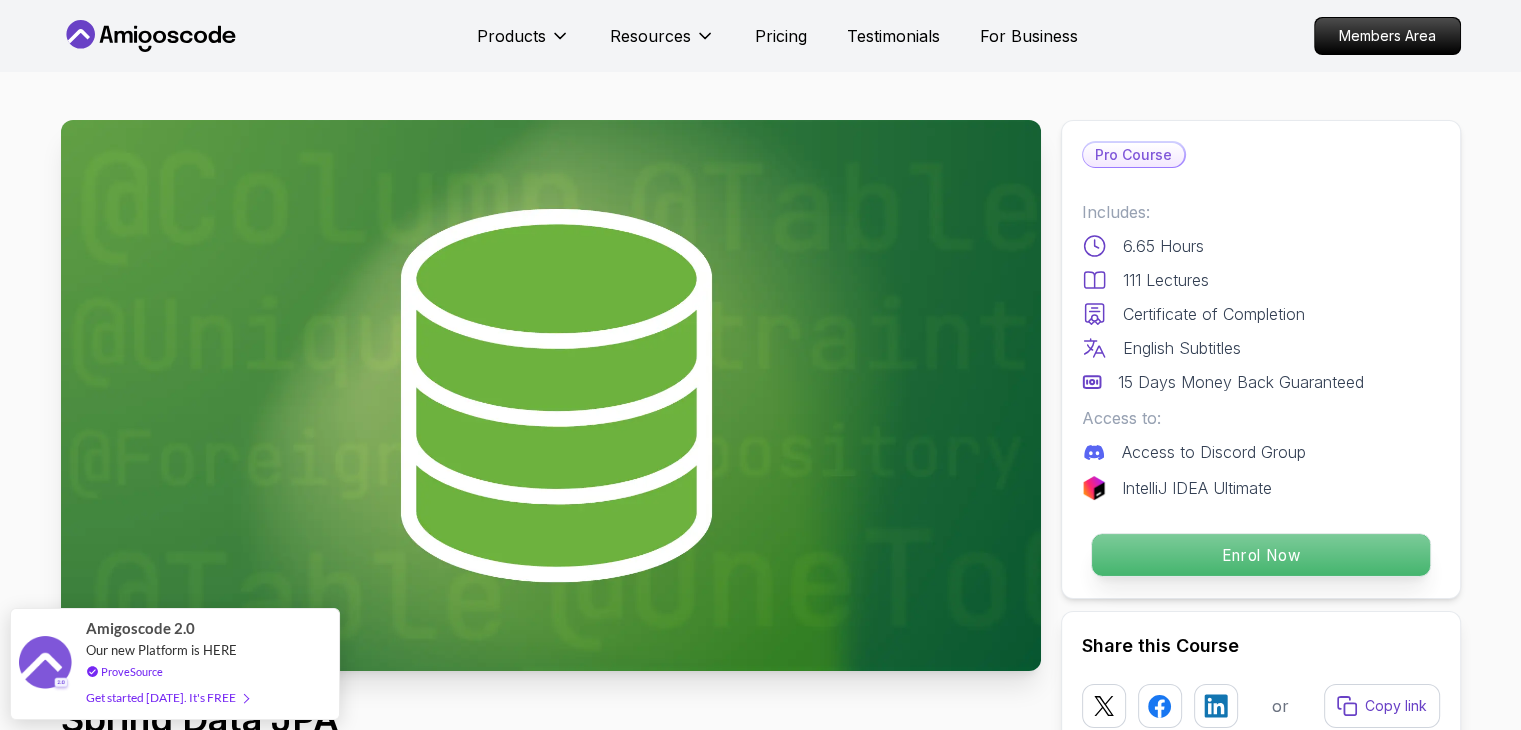 click on "Enrol Now" at bounding box center (1260, 555) 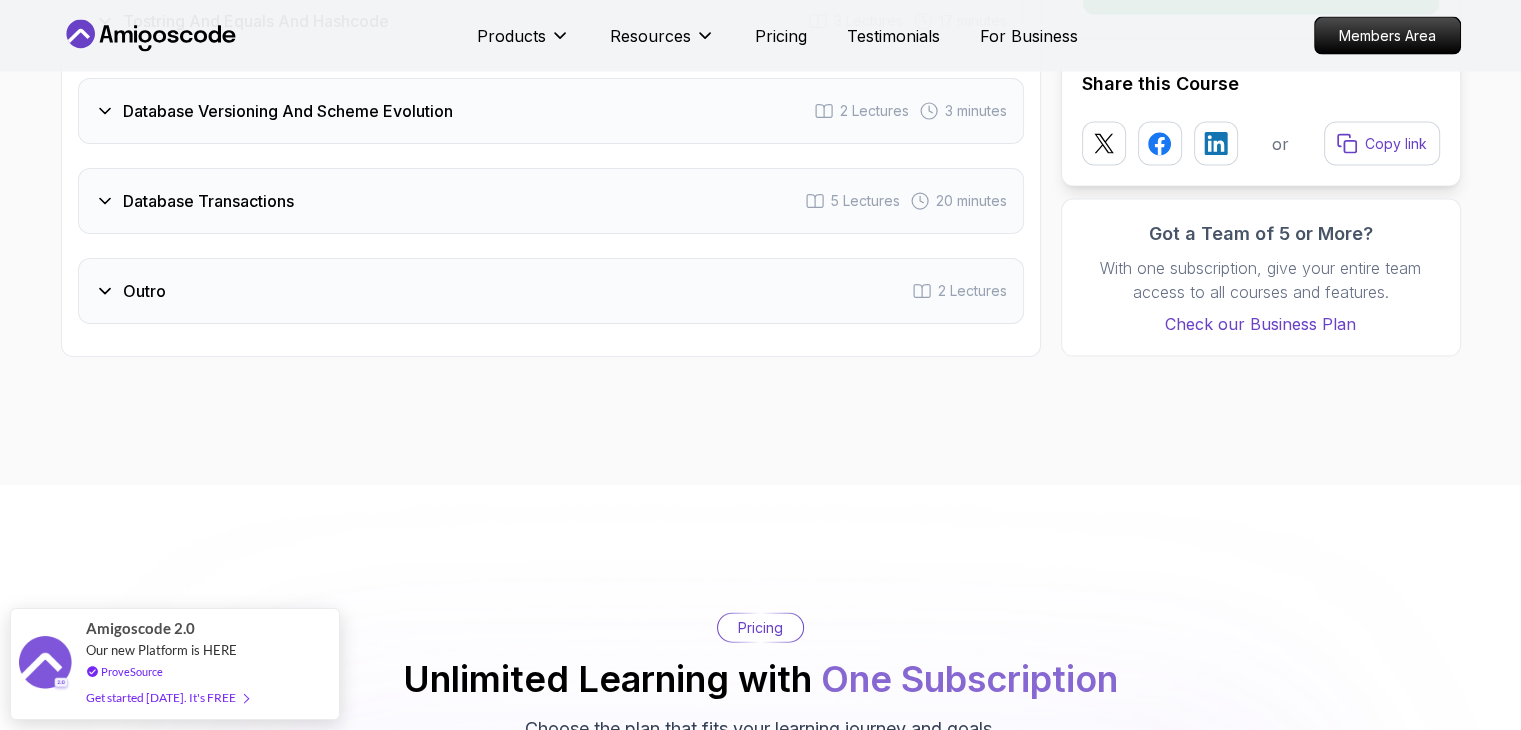 scroll, scrollTop: 4755, scrollLeft: 0, axis: vertical 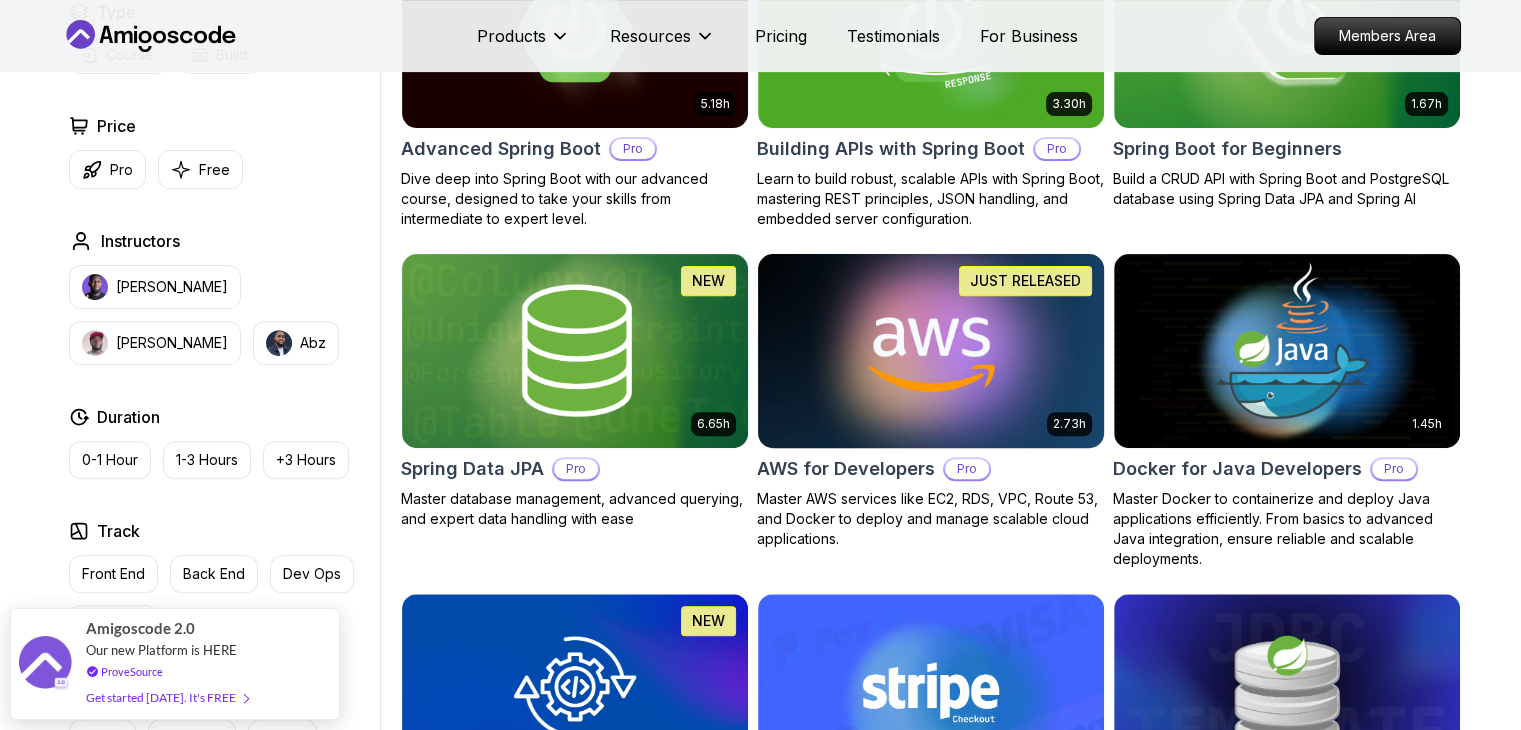 click at bounding box center [930, 350] 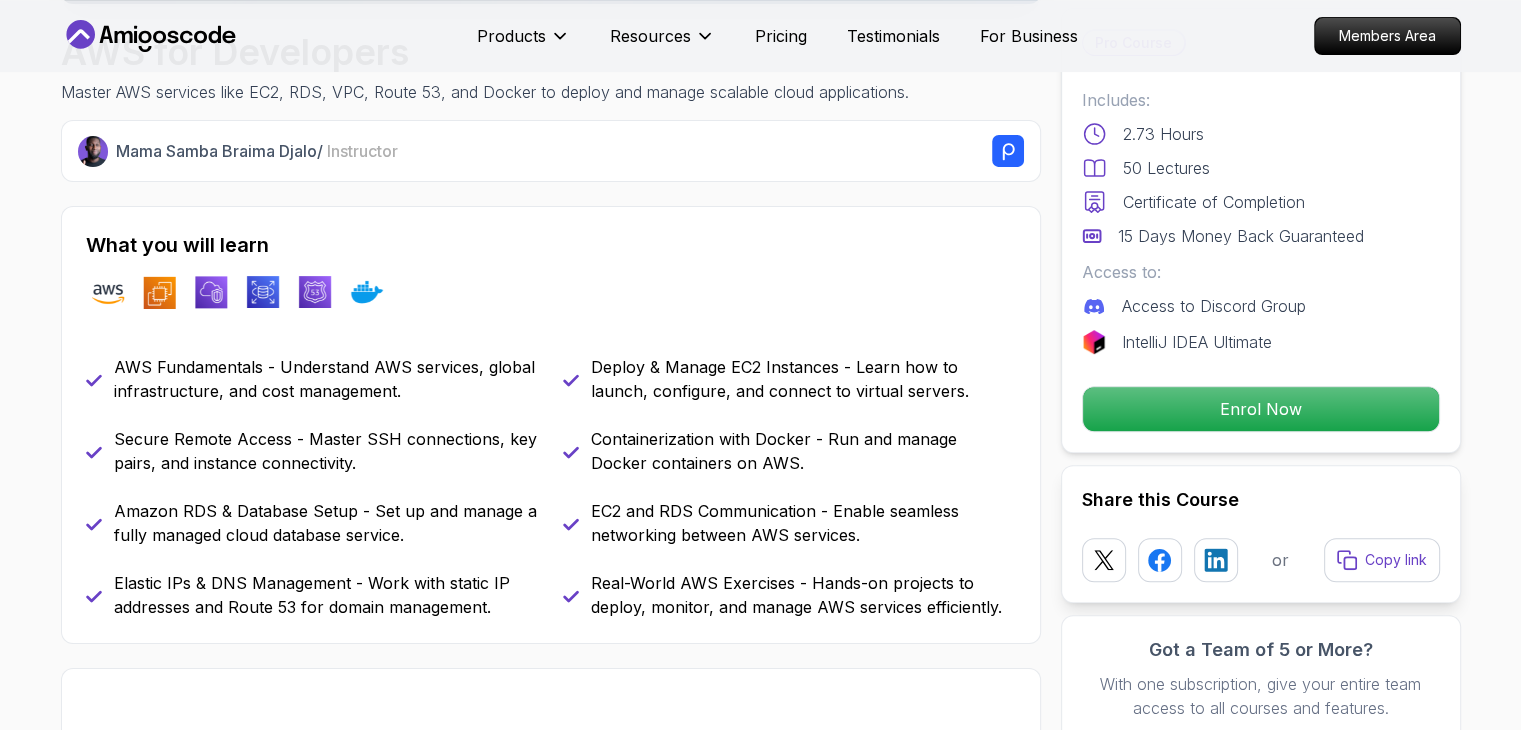 scroll, scrollTop: 0, scrollLeft: 0, axis: both 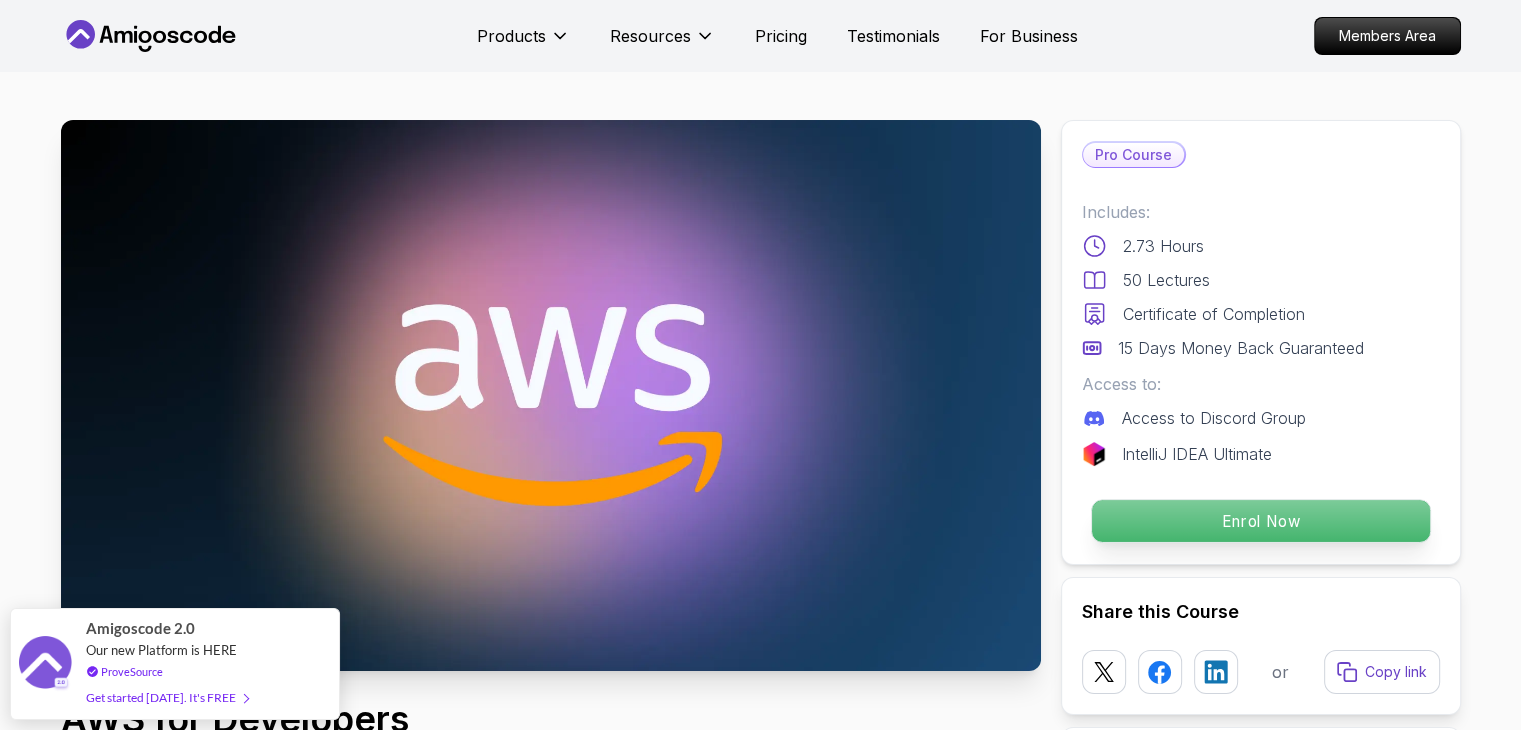 click on "Enrol Now" at bounding box center [1260, 521] 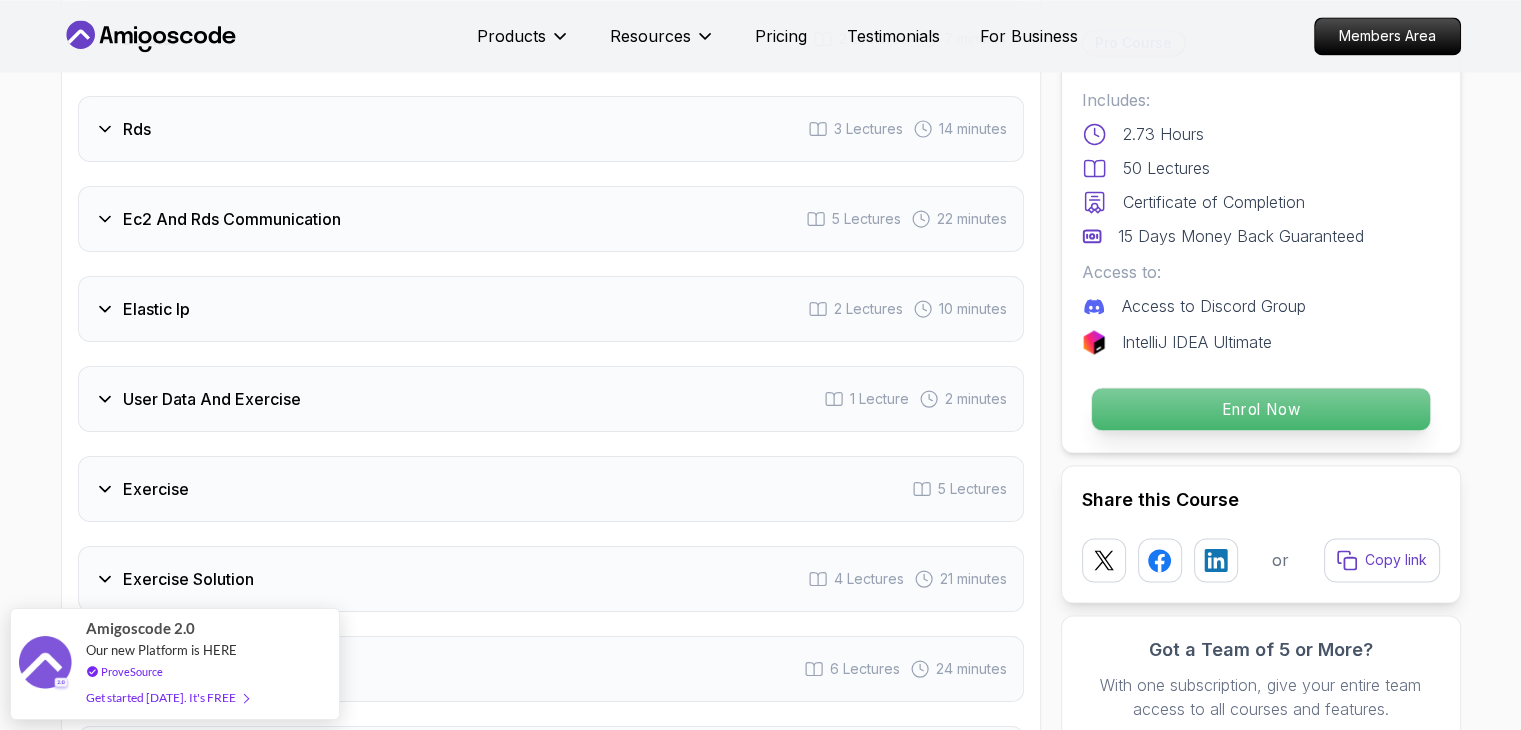 scroll, scrollTop: 4068, scrollLeft: 0, axis: vertical 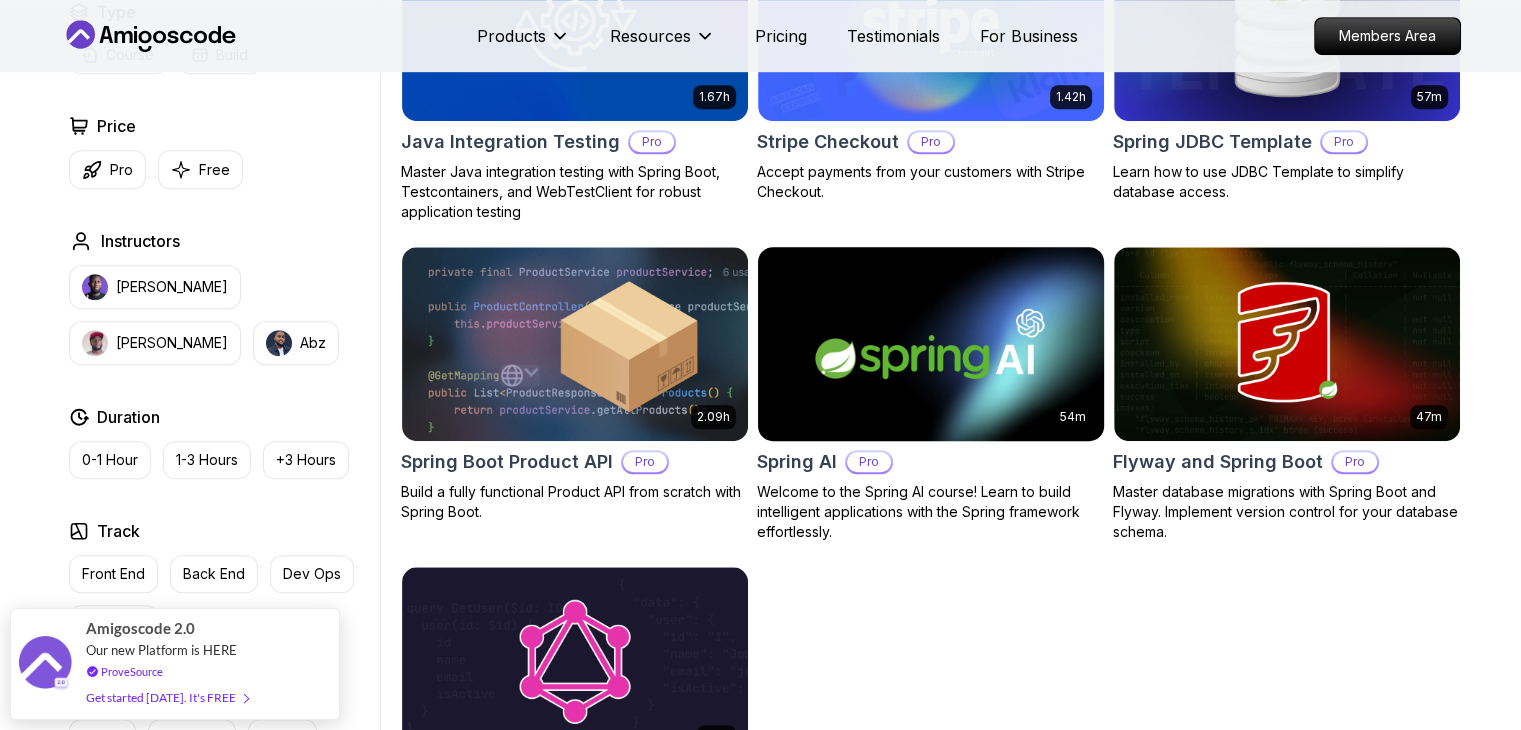 click at bounding box center [930, 343] 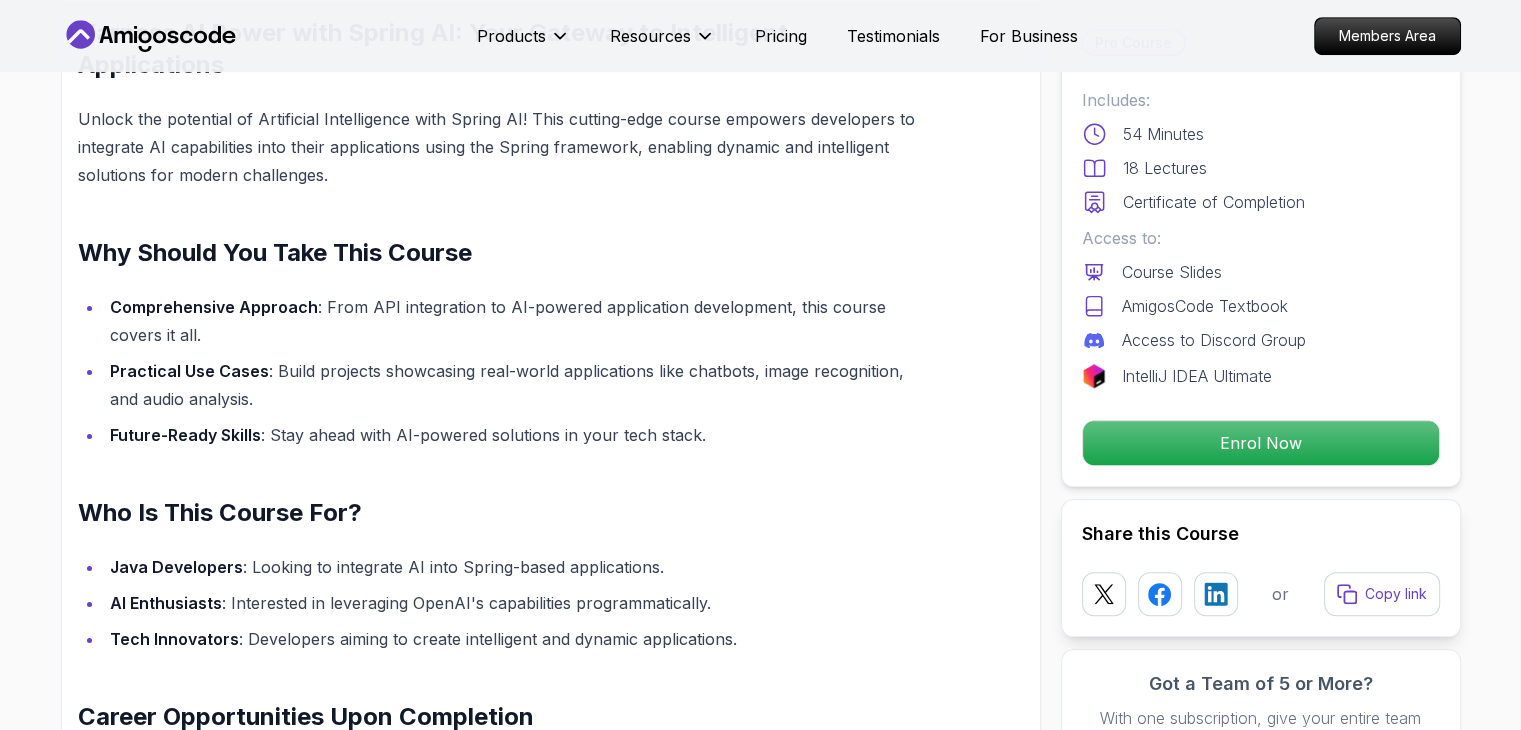 scroll, scrollTop: 0, scrollLeft: 0, axis: both 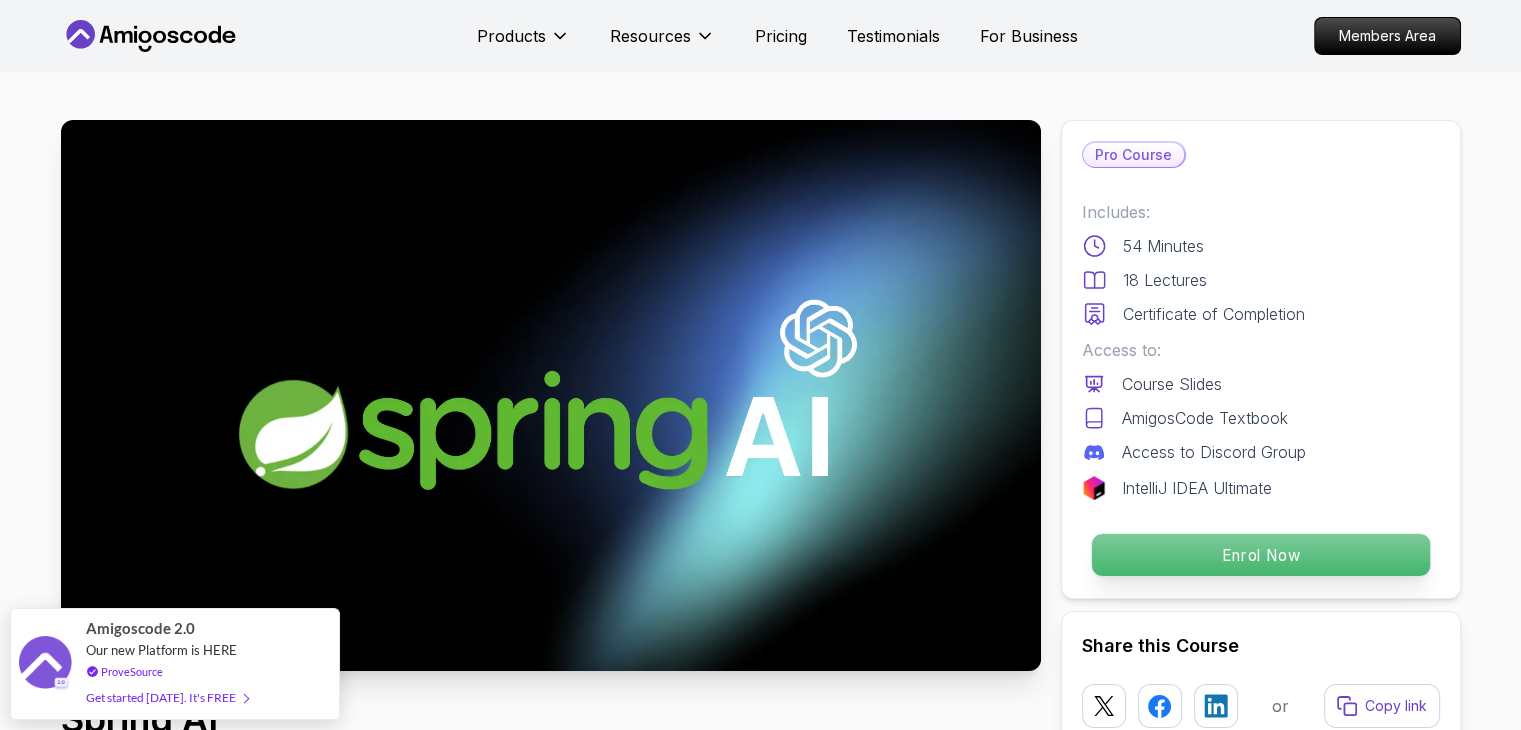click on "Enrol Now" at bounding box center [1260, 555] 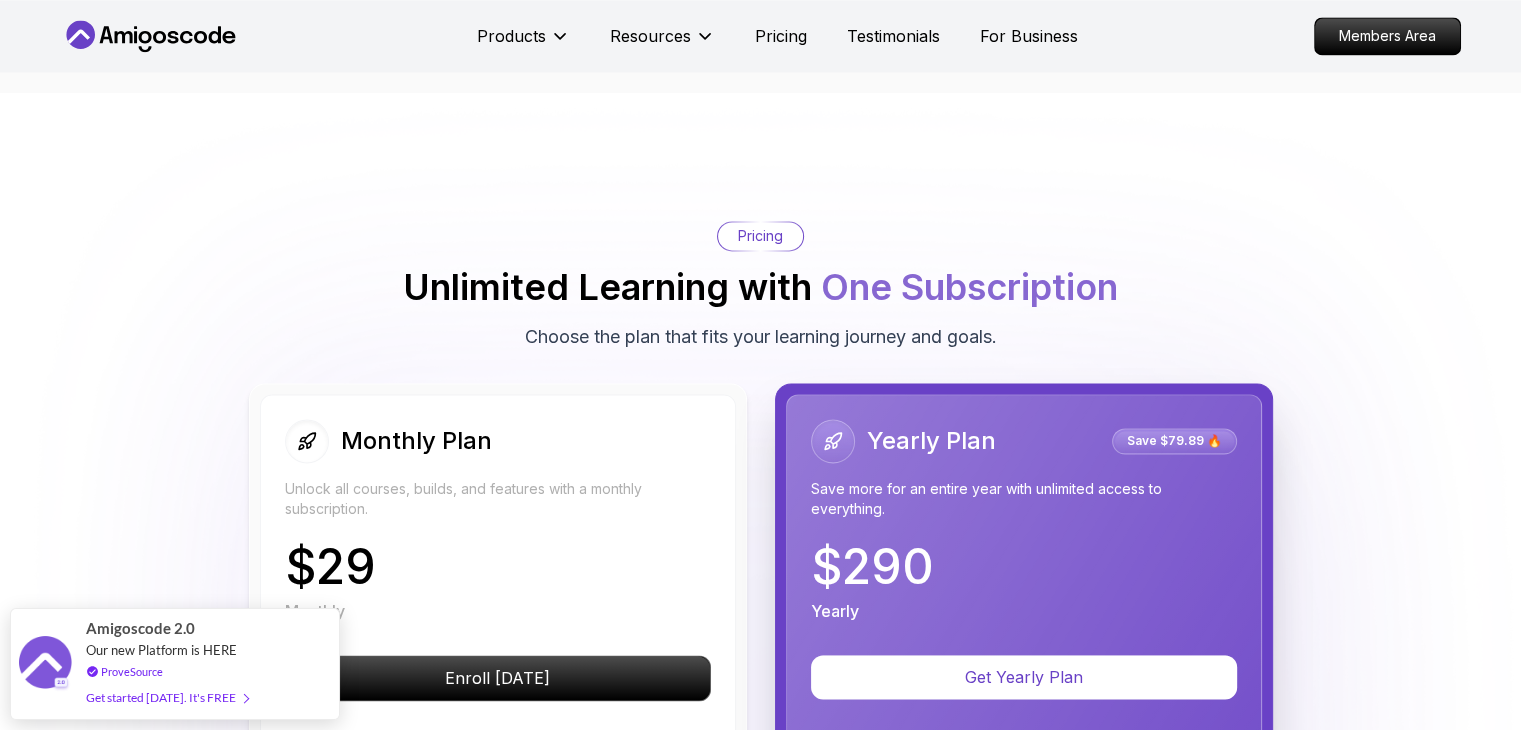 scroll, scrollTop: 3206, scrollLeft: 0, axis: vertical 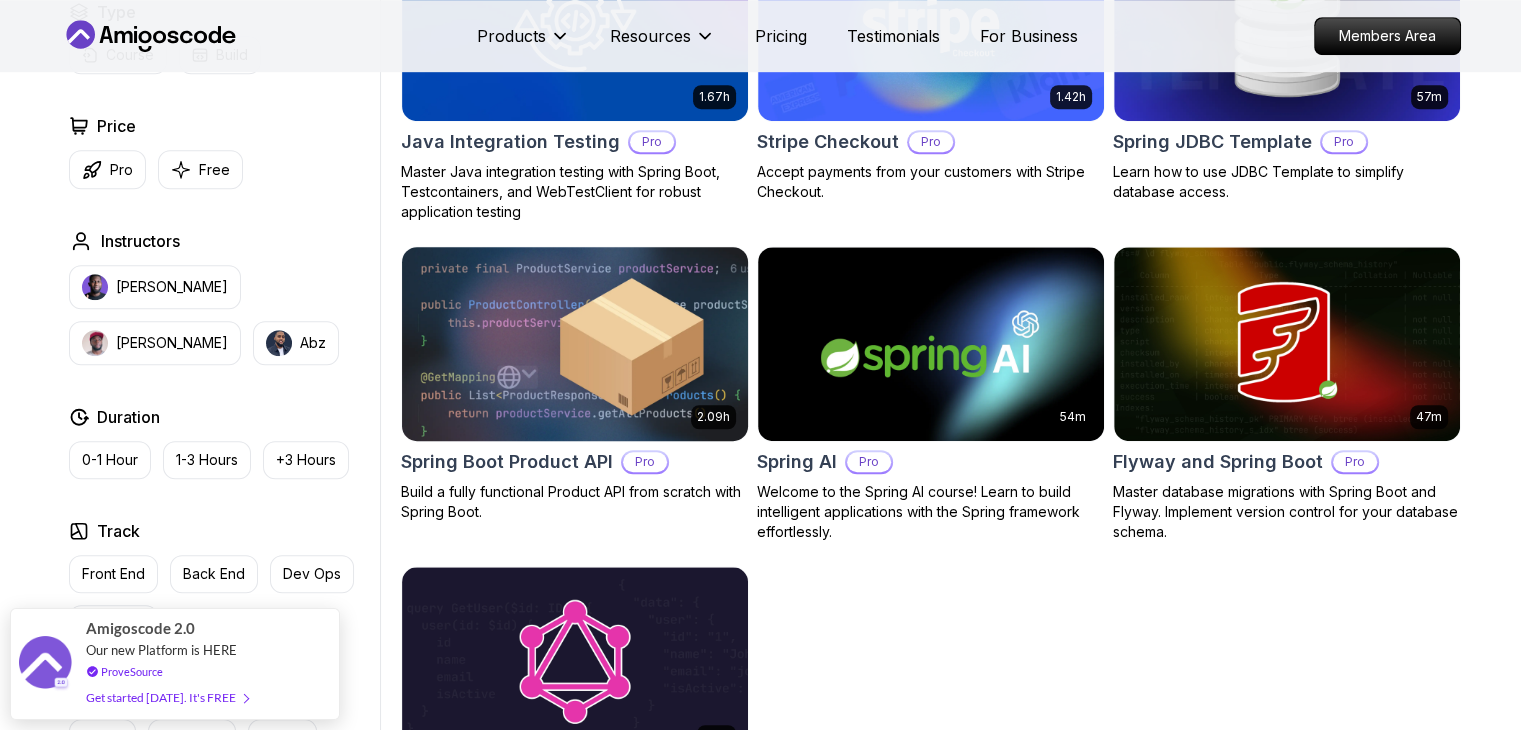 click at bounding box center [574, 343] 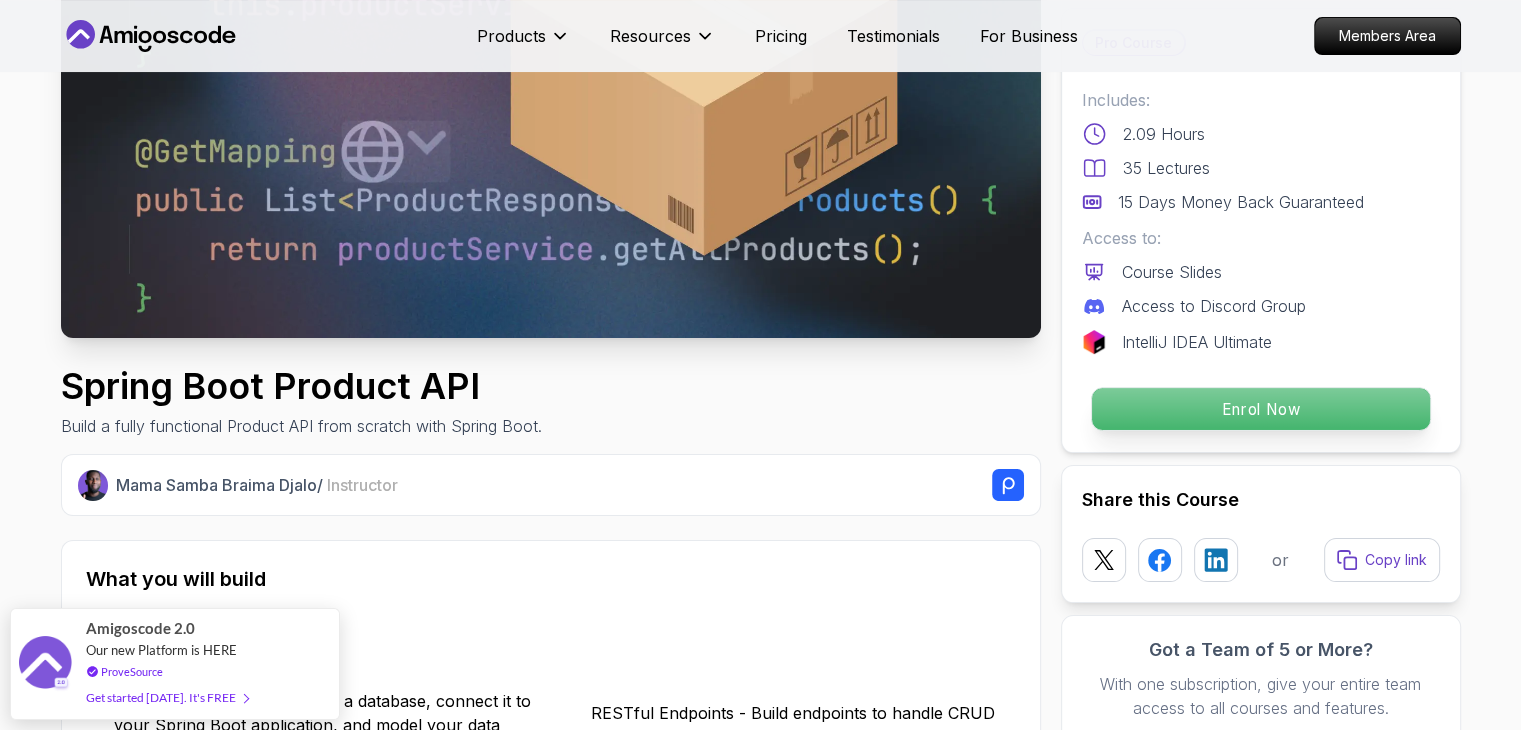 click on "Enrol Now" at bounding box center (1260, 409) 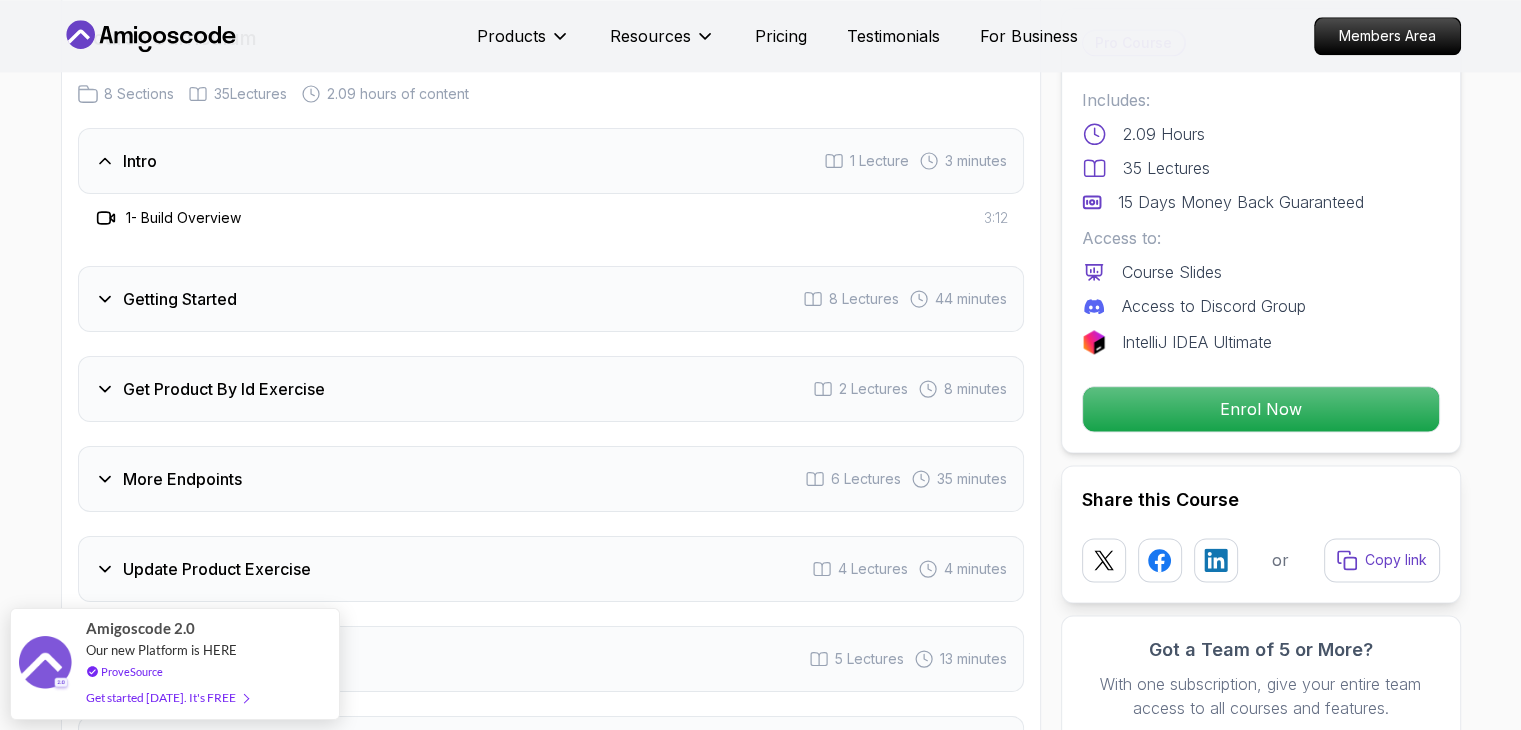 click on "Getting Started 8   Lectures     44 minutes" at bounding box center (551, 299) 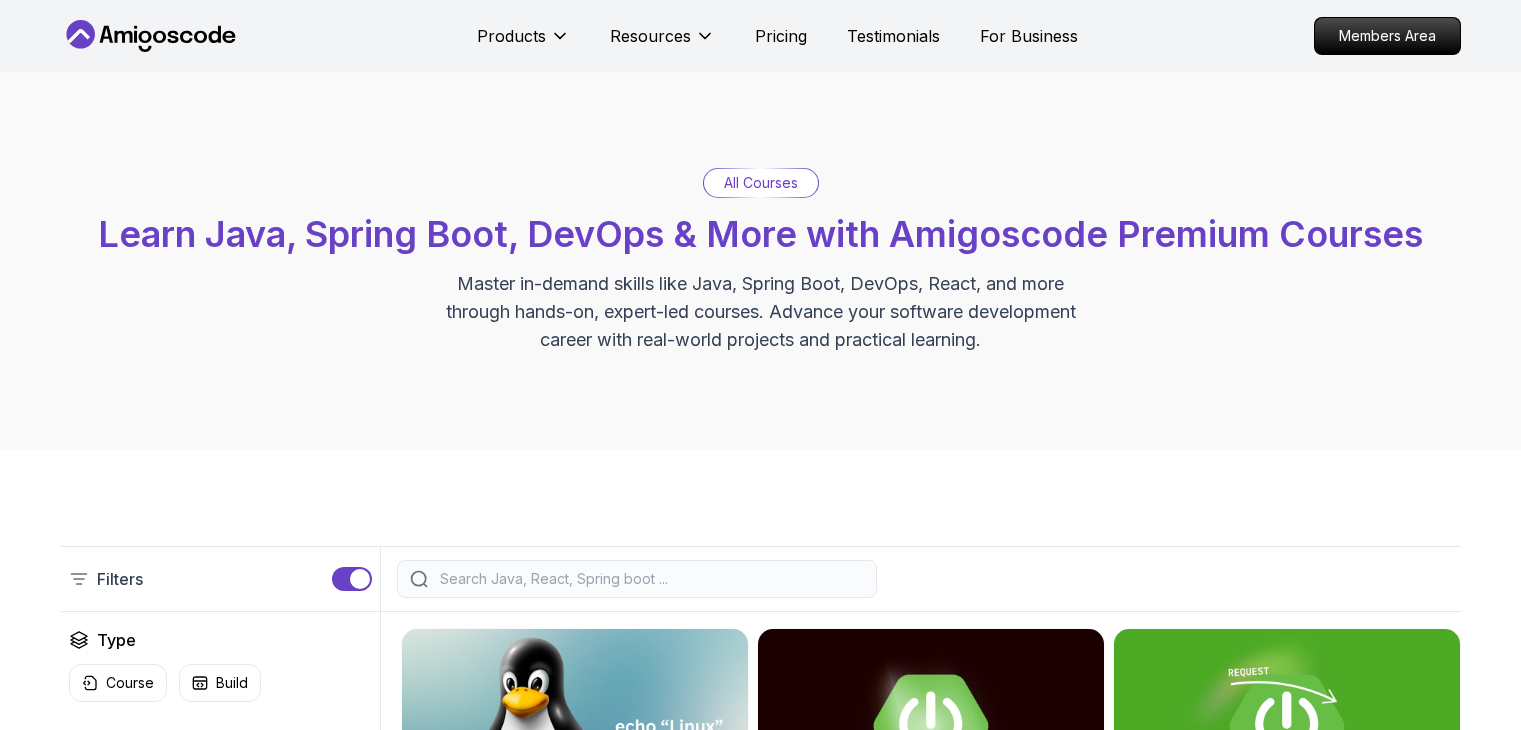 scroll, scrollTop: 0, scrollLeft: 0, axis: both 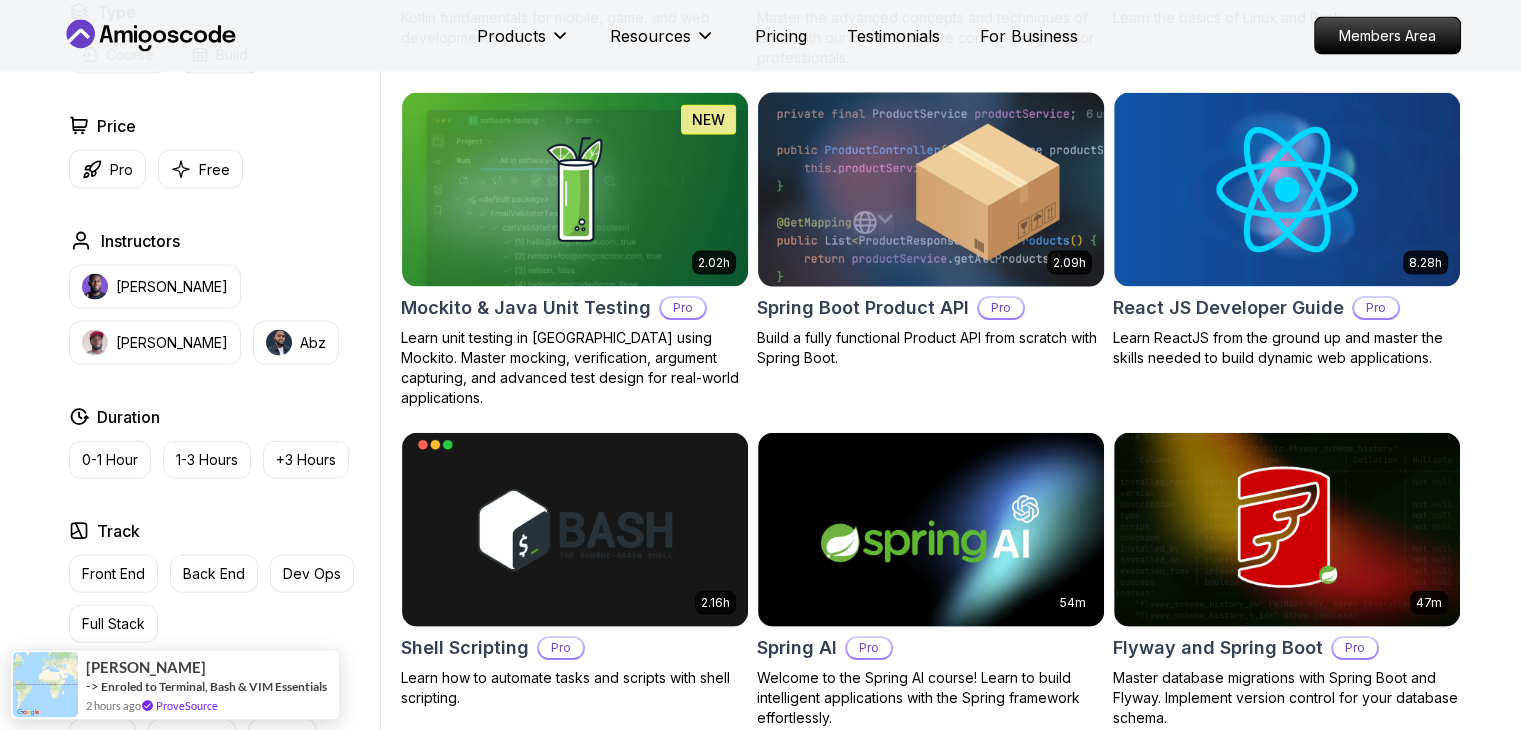 click at bounding box center (930, 189) 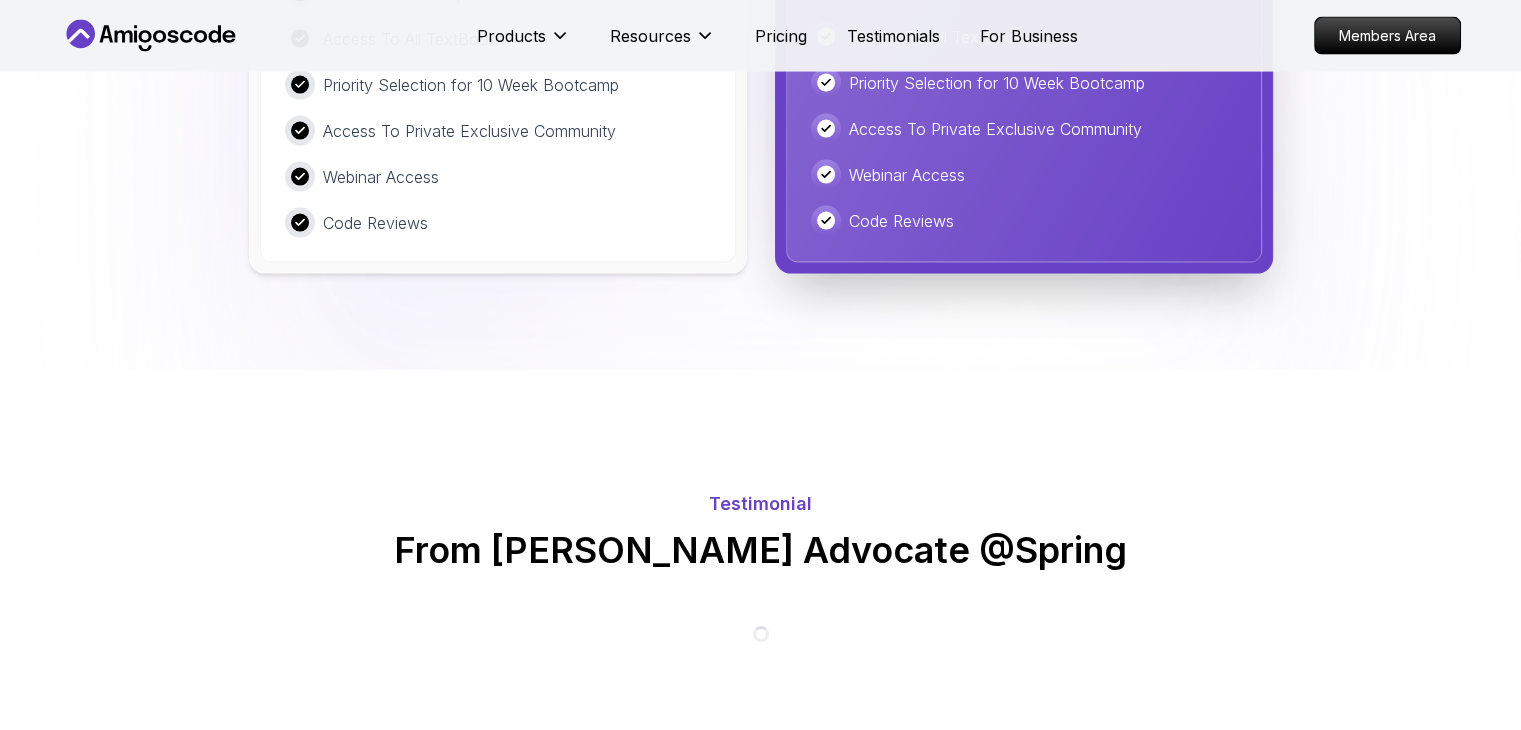 scroll, scrollTop: 0, scrollLeft: 0, axis: both 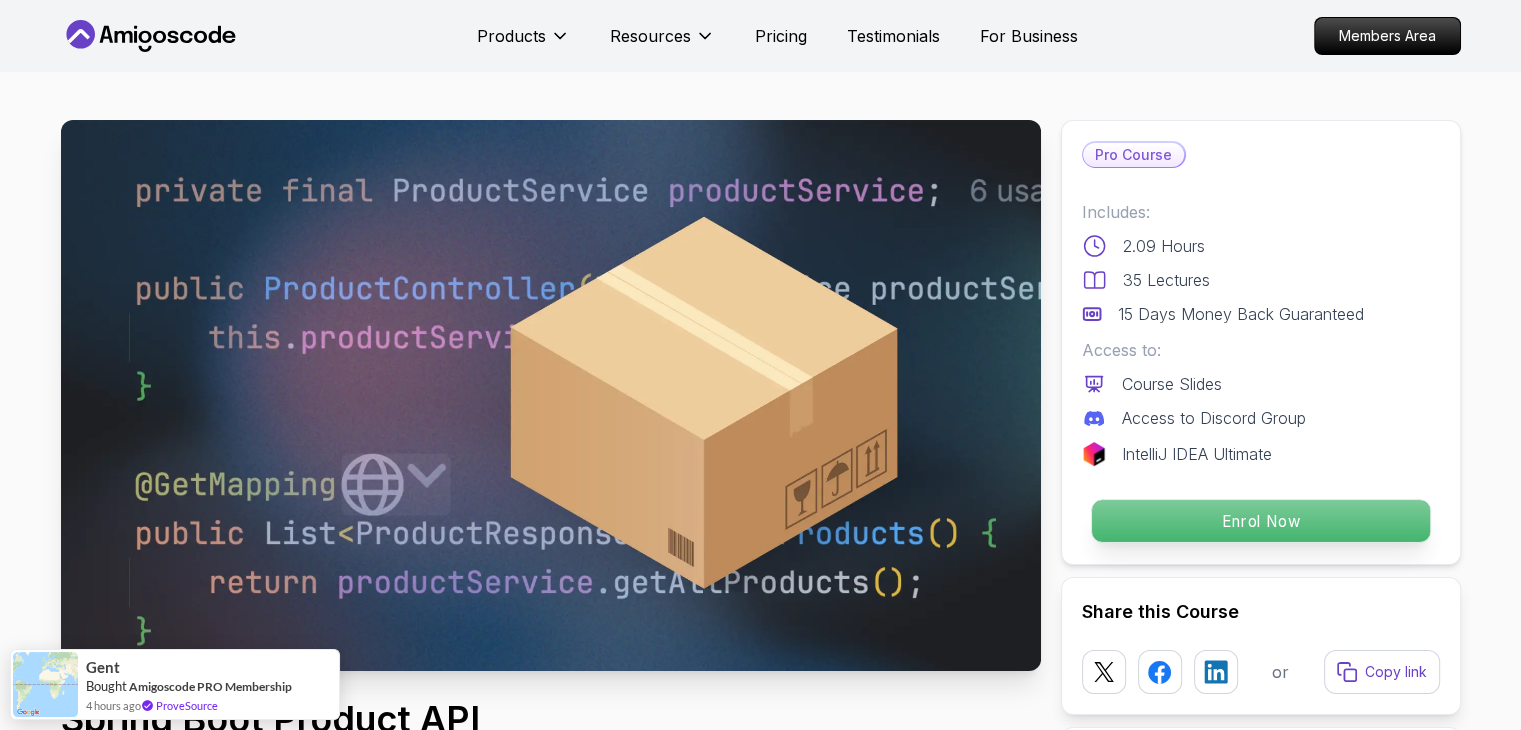 click on "Enrol Now" at bounding box center (1260, 521) 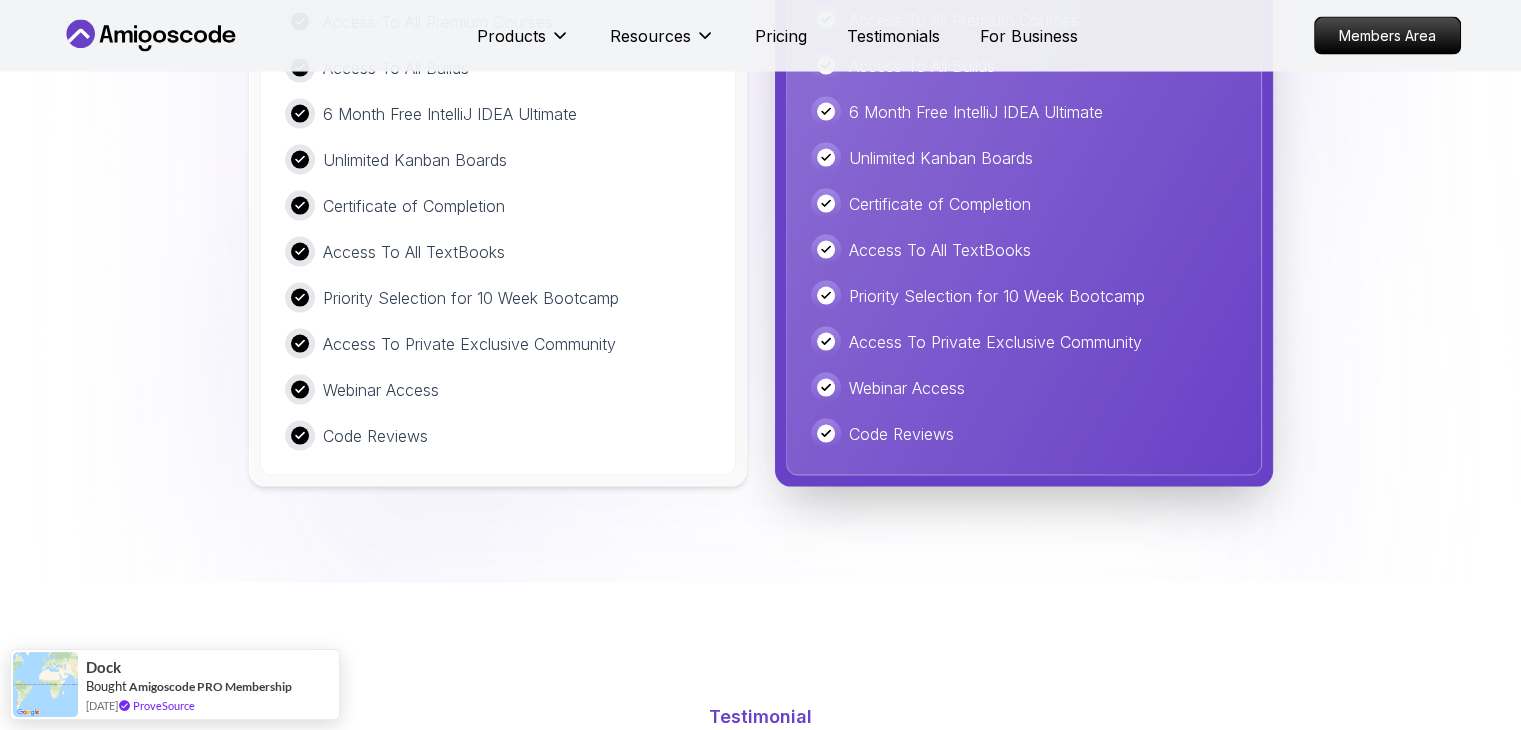 scroll, scrollTop: 3788, scrollLeft: 0, axis: vertical 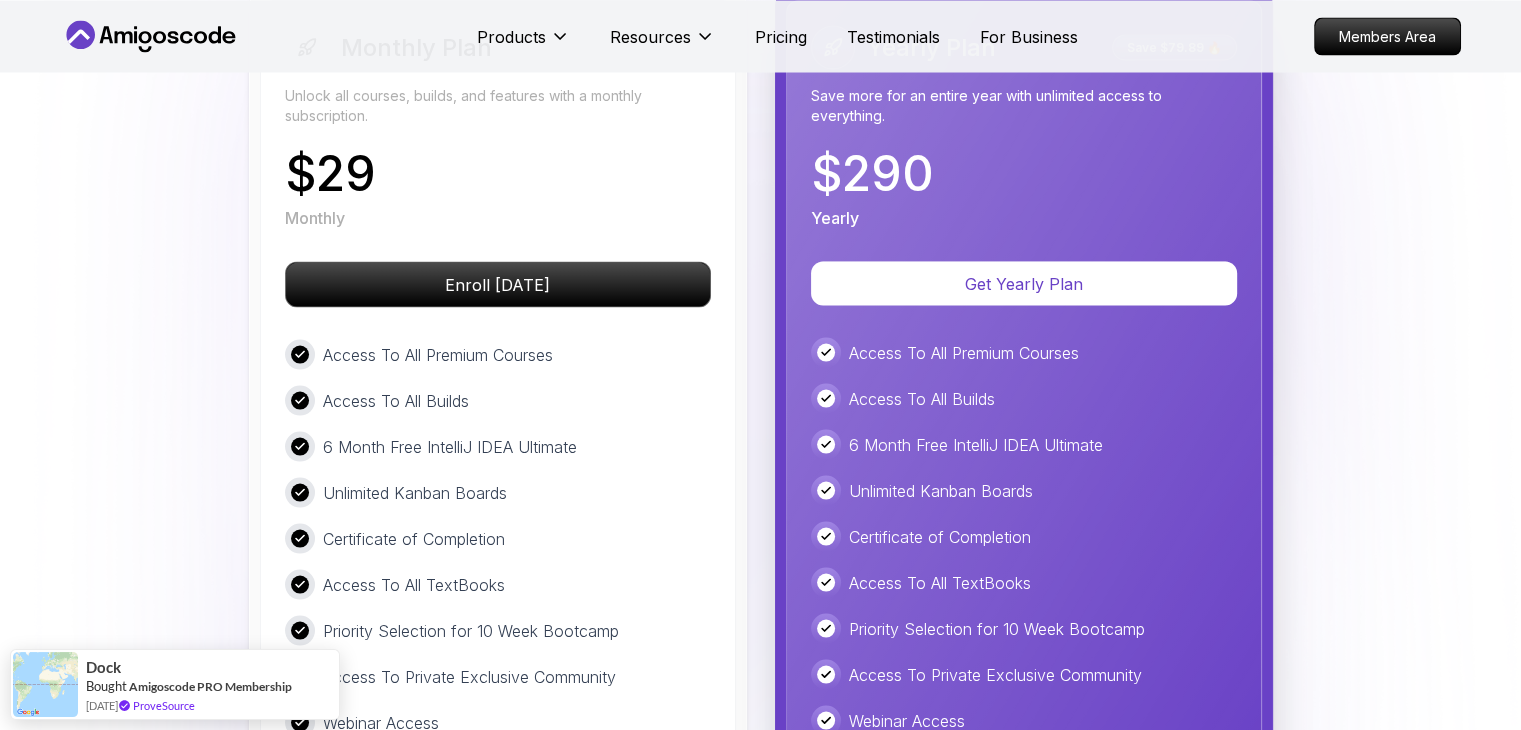 click on "Products Resources Pricing Testimonials For Business Members Area Products Resources Pricing Testimonials For Business Members Area Spring Boot Product API Build a fully functional Product API from scratch with Spring Boot. Mama Samba Braima Djalo  /   Instructor Pro Course Includes: 2.09 Hours 35 Lectures 15 Days Money Back Guaranteed Access to: Course Slides Access to Discord Group IntelliJ IDEA Ultimate Enrol Now Share this Course or Copy link Got a Team of 5 or More? With one subscription, give your entire team access to all courses and features. Check our Business Plan Mama Samba Braima Djalo  /   Instructor What you will build java spring-boot spring-data-jpa Database Integration - Set up a database, connect it to your Spring Boot application, and model your data using Java classes with annotations like `@Entity`, `@Table`, and `@Id`. RESTful Endpoints - Build endpoints to handle CRUD operations, including creating, reading, updating, and deleting products. Build Your Own Spring Boot Product API" at bounding box center [760, 298] 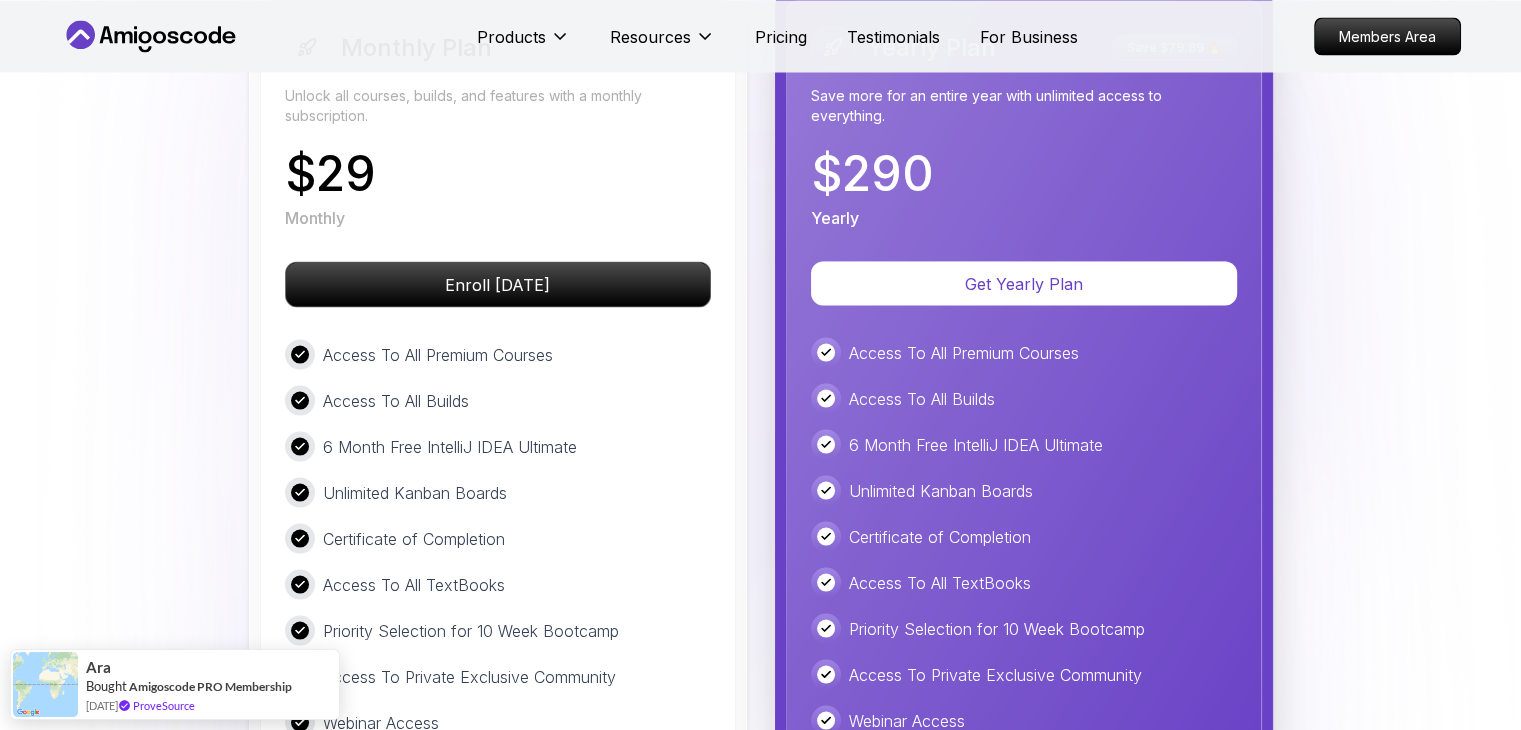 scroll, scrollTop: 3454, scrollLeft: 0, axis: vertical 